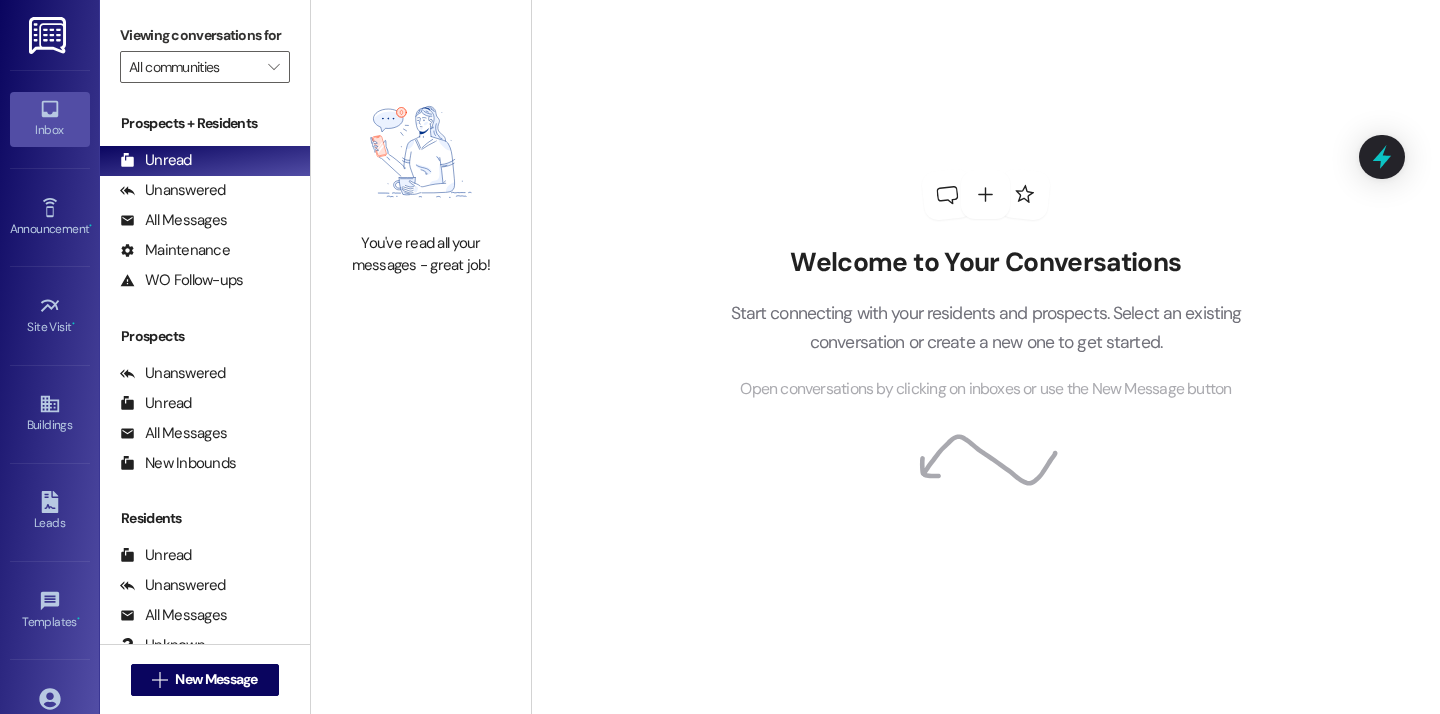 scroll, scrollTop: 0, scrollLeft: 0, axis: both 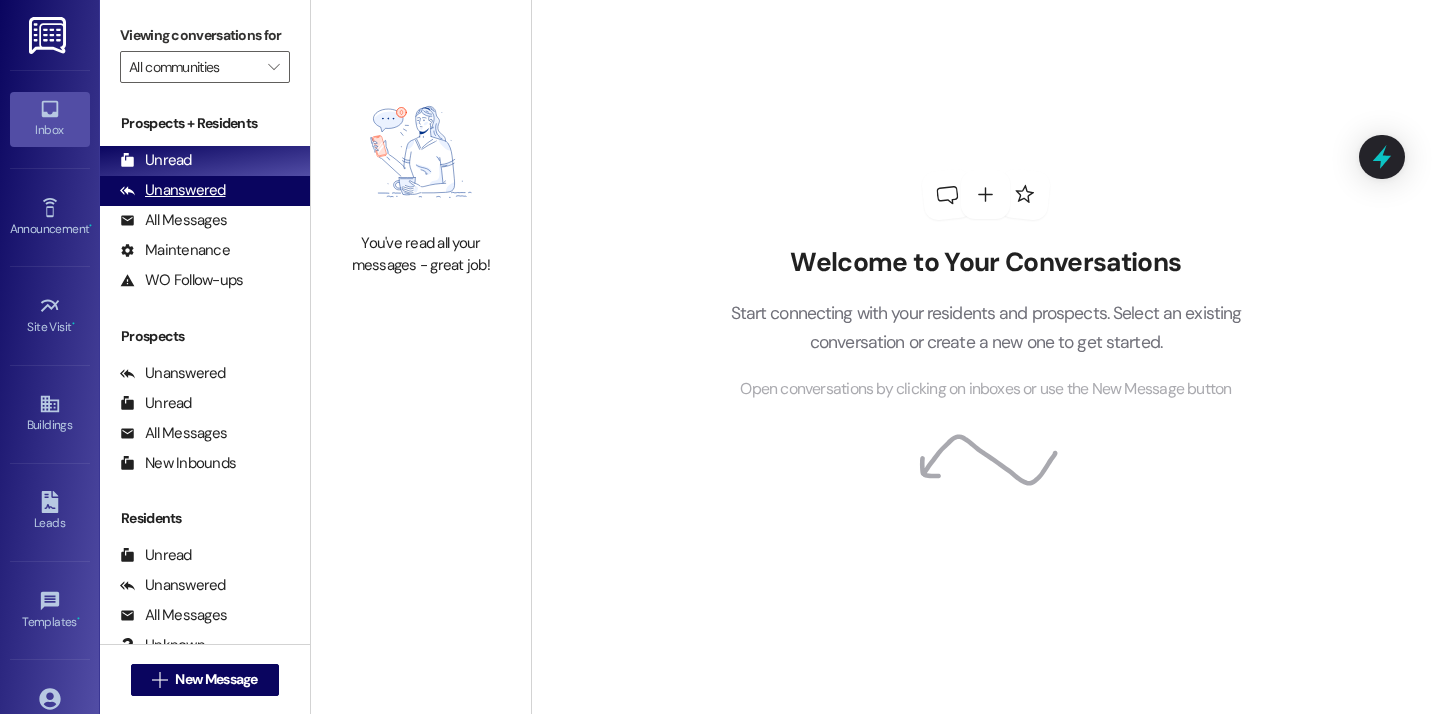 click on "Unanswered" at bounding box center (173, 190) 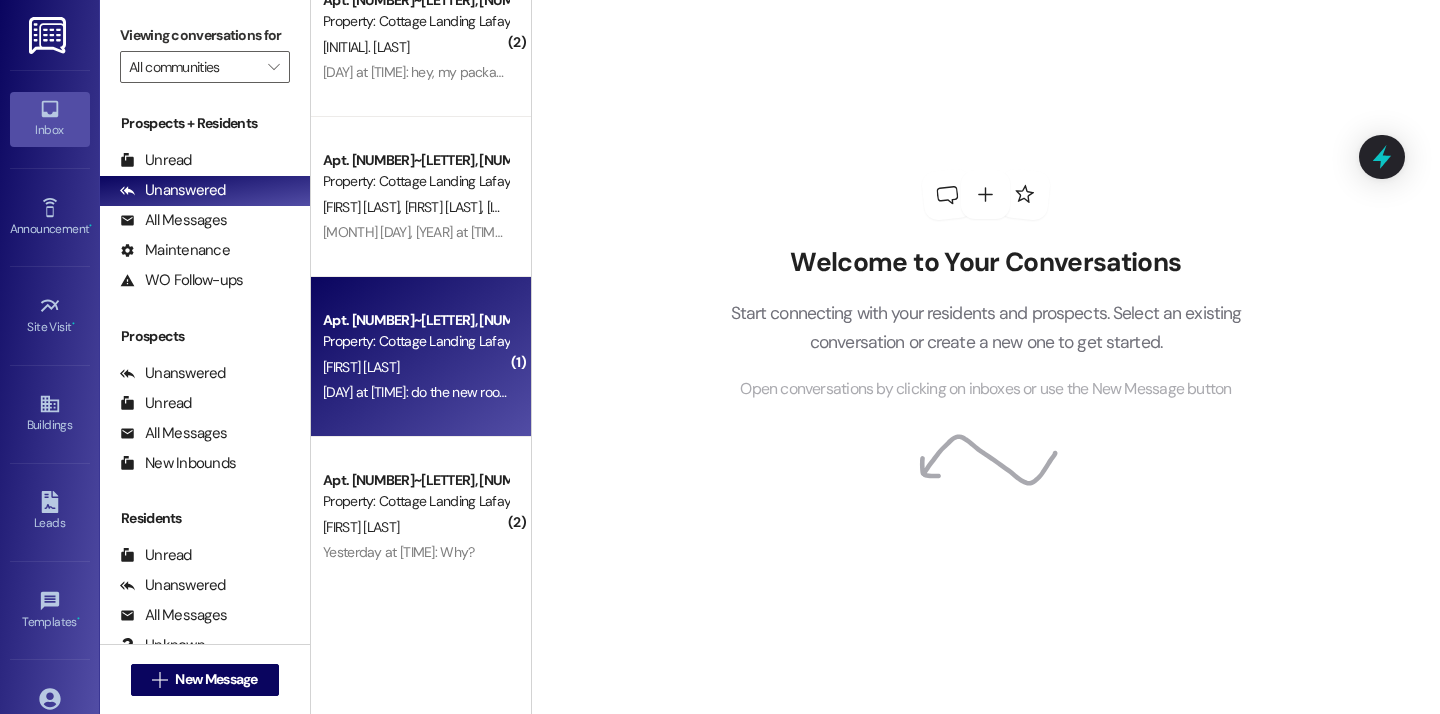 scroll, scrollTop: 364, scrollLeft: 0, axis: vertical 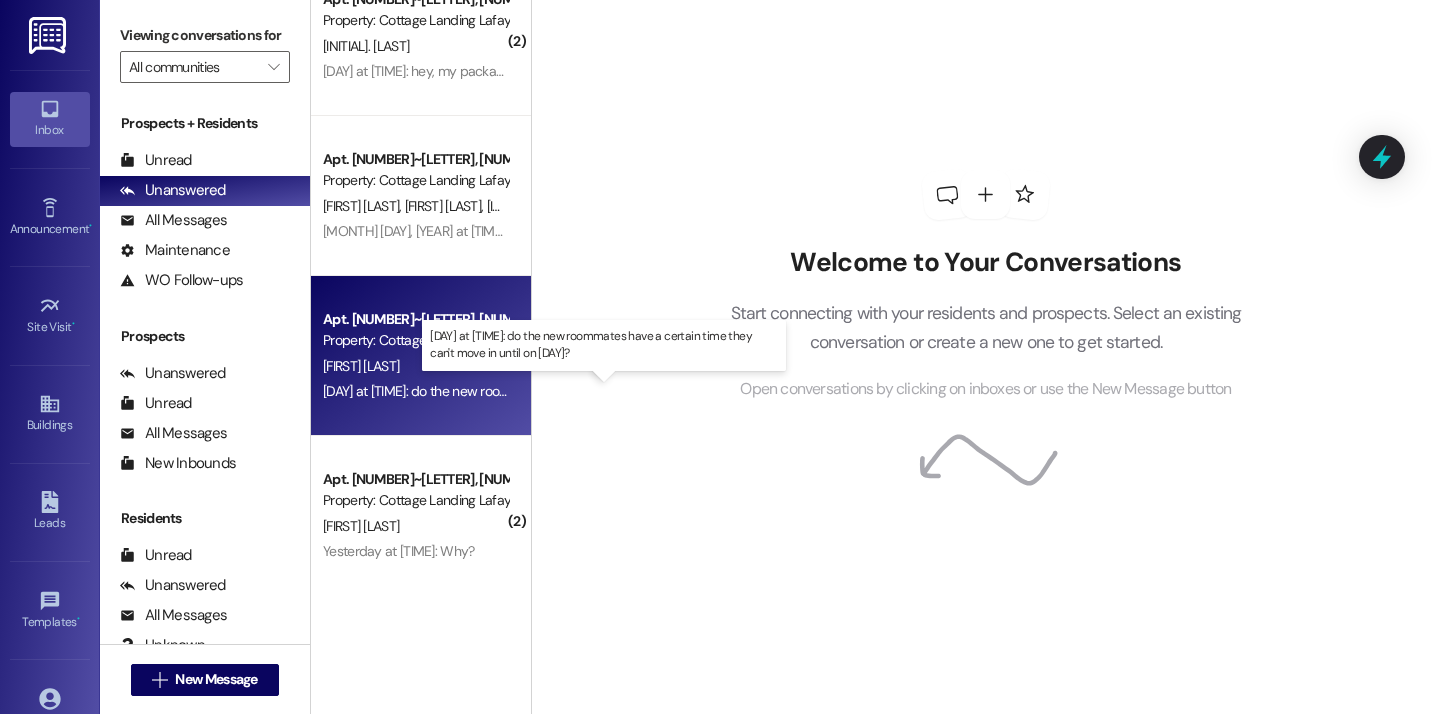 click on "Yesterday at 6:14 PM: do the new roommates have a certain time they can't move in until on tuesday? Yesterday at 6:14 PM: do the new roommates have a certain time they can't move in until on tuesday?" at bounding box center (588, 391) 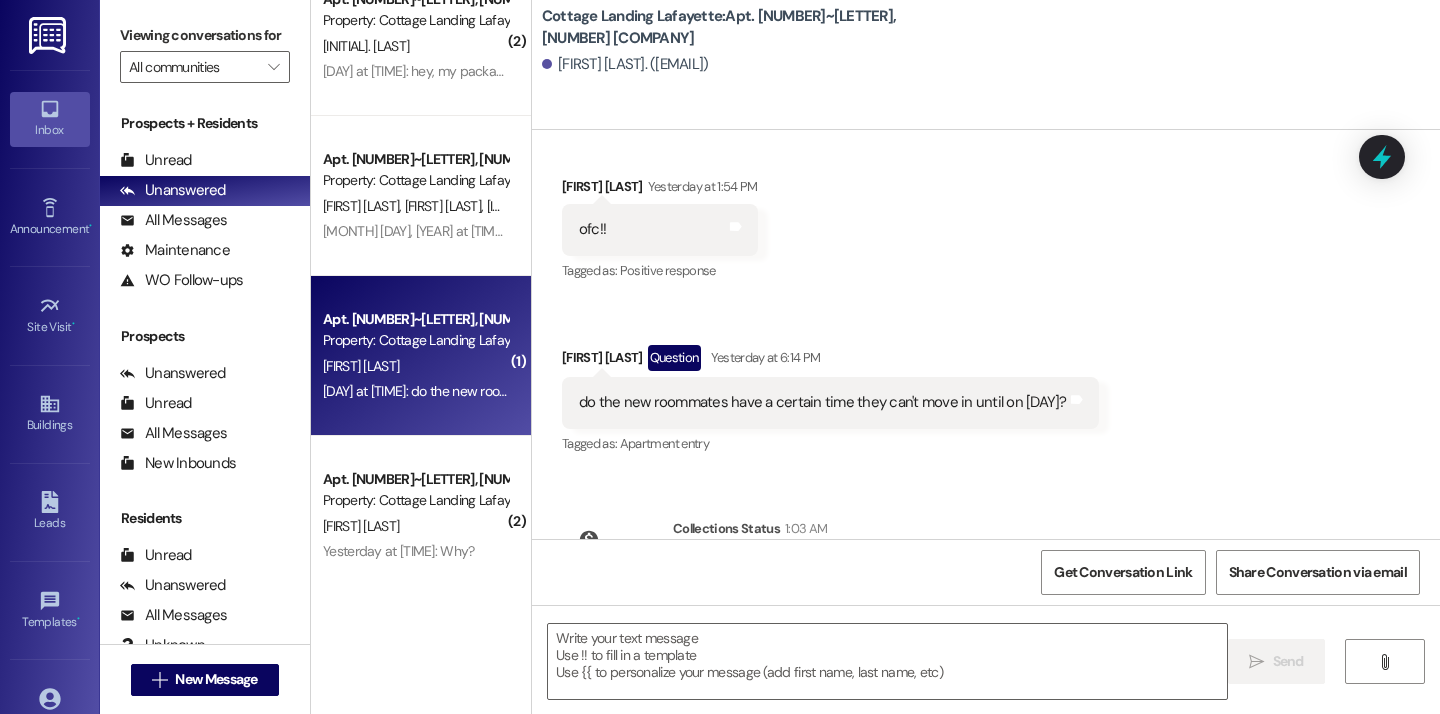 scroll, scrollTop: 48942, scrollLeft: 0, axis: vertical 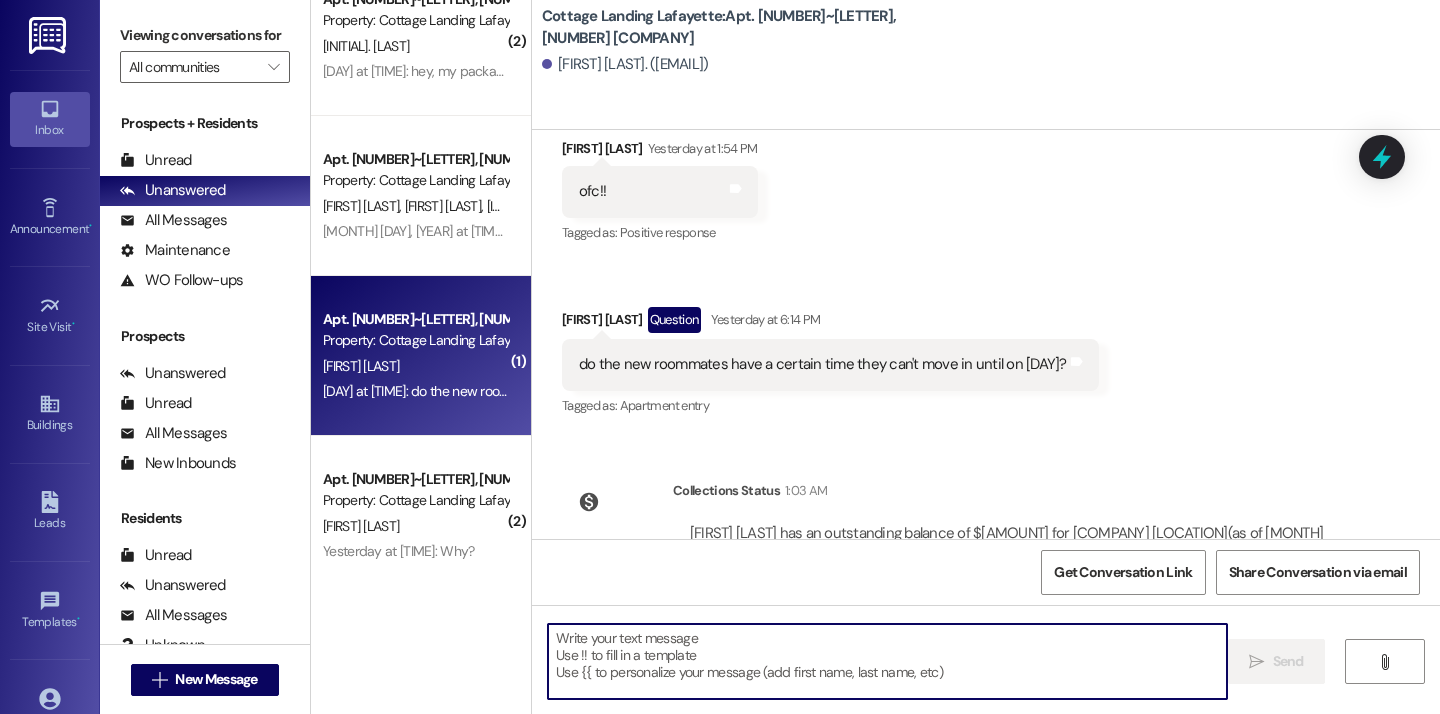 click at bounding box center [887, 661] 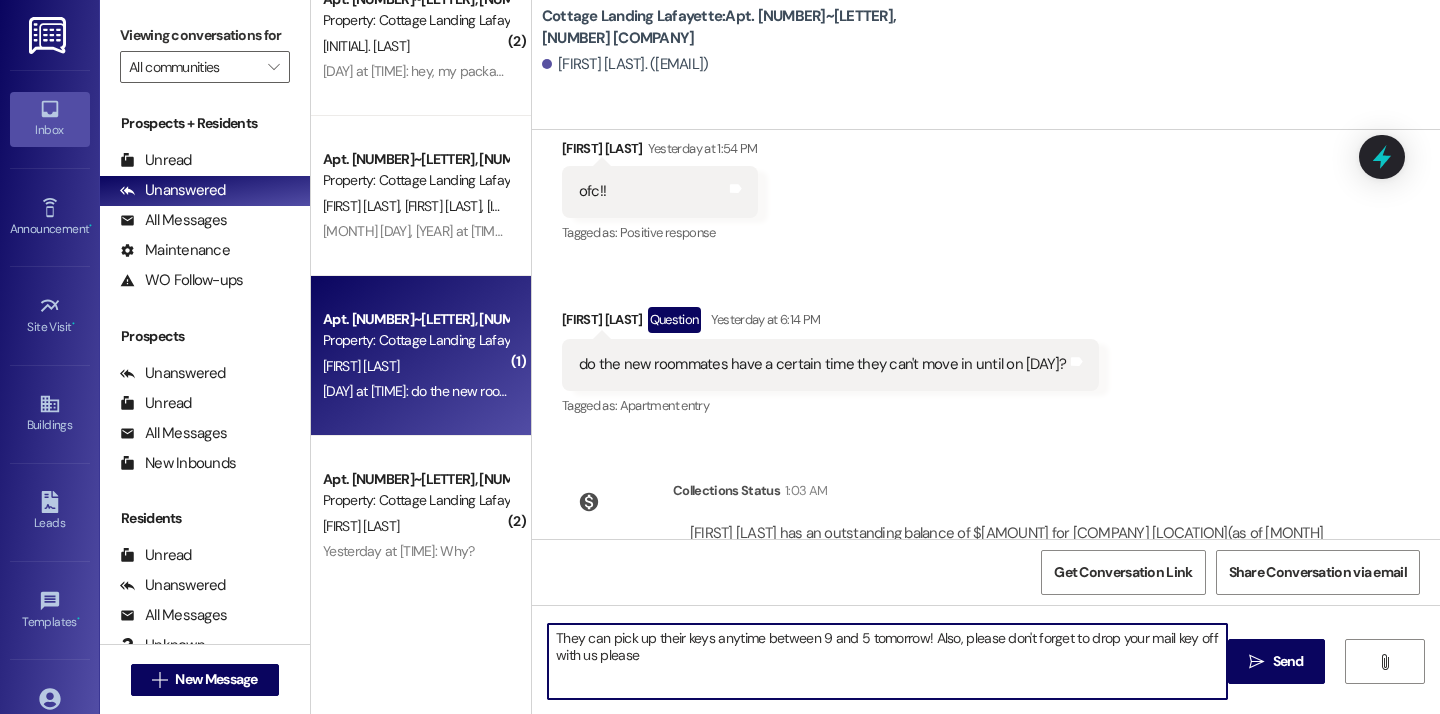 type on "They can pick up their keys anytime between 9 and 5 tomorrow! Also, please don't forget to drop your mail key off with us please!" 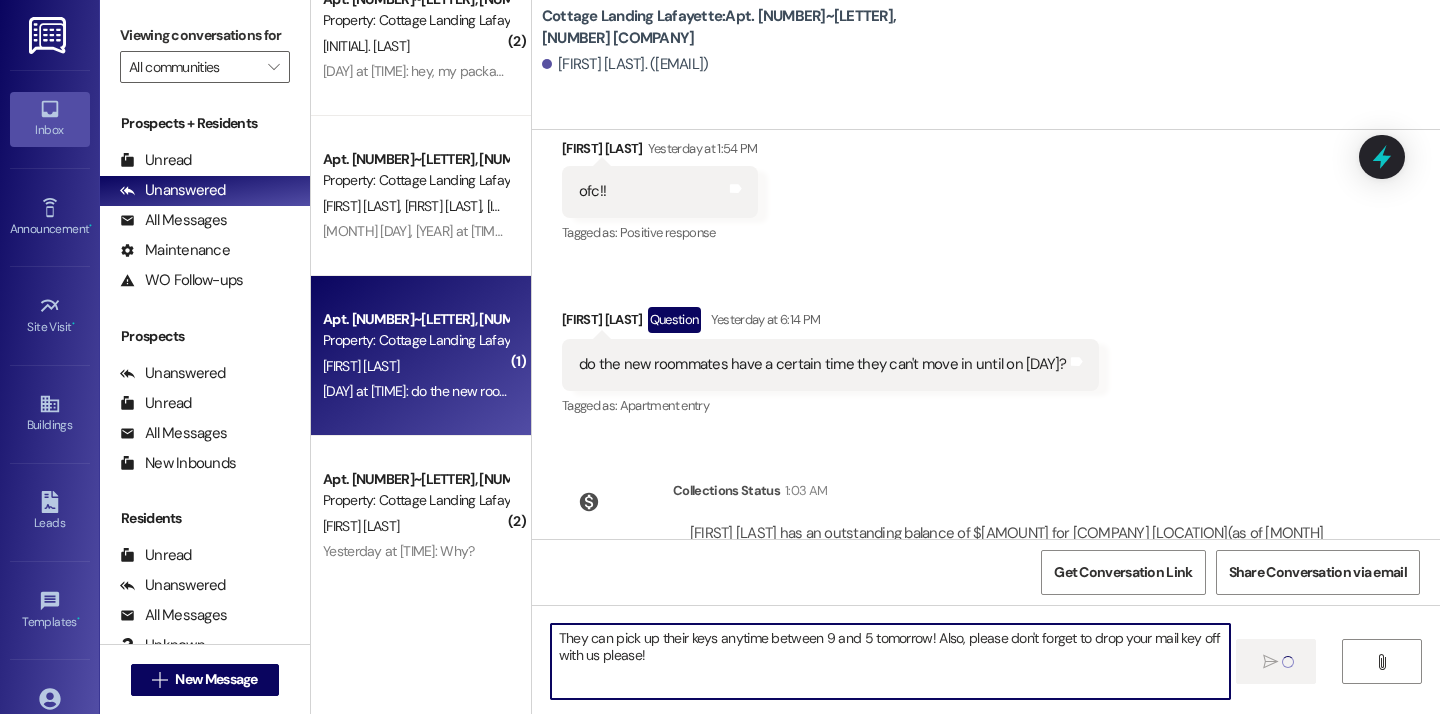 type 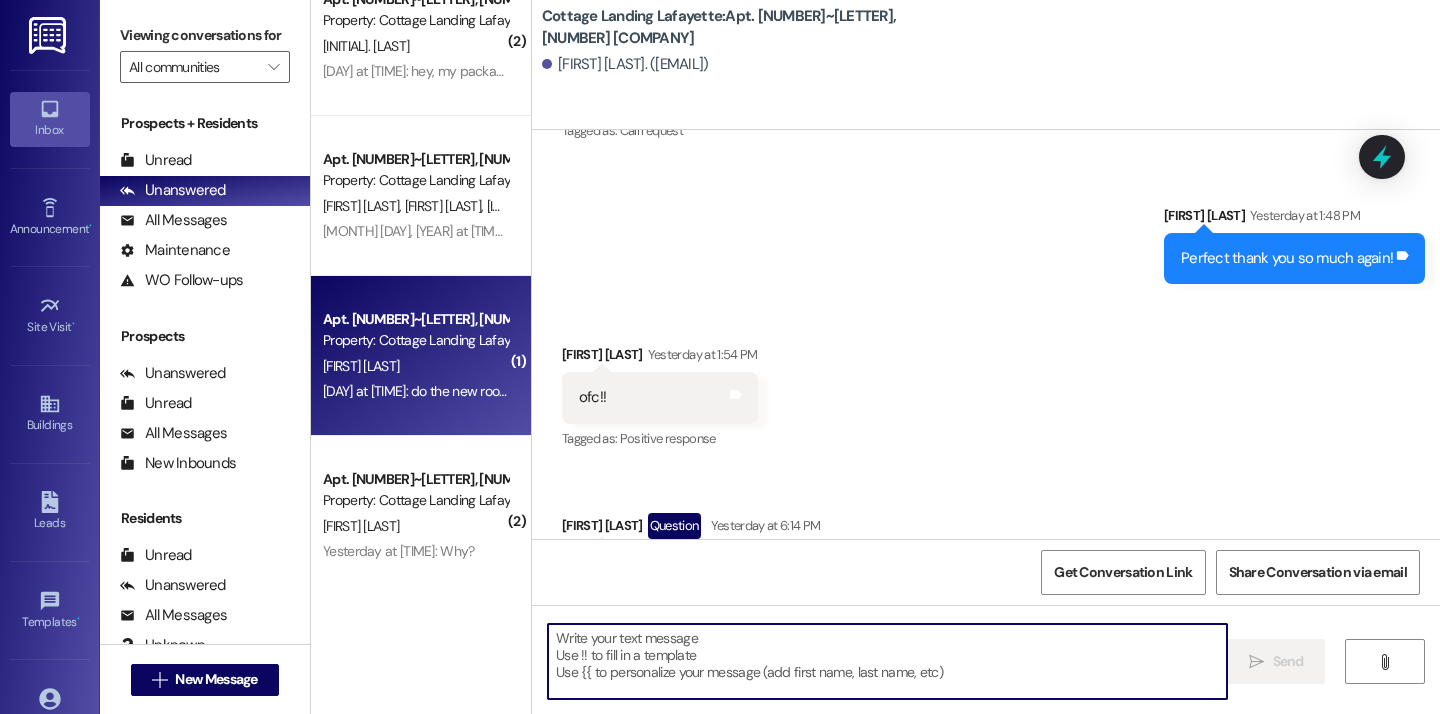 scroll, scrollTop: 49103, scrollLeft: 0, axis: vertical 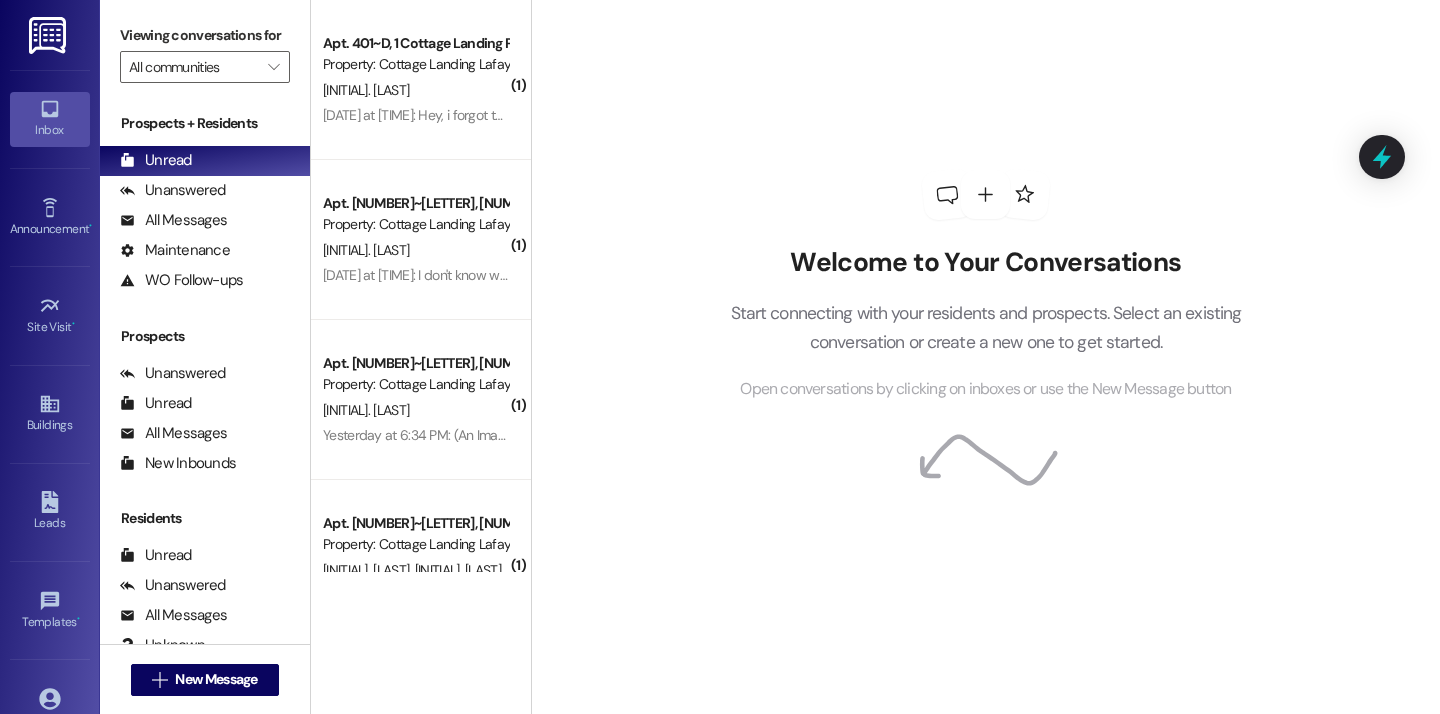 click on "Welcome to Your Conversations Start connecting with your residents and prospects. Select an existing conversation or create a new one to get started. Open conversations by clicking on inboxes or use the New Message button" at bounding box center [986, 285] 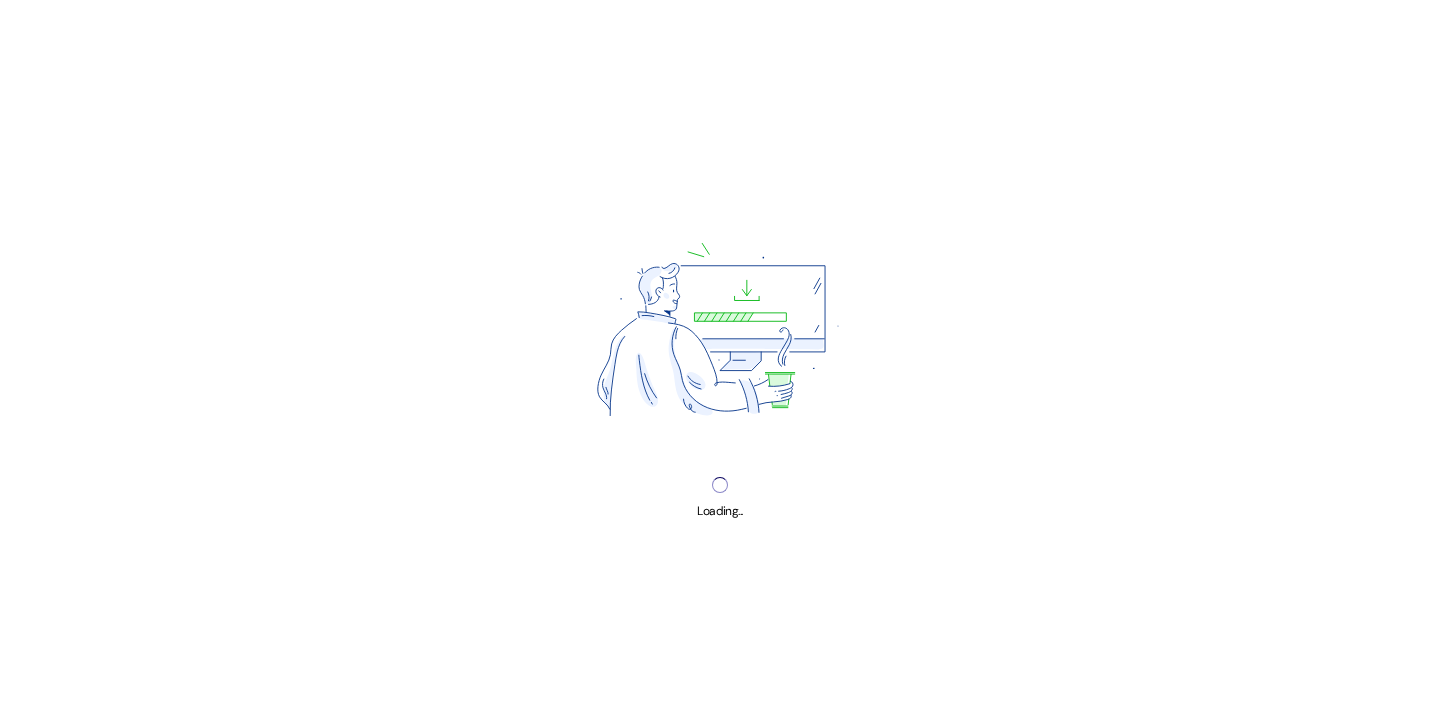 scroll, scrollTop: 0, scrollLeft: 0, axis: both 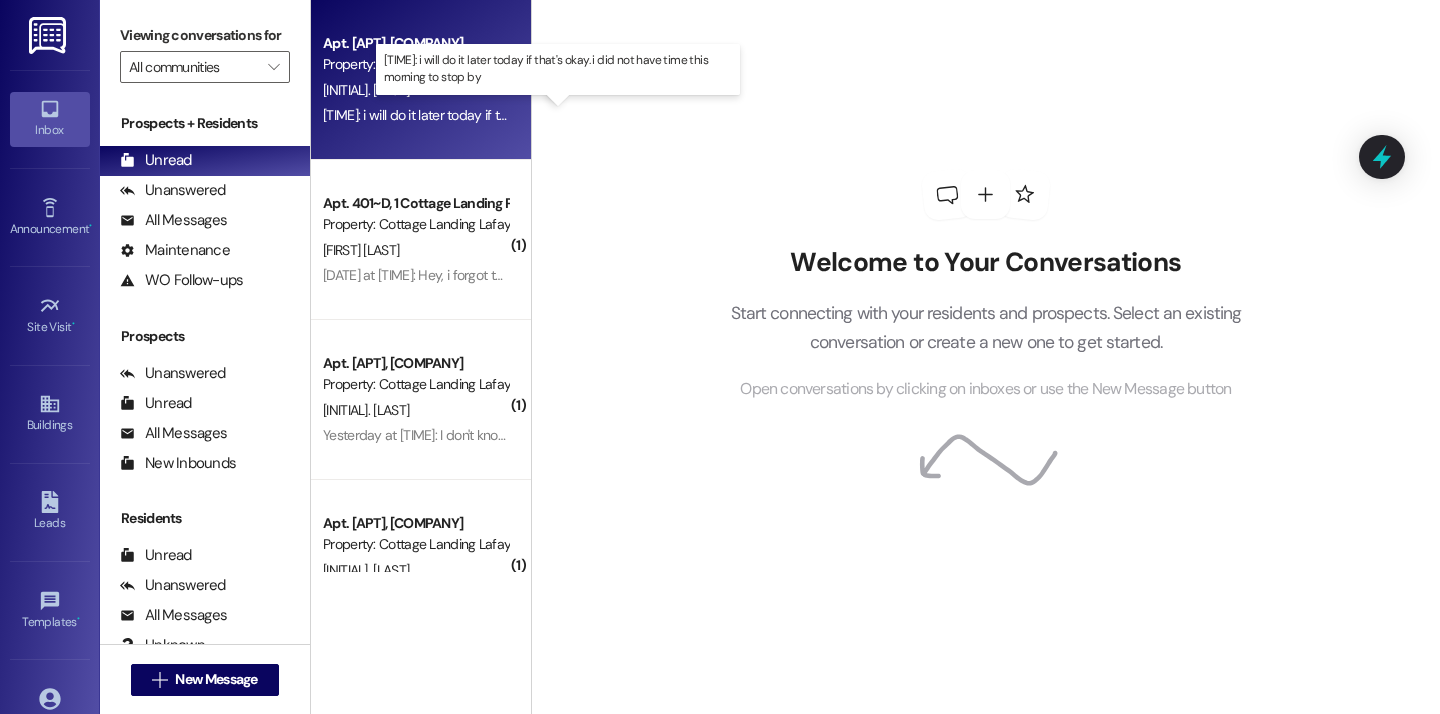 click on "[TIME]: i will do it later today if that's okay. i did not have time this morning to stop by [TIME]: i will do it later today if that's okay. i did not have time this morning to stop by" at bounding box center (564, 115) 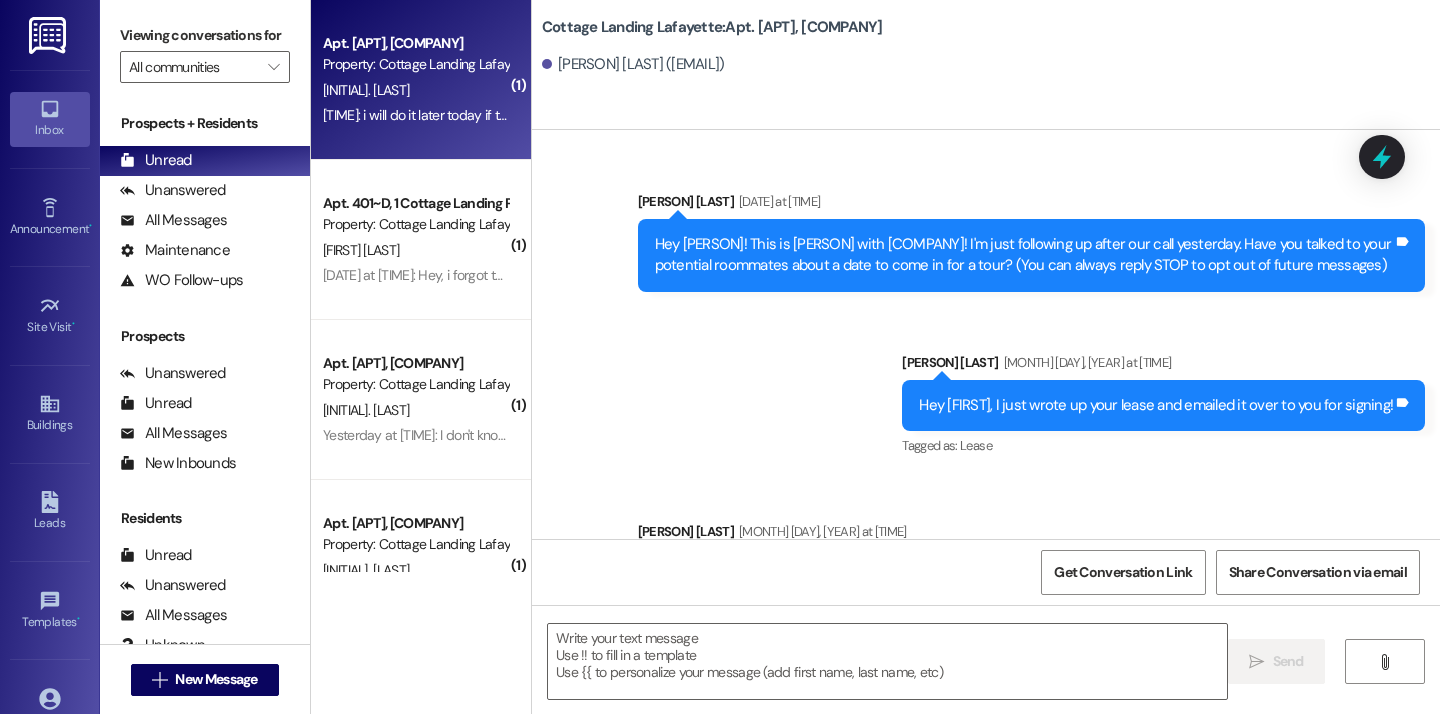scroll, scrollTop: 49271, scrollLeft: 0, axis: vertical 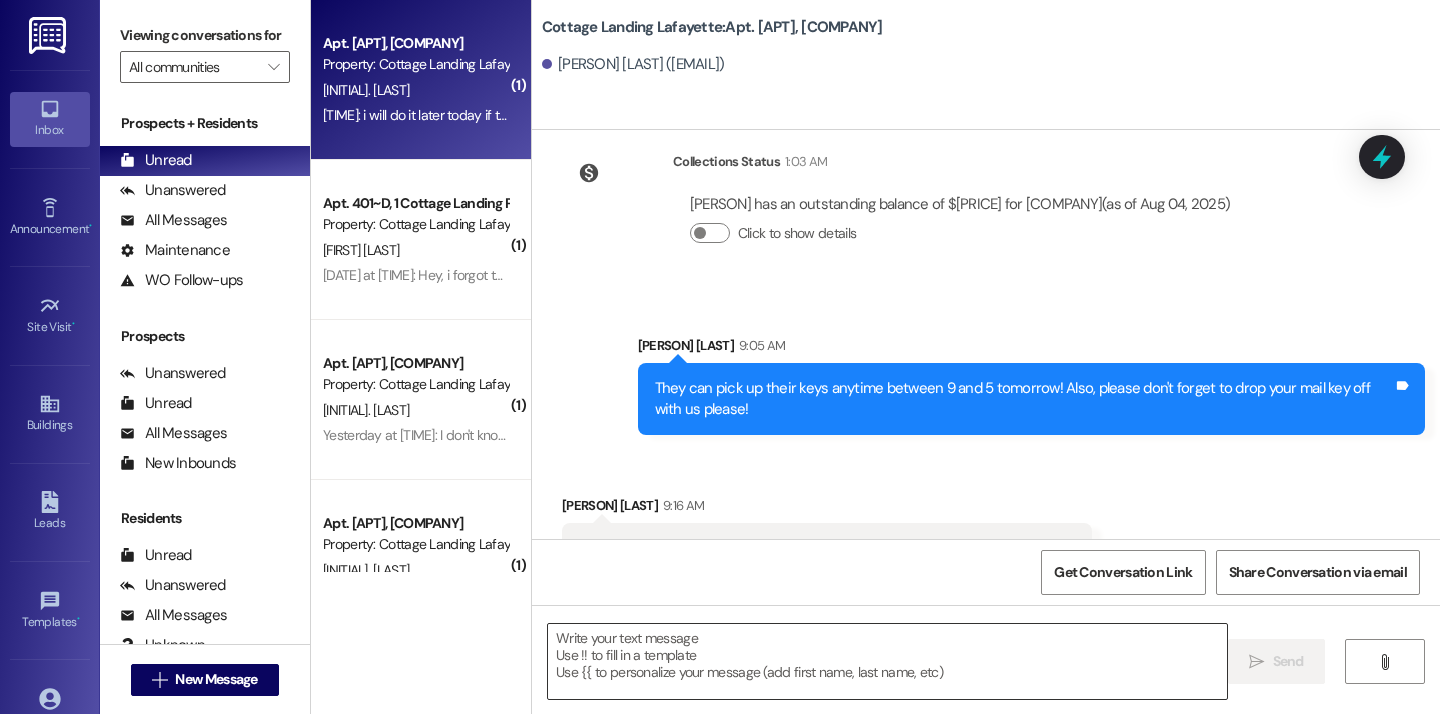 click at bounding box center (887, 661) 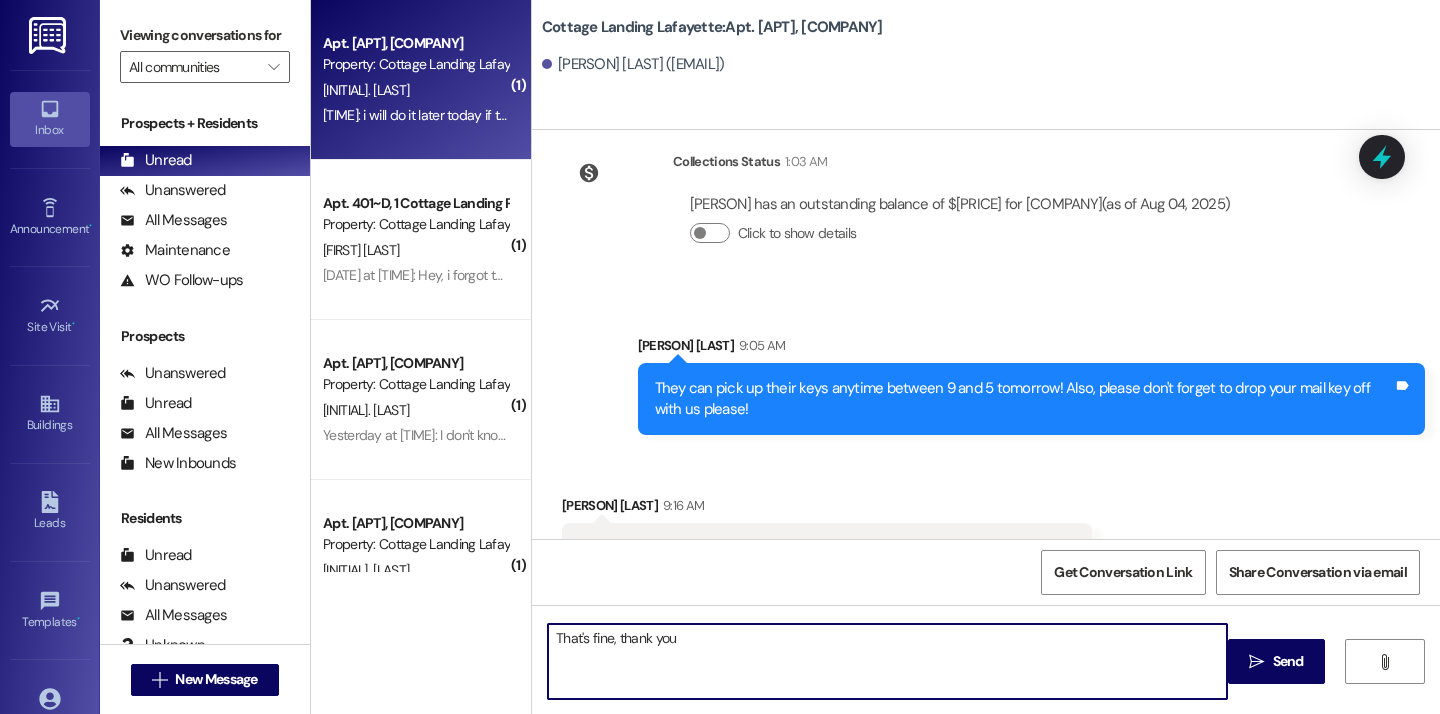 type on "That's fine, thank you!" 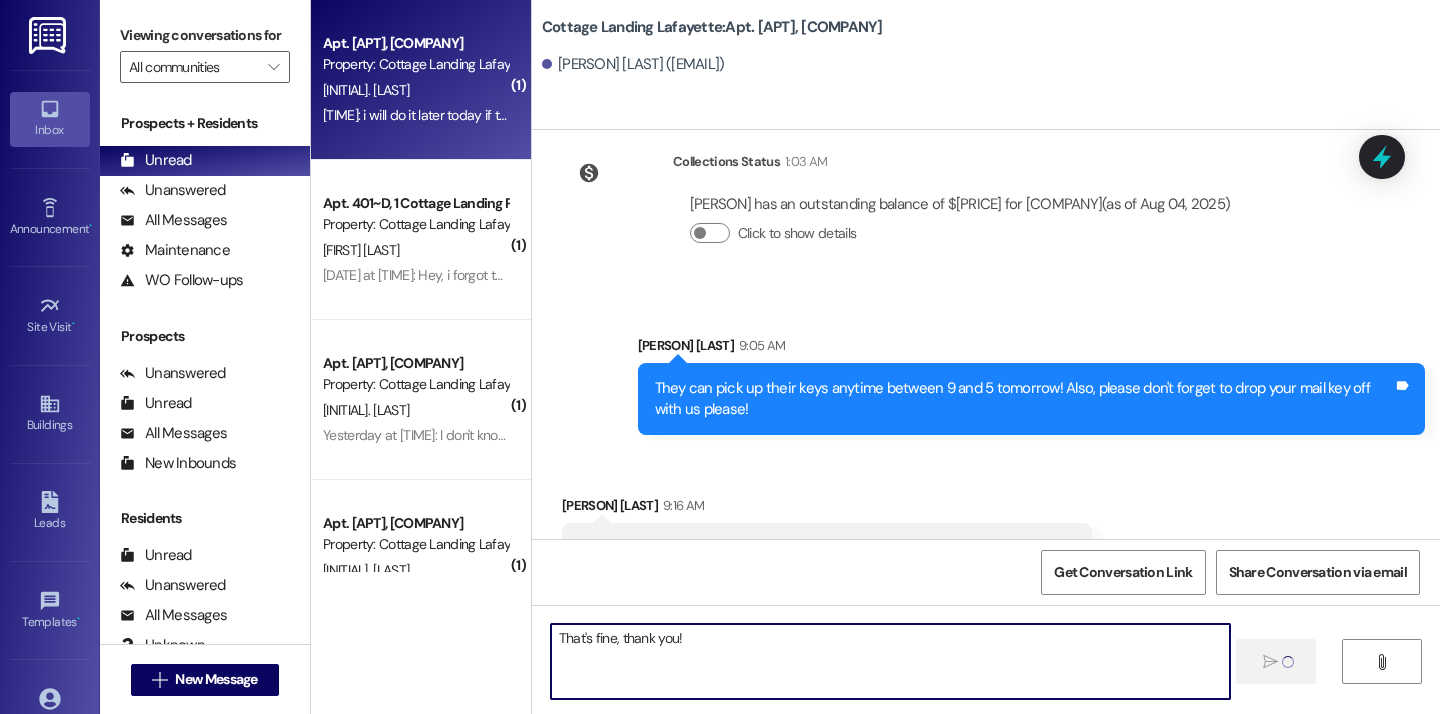type 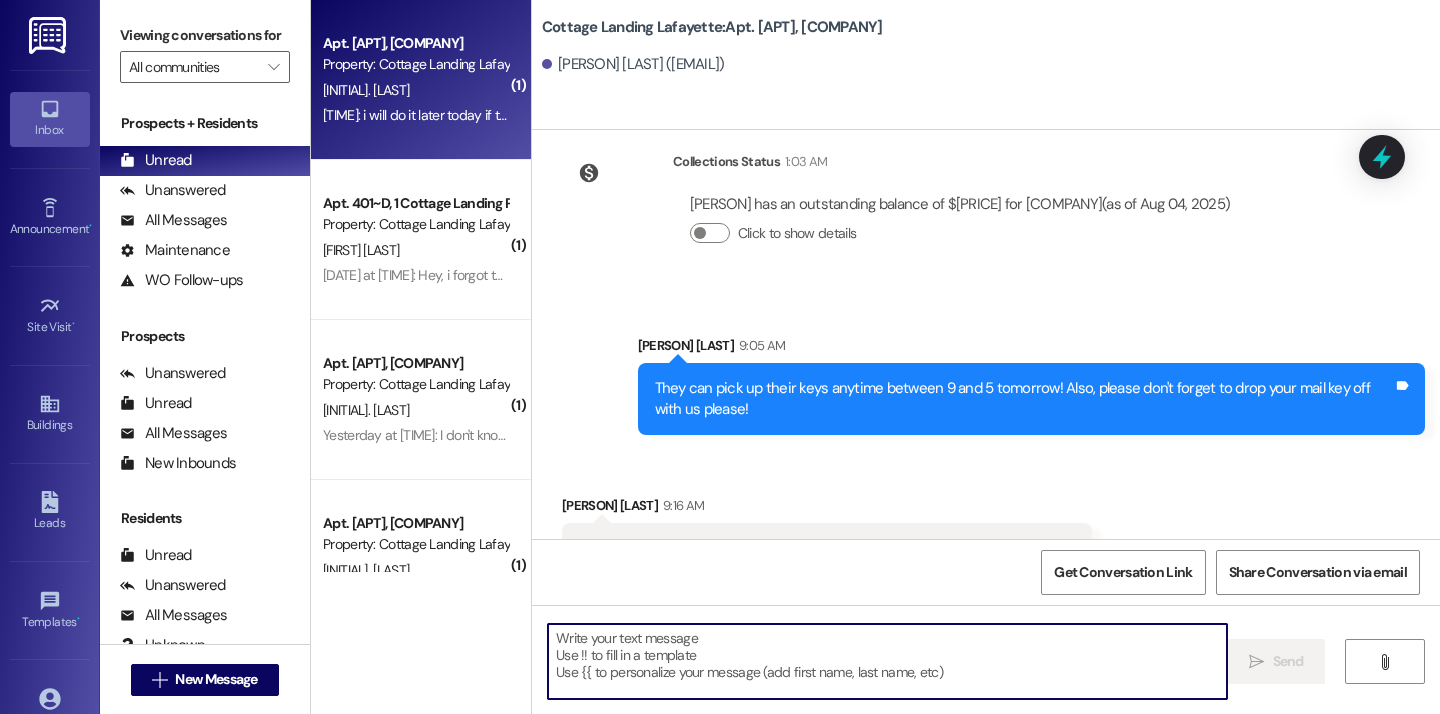scroll, scrollTop: 49411, scrollLeft: 0, axis: vertical 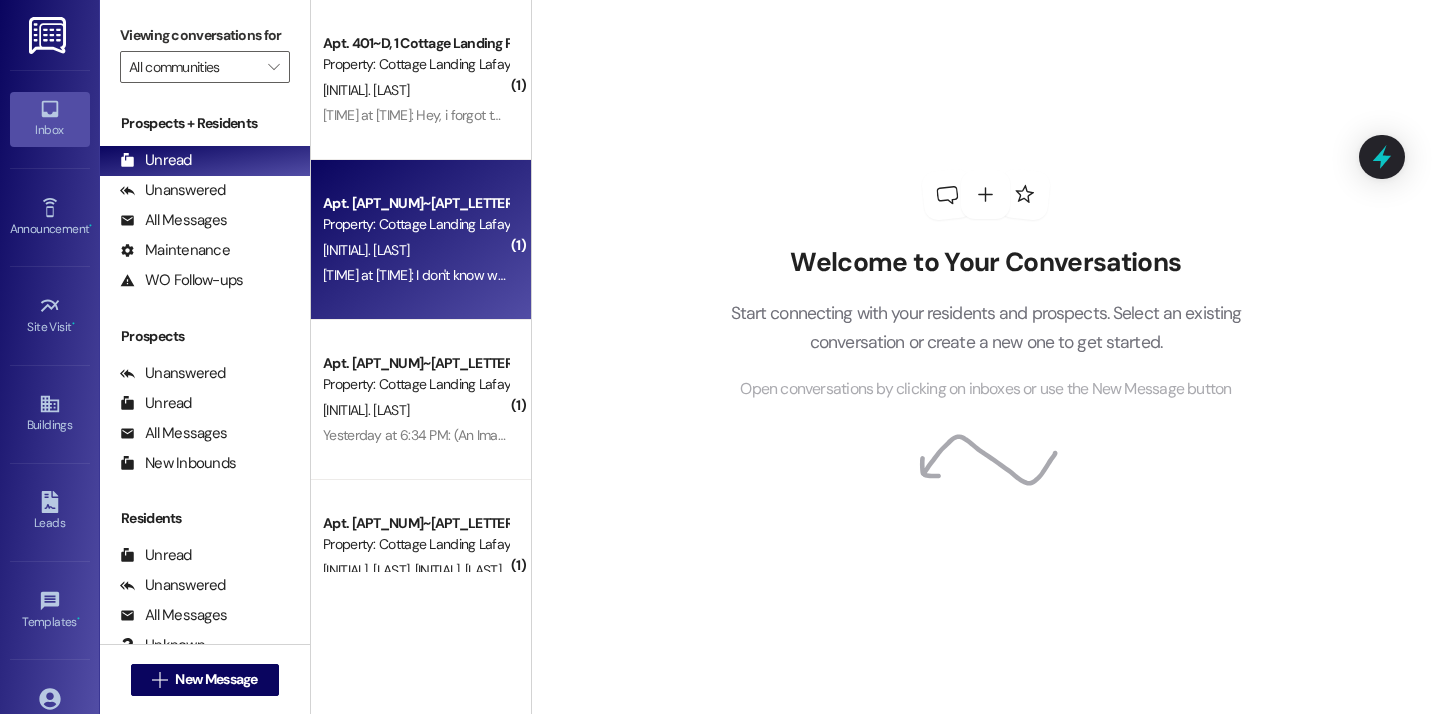 click on "Yesterday at 6:41 PM: I don't know who exactly to contact but the entrance gate is broke Yesterday at 6:41 PM: I don't know who exactly to contact but the entrance gate is broke" at bounding box center [415, 275] 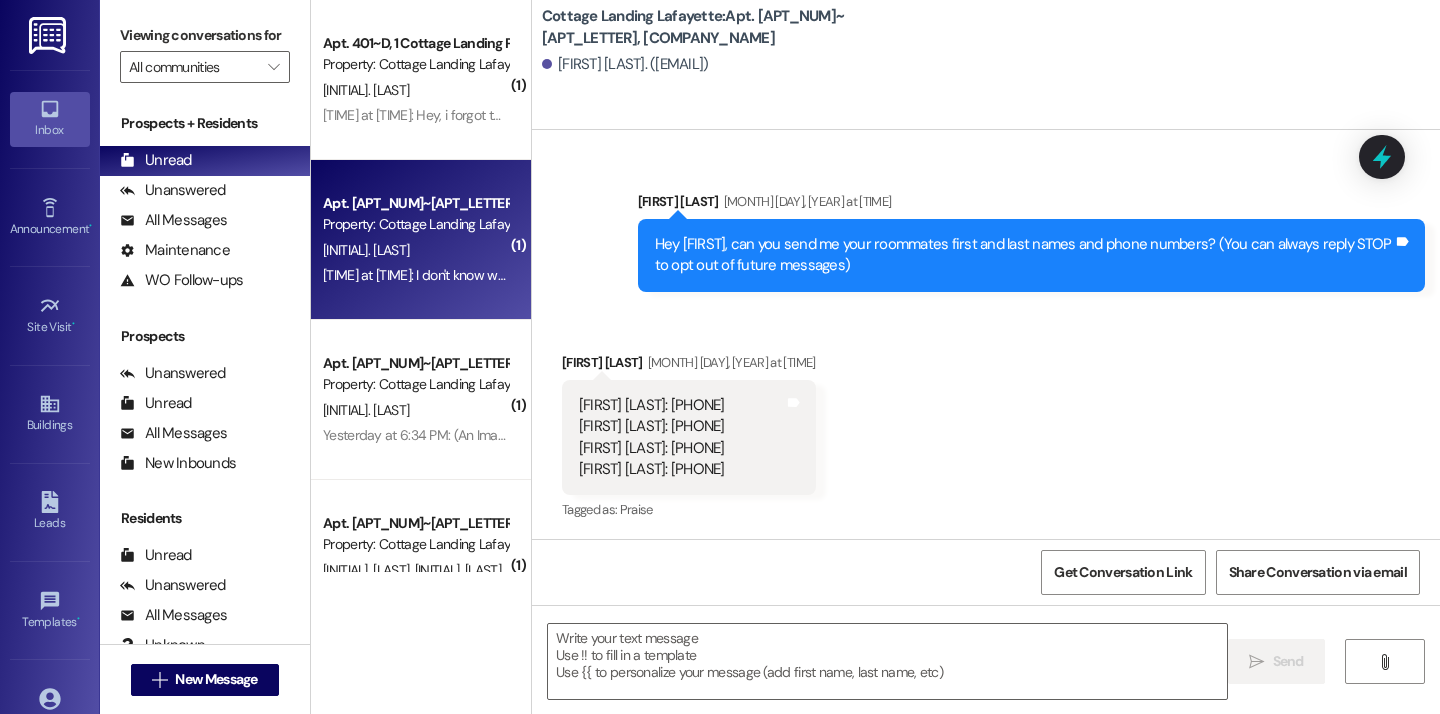 scroll, scrollTop: 21061, scrollLeft: 0, axis: vertical 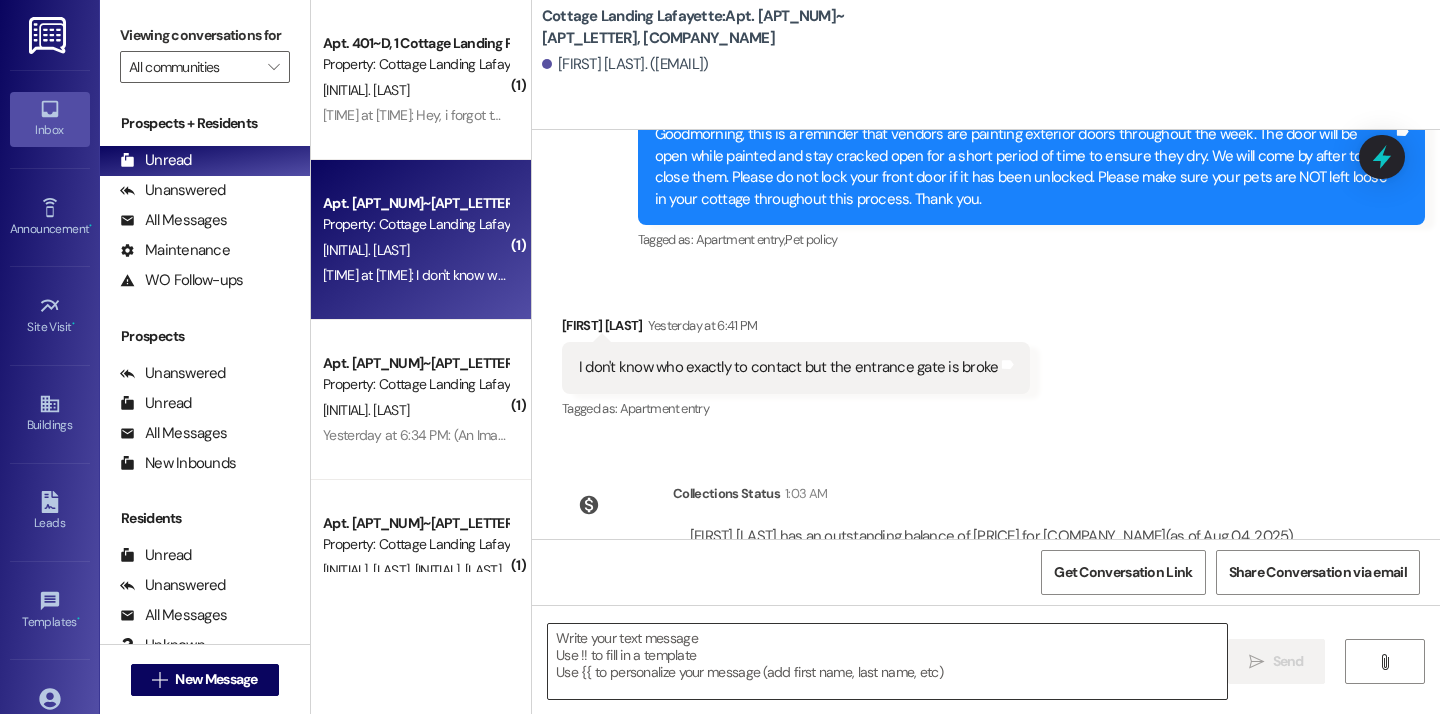 click at bounding box center [887, 661] 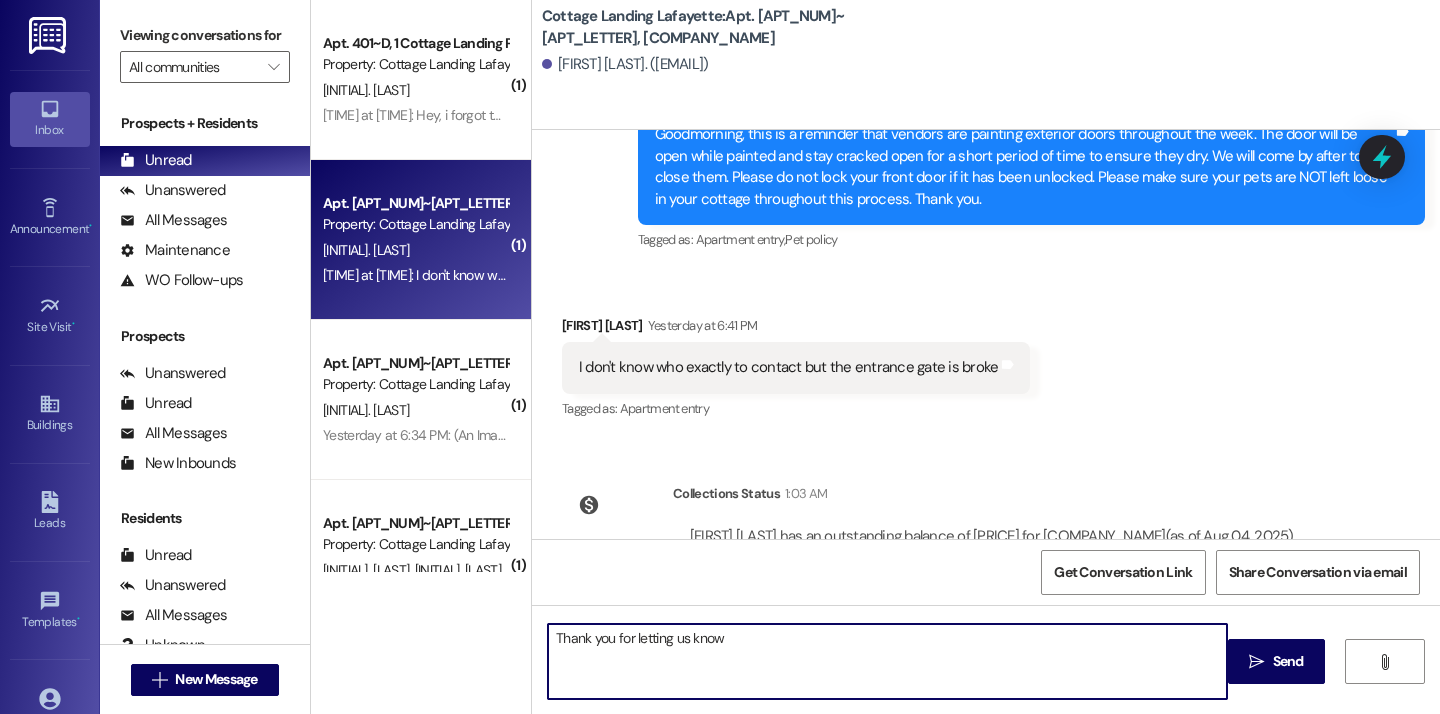 type on "Thank you for letting us know." 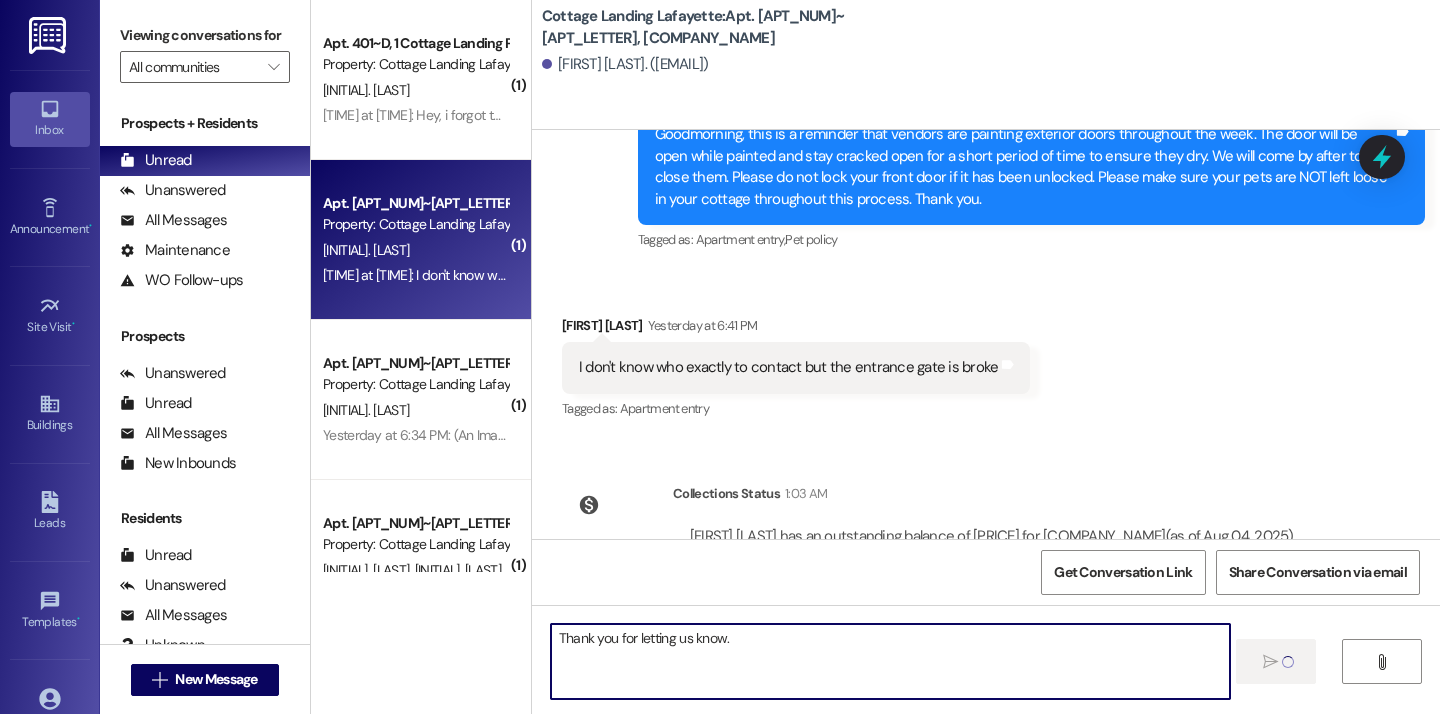 type 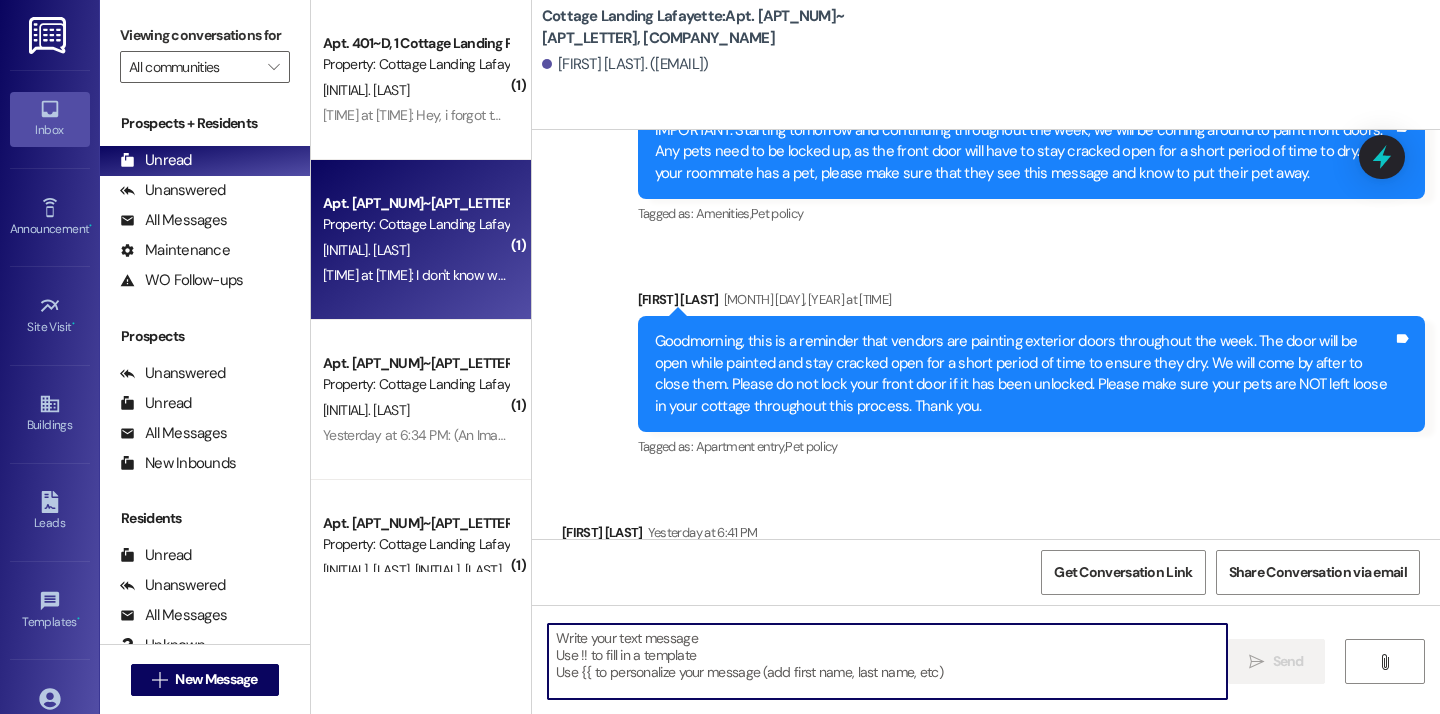 scroll, scrollTop: 21200, scrollLeft: 0, axis: vertical 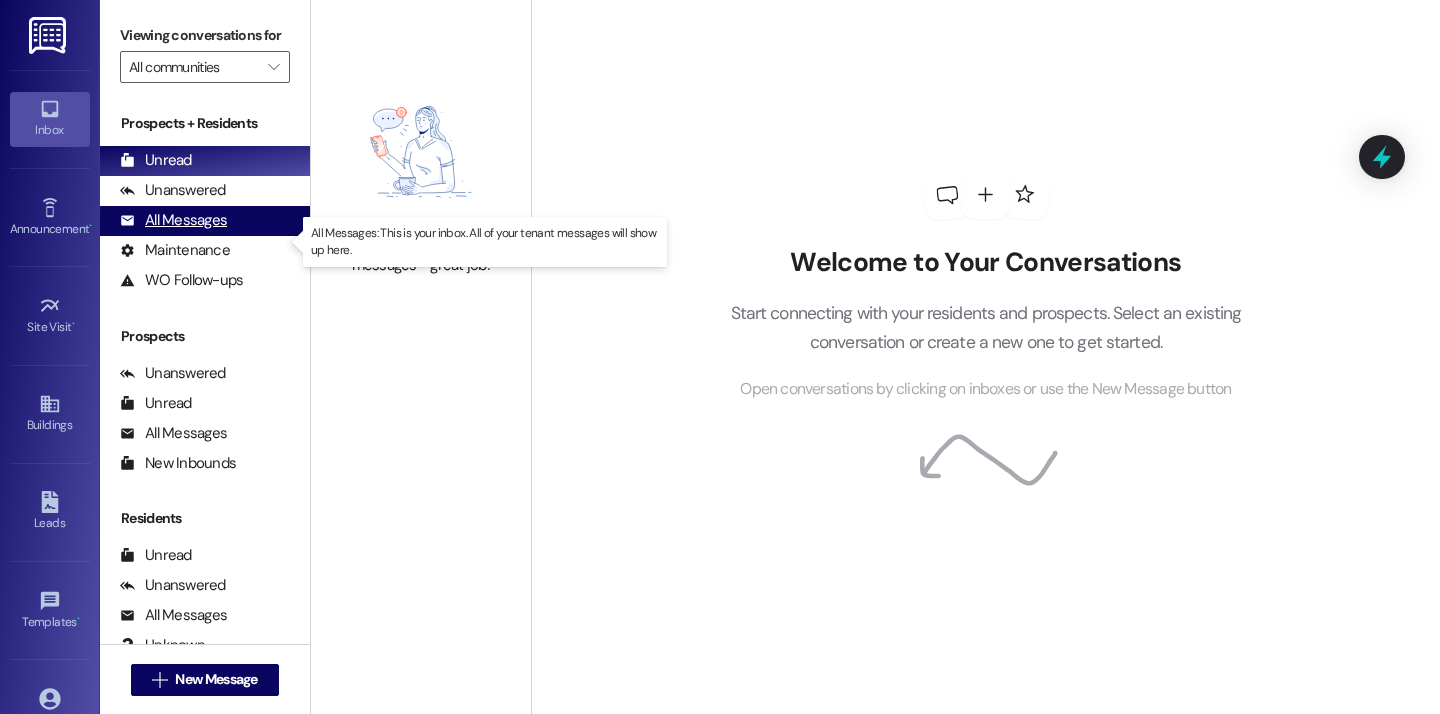 click on "All Messages" at bounding box center (173, 220) 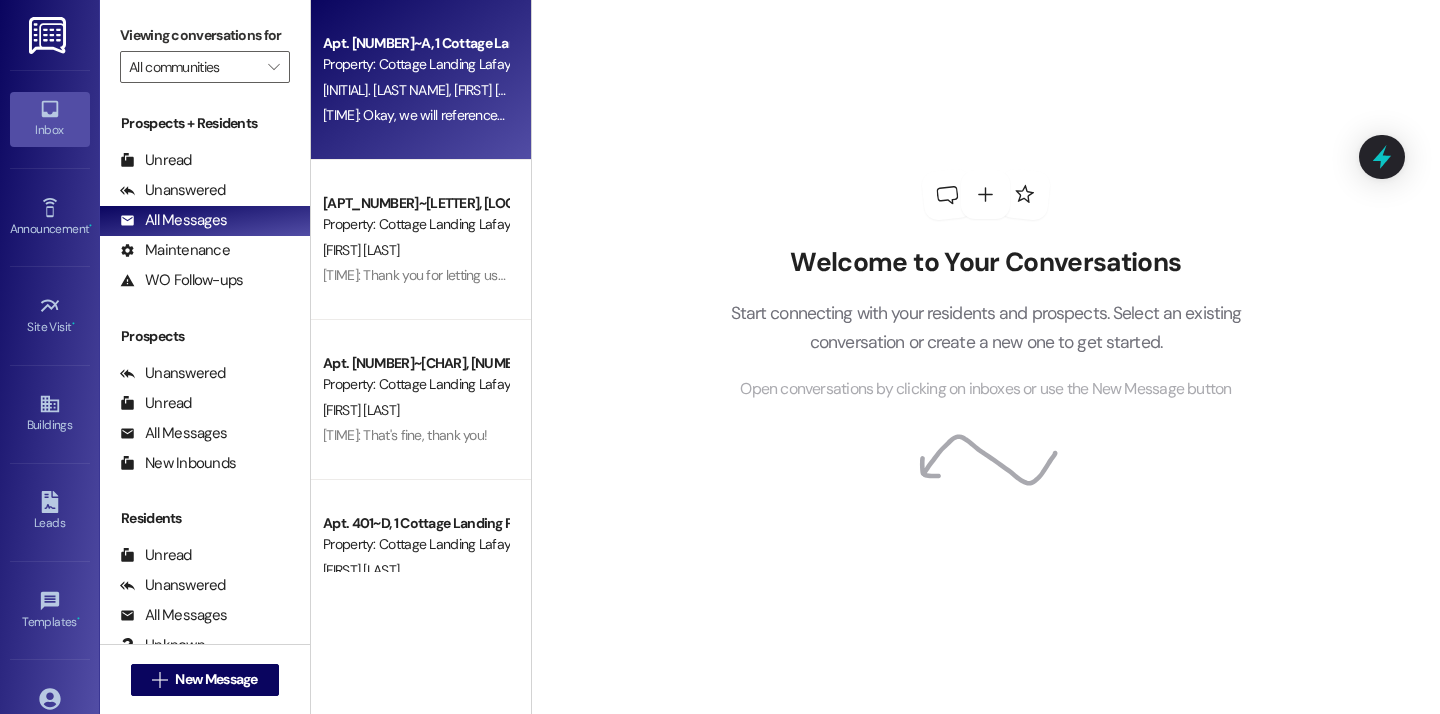 click on "[FIRST] [LAST]" at bounding box center [492, 90] 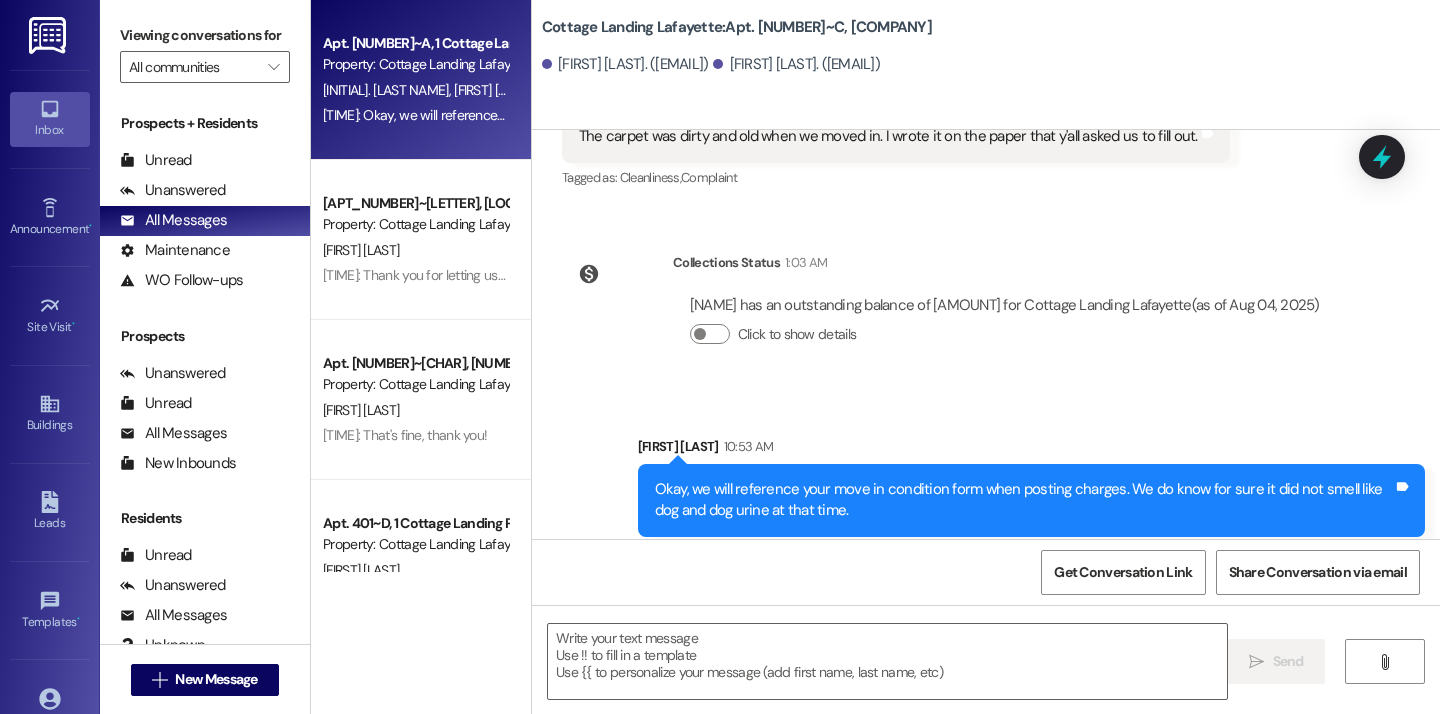 scroll, scrollTop: 969, scrollLeft: 0, axis: vertical 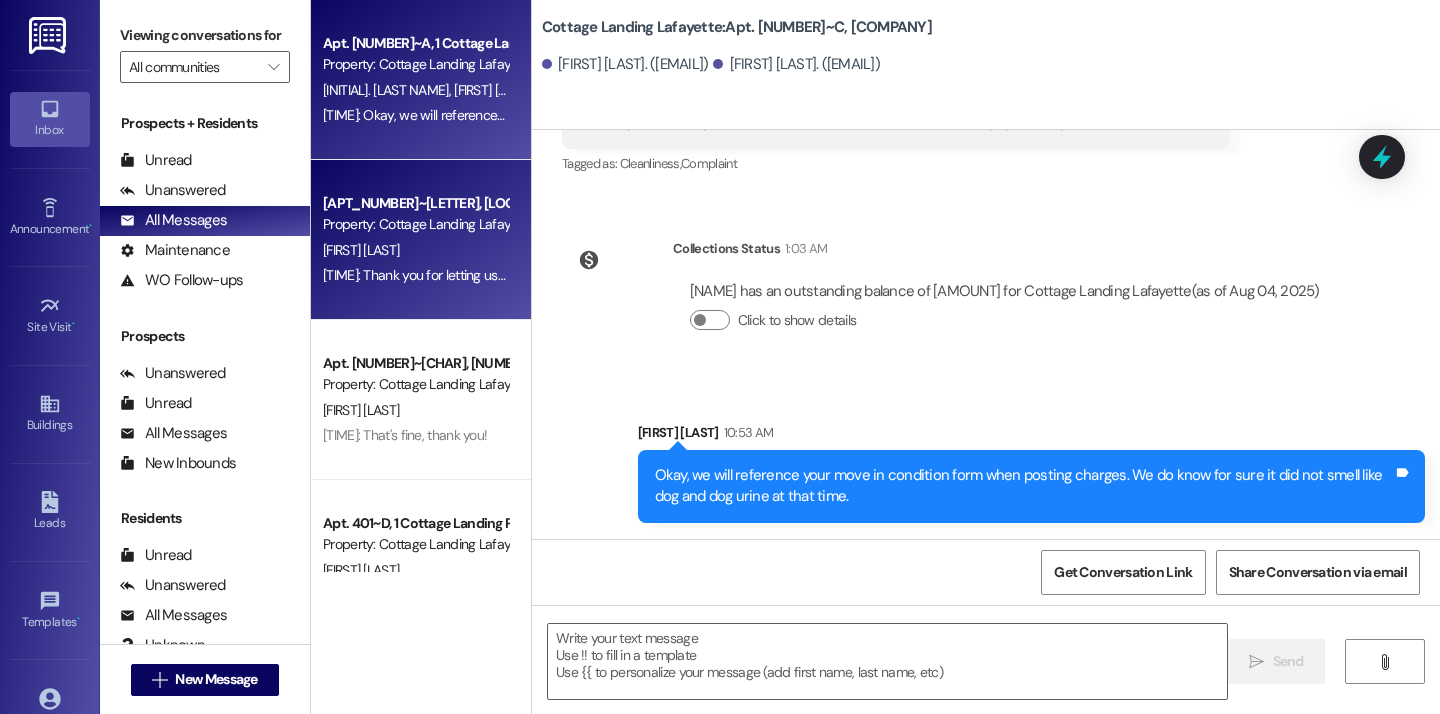 click on "[FIRST] [LAST]" at bounding box center [415, 250] 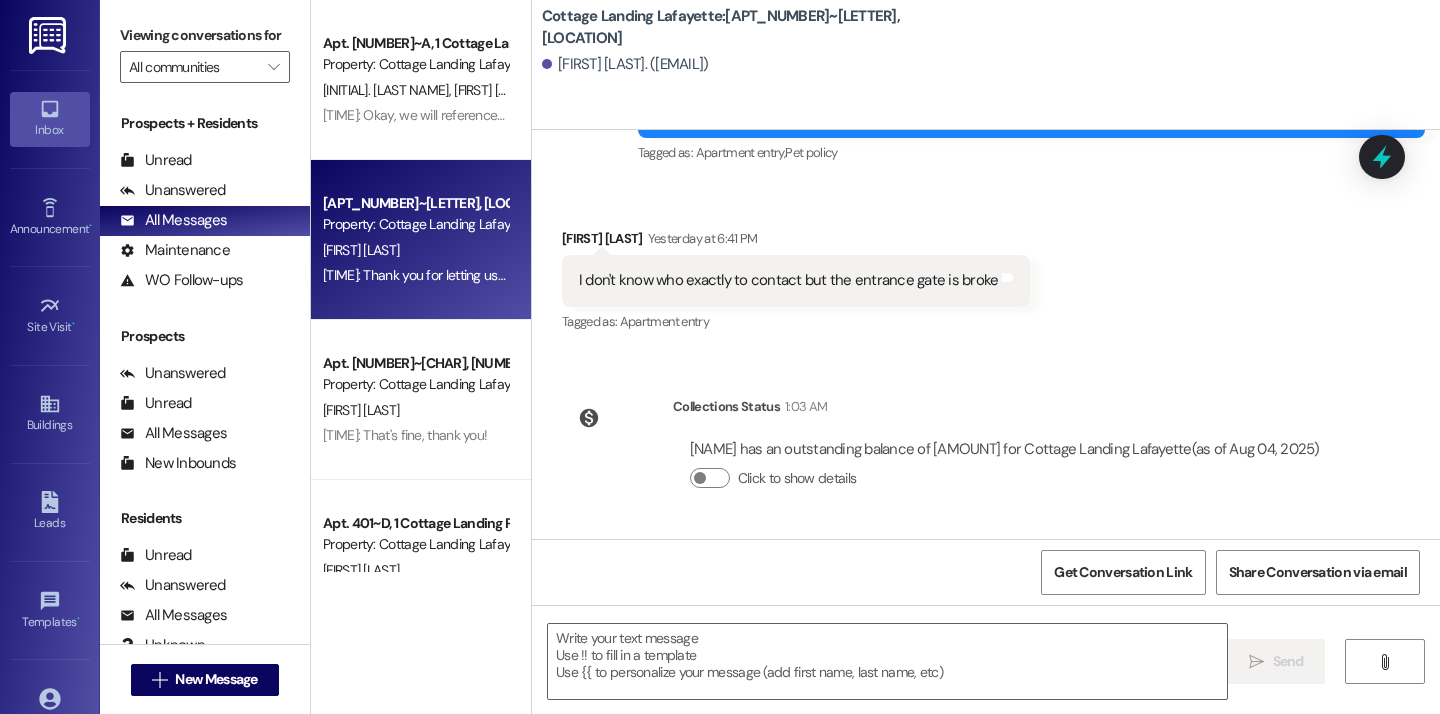 scroll, scrollTop: 21200, scrollLeft: 0, axis: vertical 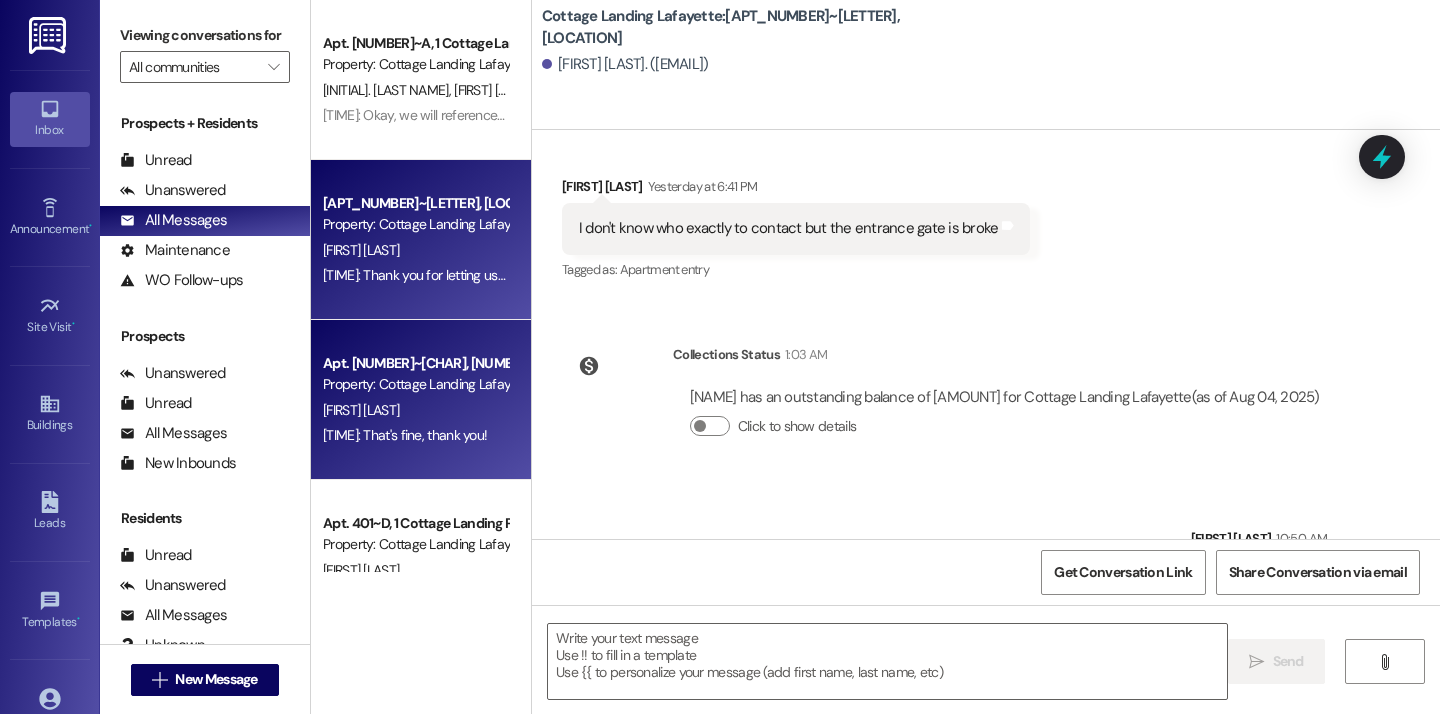 click on "[TIME]: That's fine, thank you! [TIME]: That's fine, thank you!" at bounding box center (415, 435) 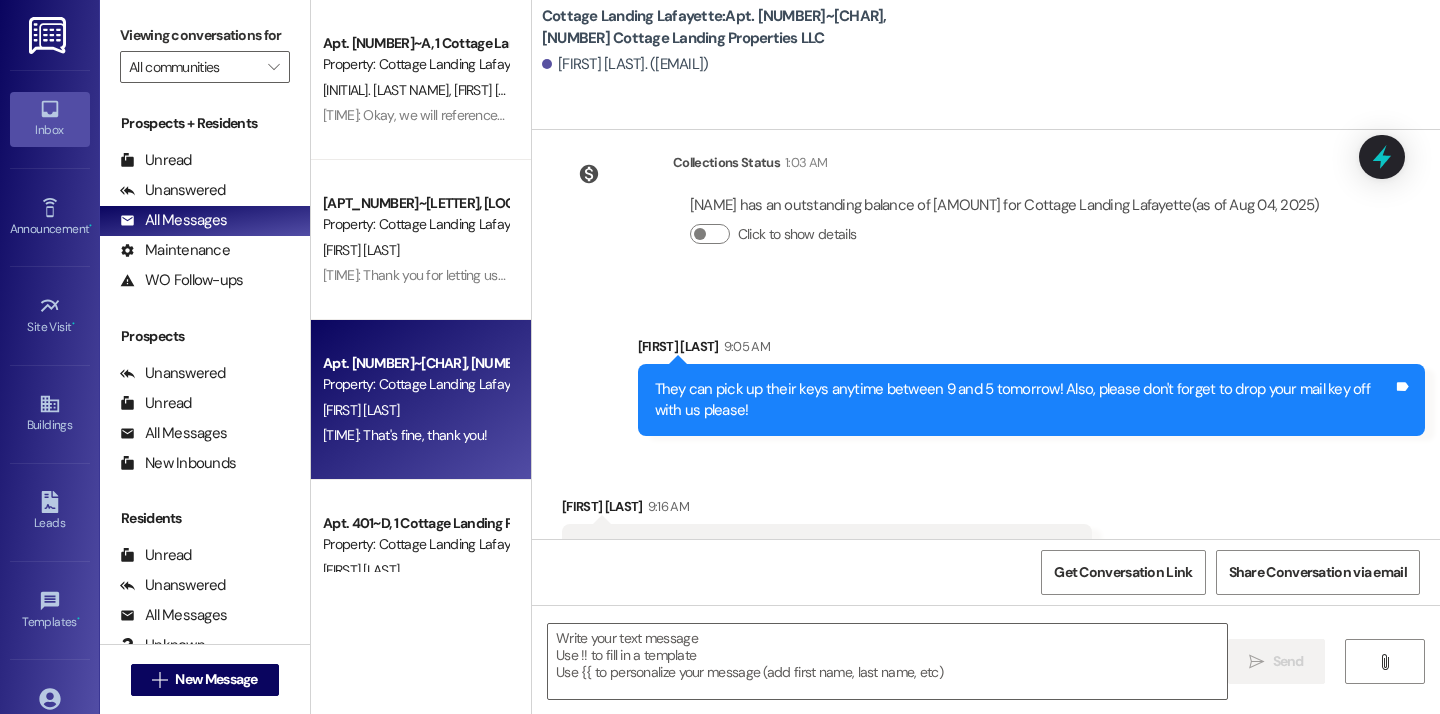 scroll, scrollTop: 49411, scrollLeft: 0, axis: vertical 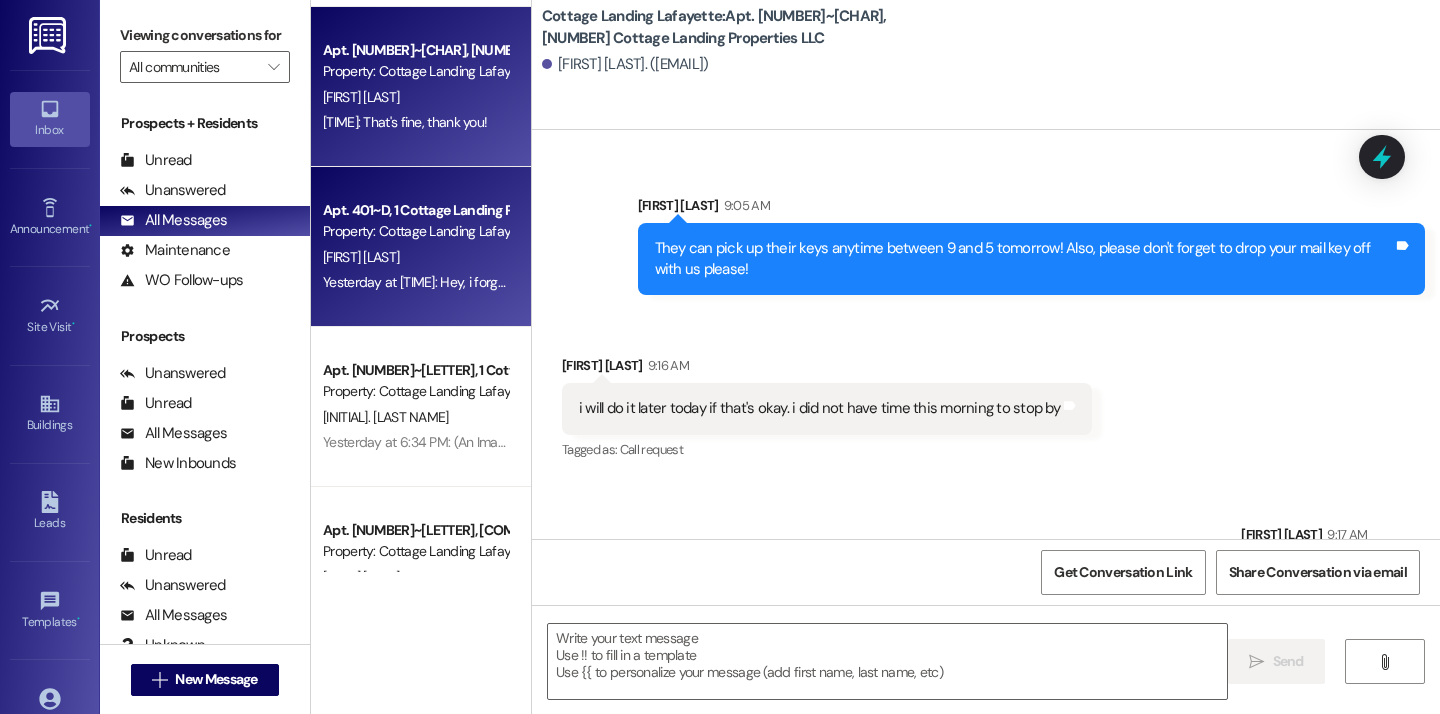 click on "Property: Cottage Landing Lafayette" at bounding box center [415, 231] 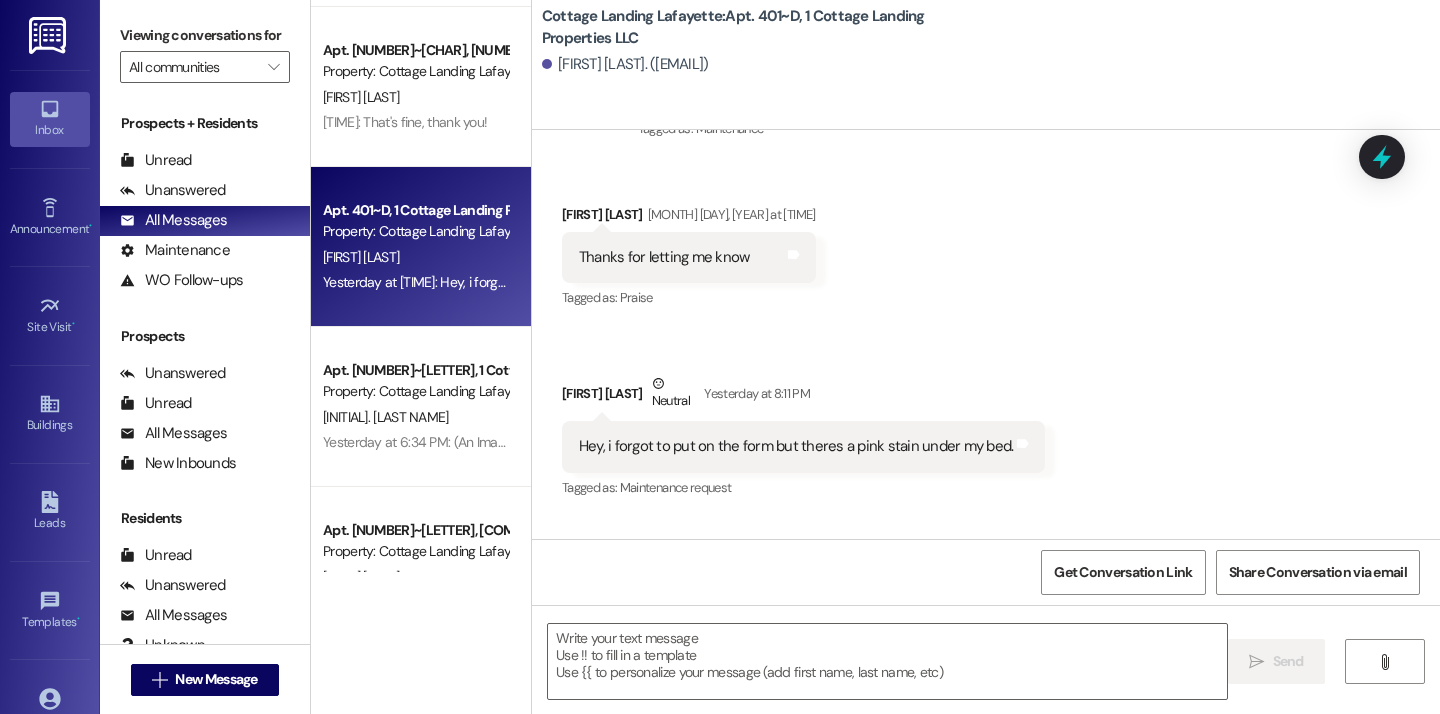 scroll, scrollTop: 28433, scrollLeft: 0, axis: vertical 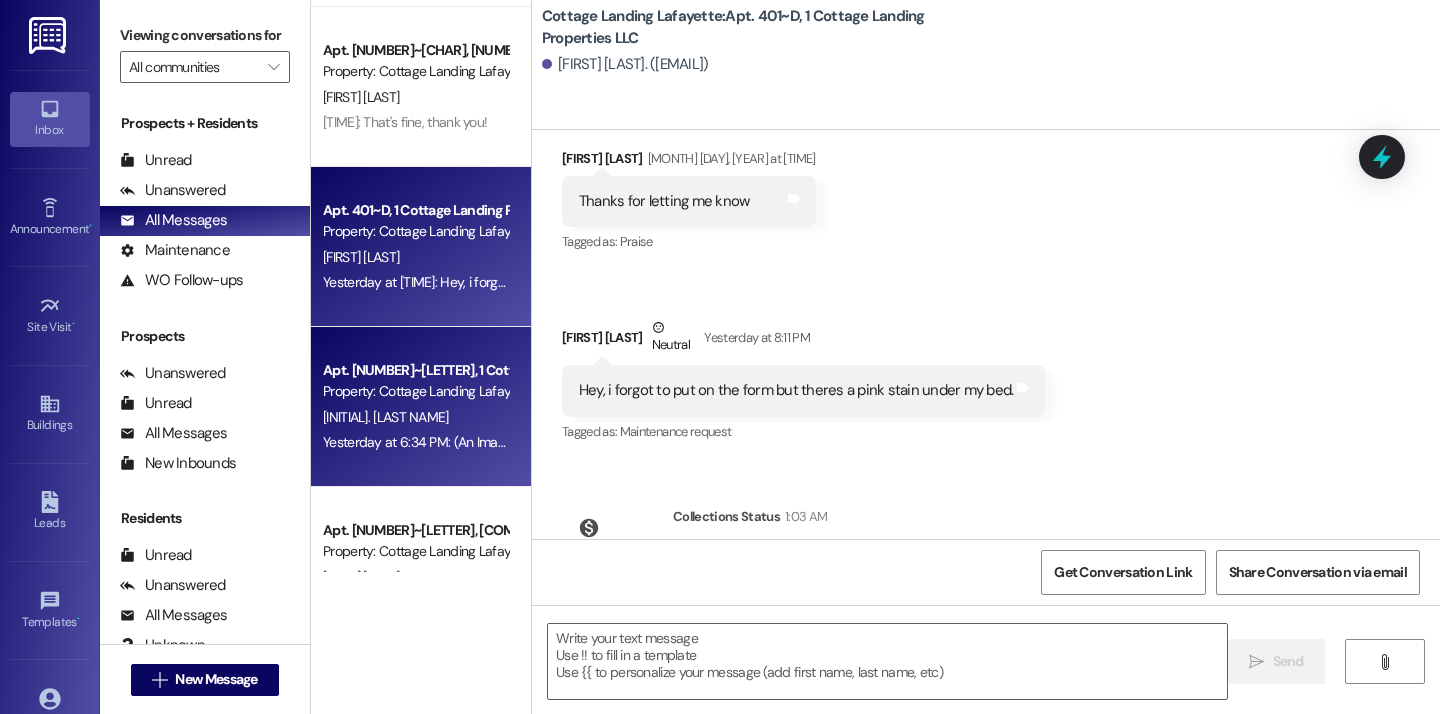click on "[INITIAL]. [LAST NAME]" at bounding box center (415, 417) 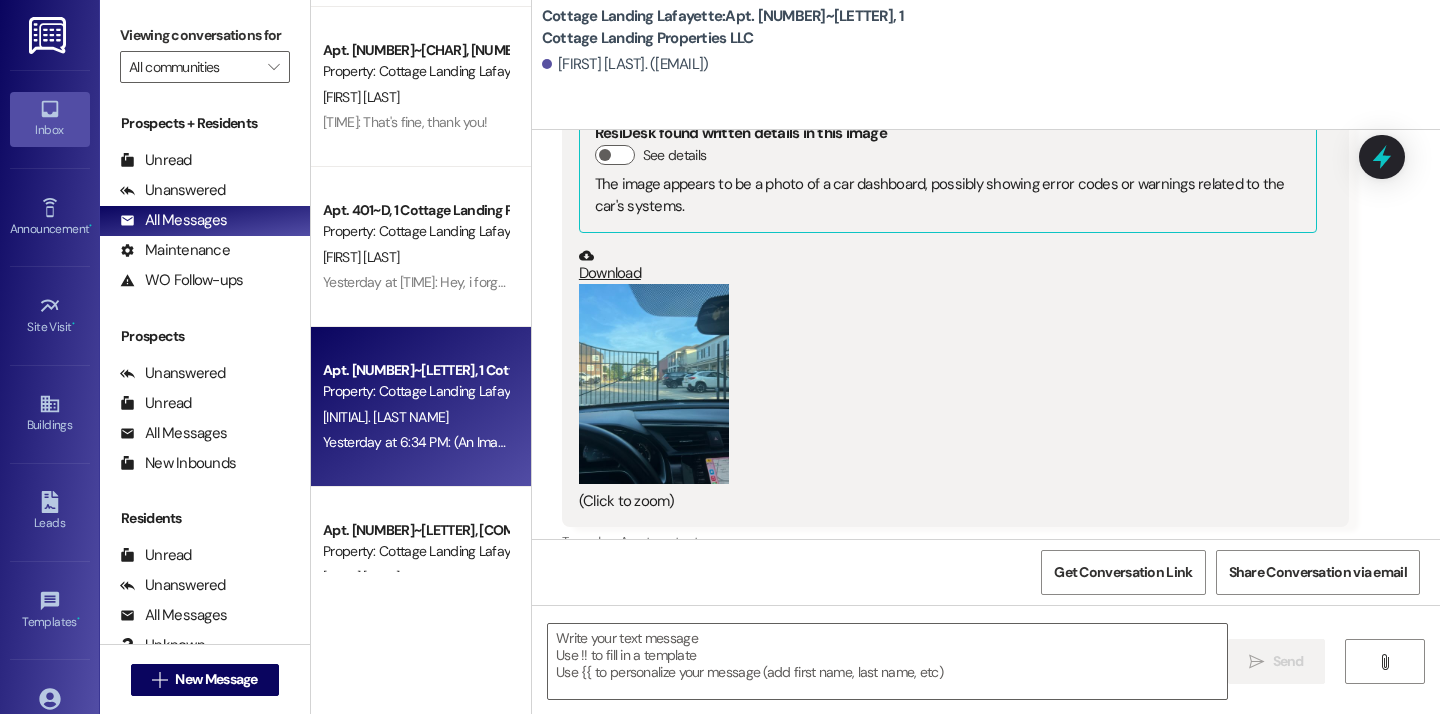 scroll, scrollTop: 65451, scrollLeft: 0, axis: vertical 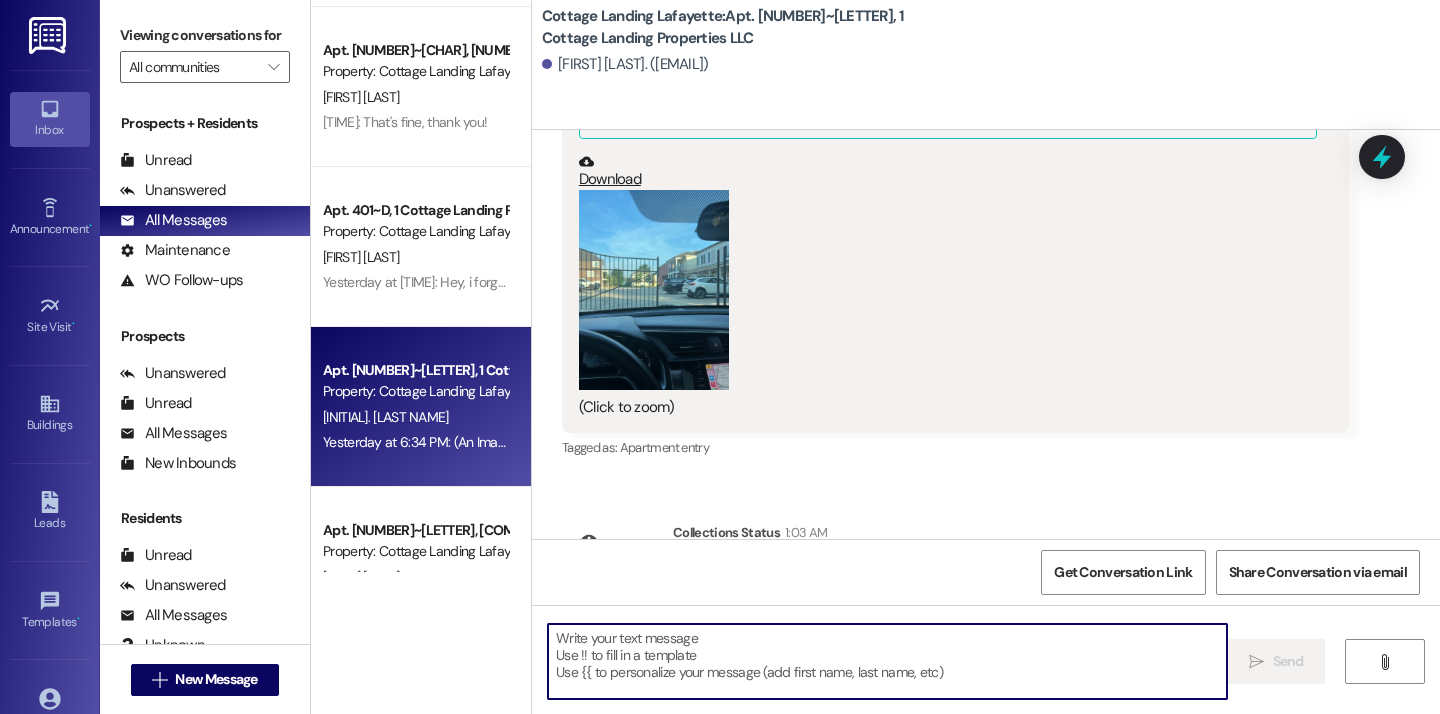 click at bounding box center [887, 661] 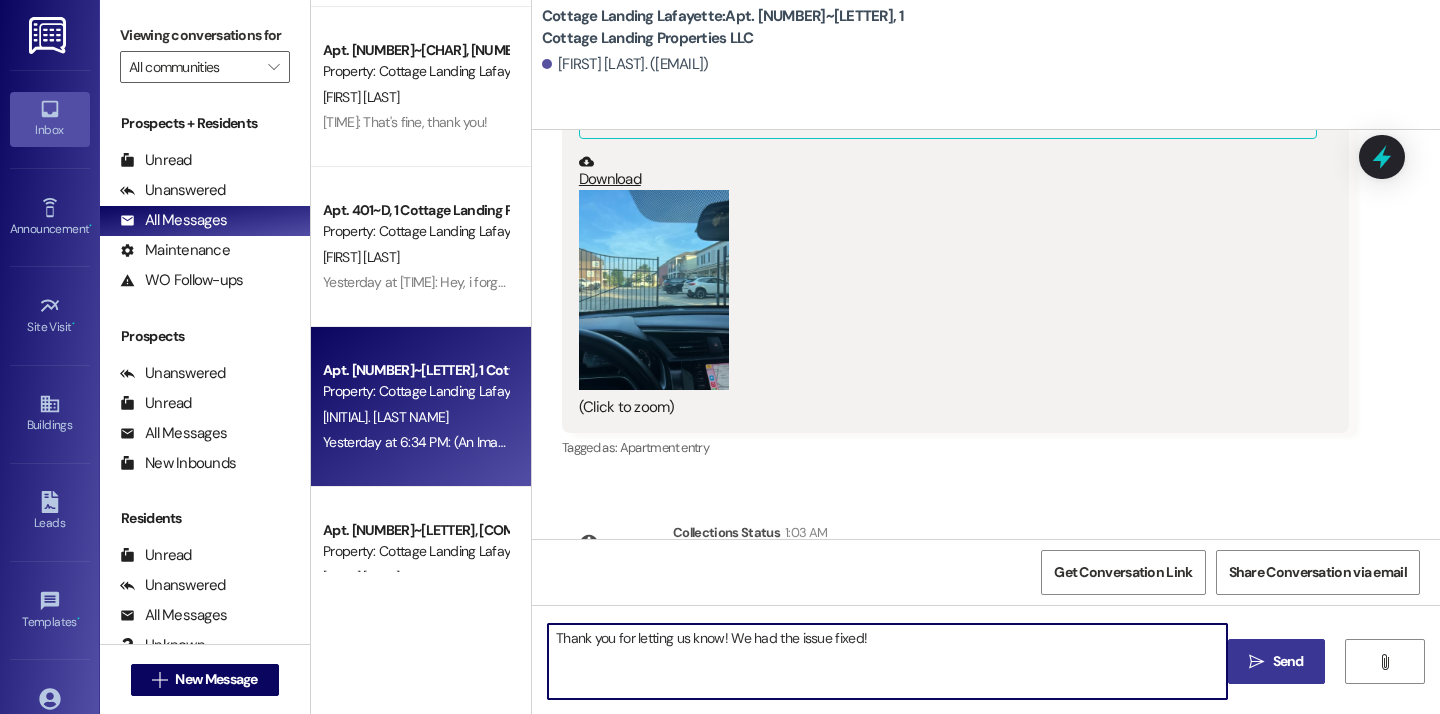 type on "Thank you for letting us know! We had the issue fixed!" 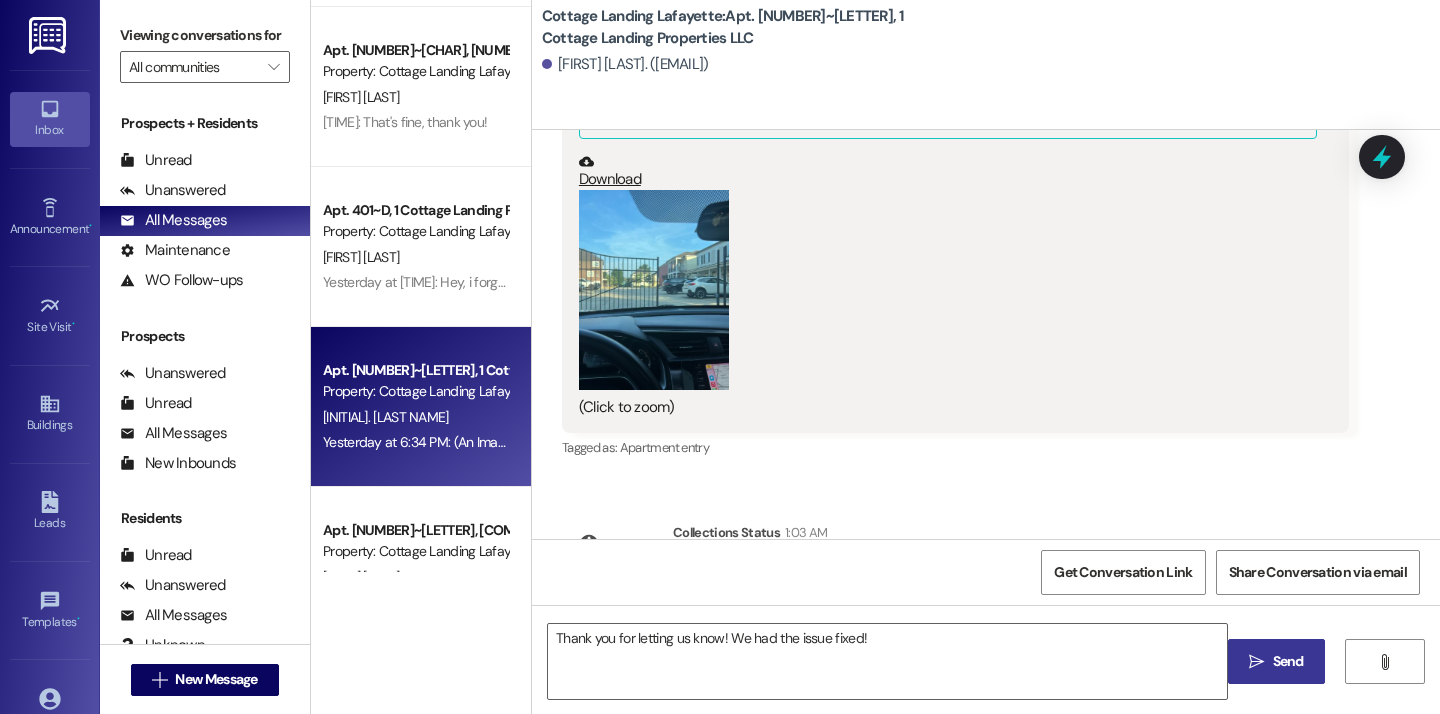 click on " Send" at bounding box center [1276, 661] 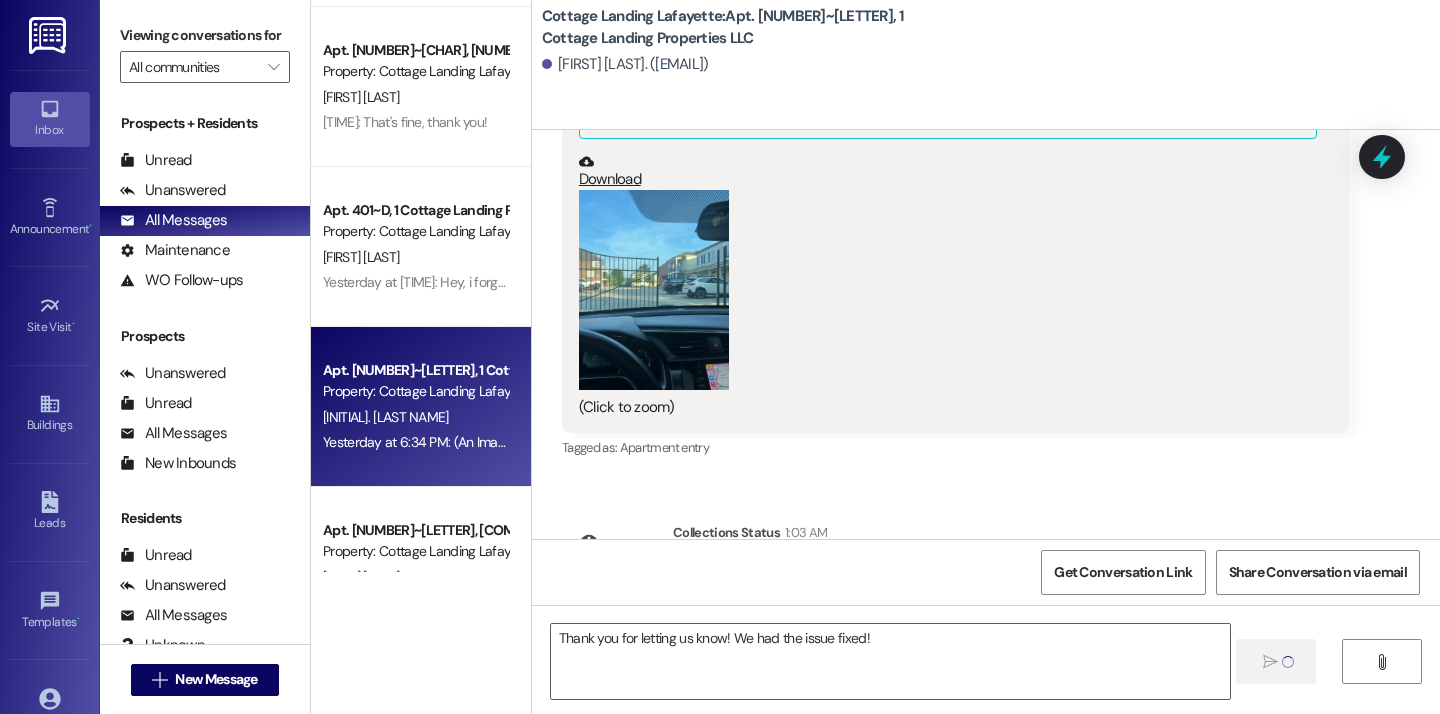 type 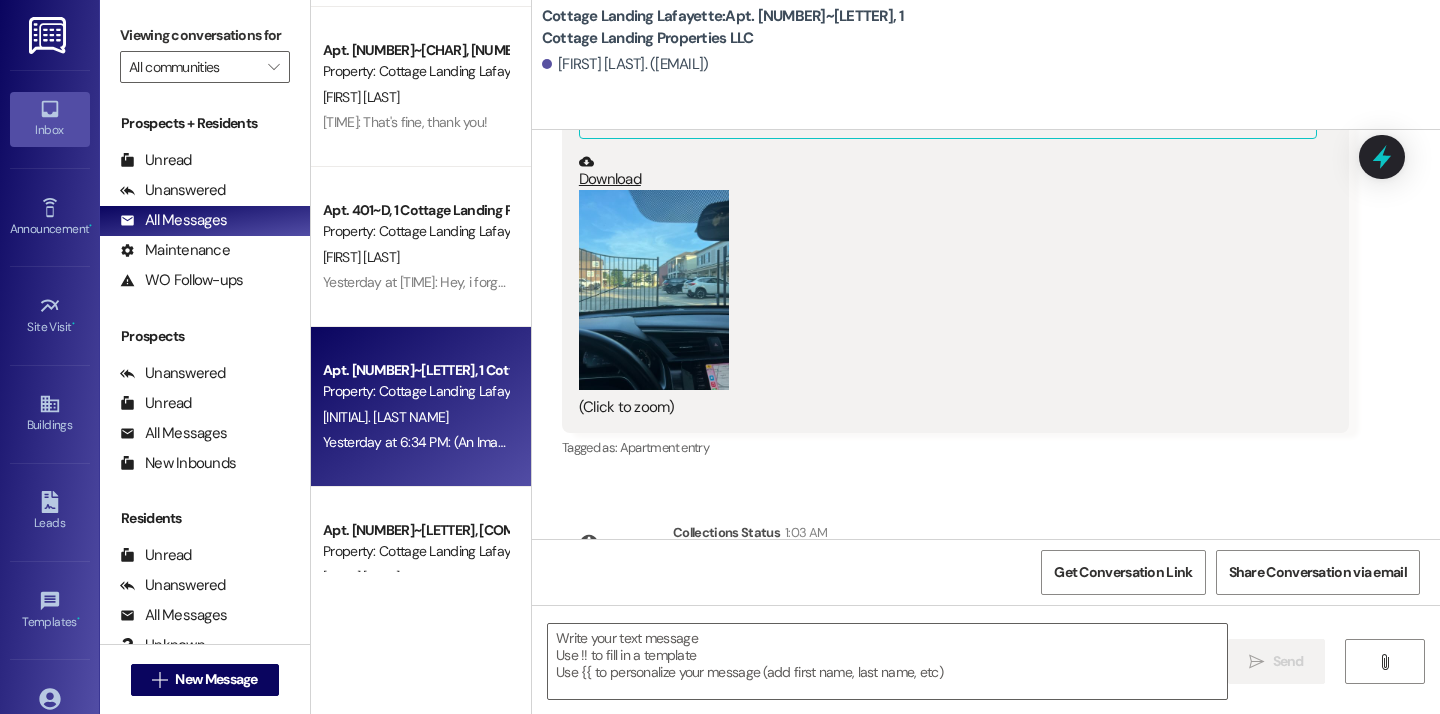 scroll, scrollTop: 584, scrollLeft: 0, axis: vertical 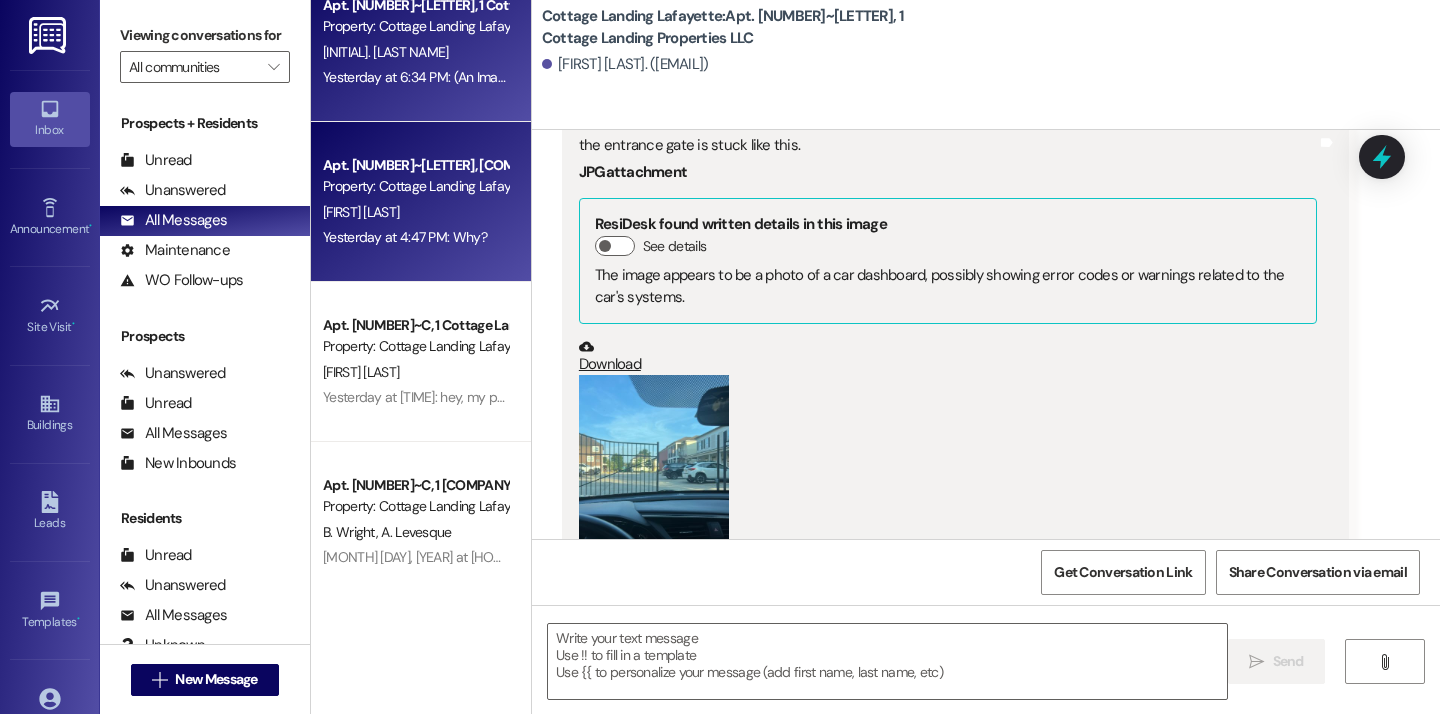 click on "[TIME] at [TIME]: Why? [TIME] at [TIME]: Why?" at bounding box center [405, 237] 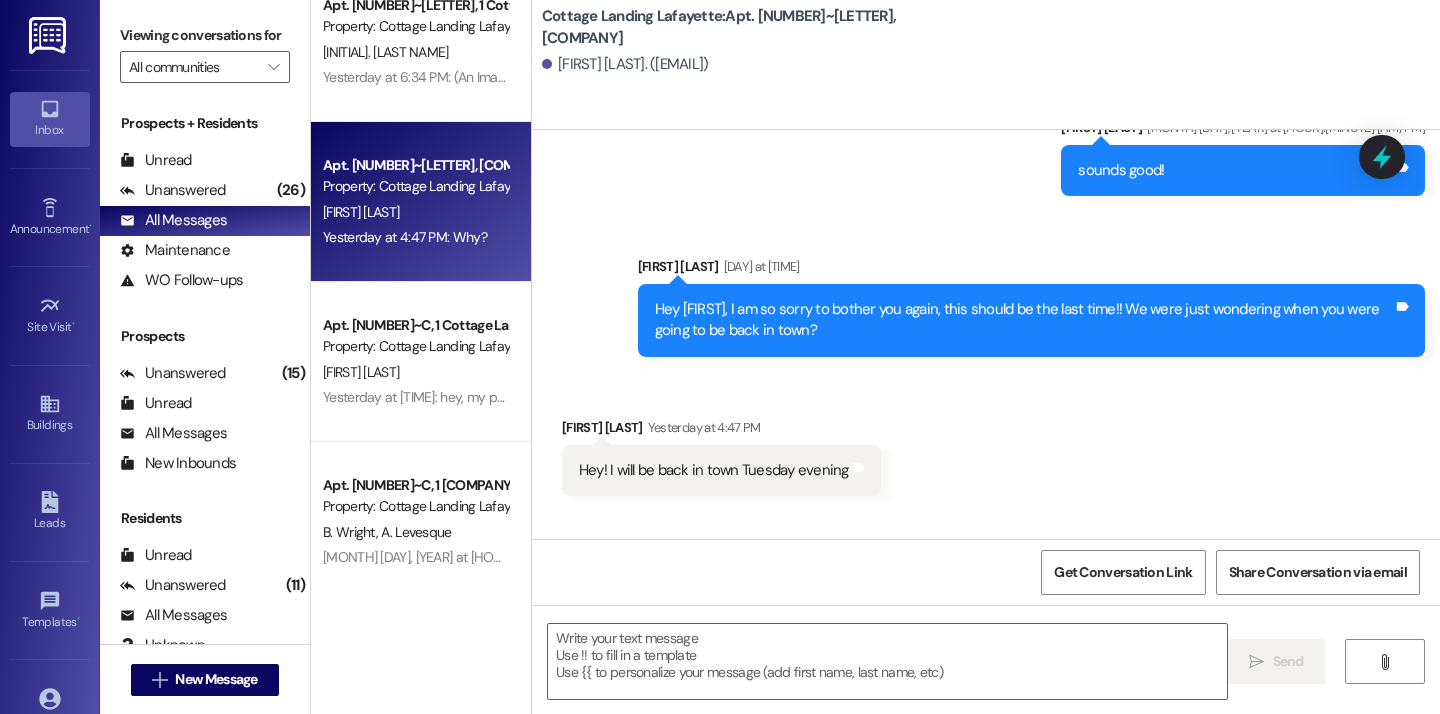 scroll, scrollTop: 28693, scrollLeft: 0, axis: vertical 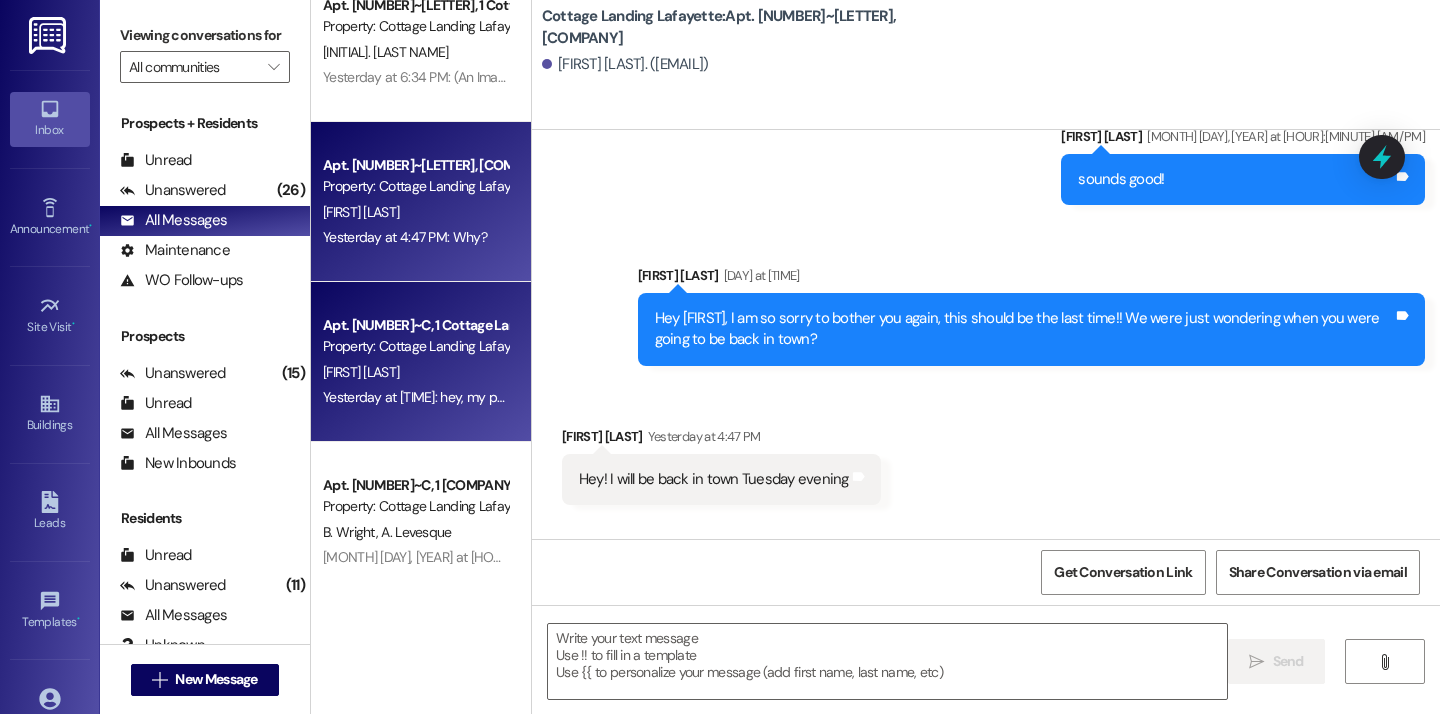 click on "[YESTERDAY] at [TIME]: hey, my package was says it was delivered to the clubhouse on friday at 4:03. i just walked in there to grab and and they said it wasn't there. i was just curious what to do about that because it was a nice pair of shoes and that's not cheap package to lose! [YESTERDAY] at [TIME]: hey, my package was says it was delivered to the clubhouse on friday at 4:03. i just walked in there to grab and and they said it wasn't there. i was just curious what to do about that because it was a nice pair of shoes and that's not cheap package to lose!" at bounding box center (415, 397) 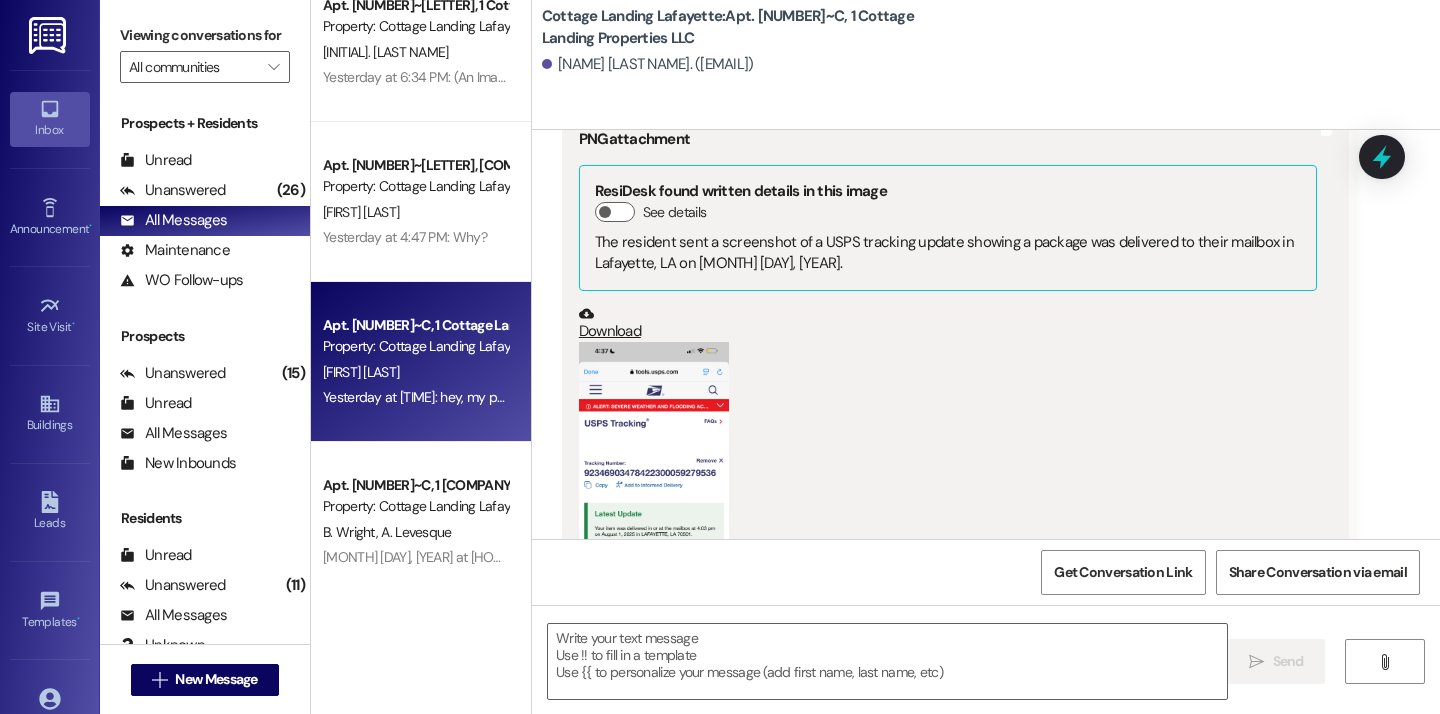 scroll, scrollTop: 38141, scrollLeft: 0, axis: vertical 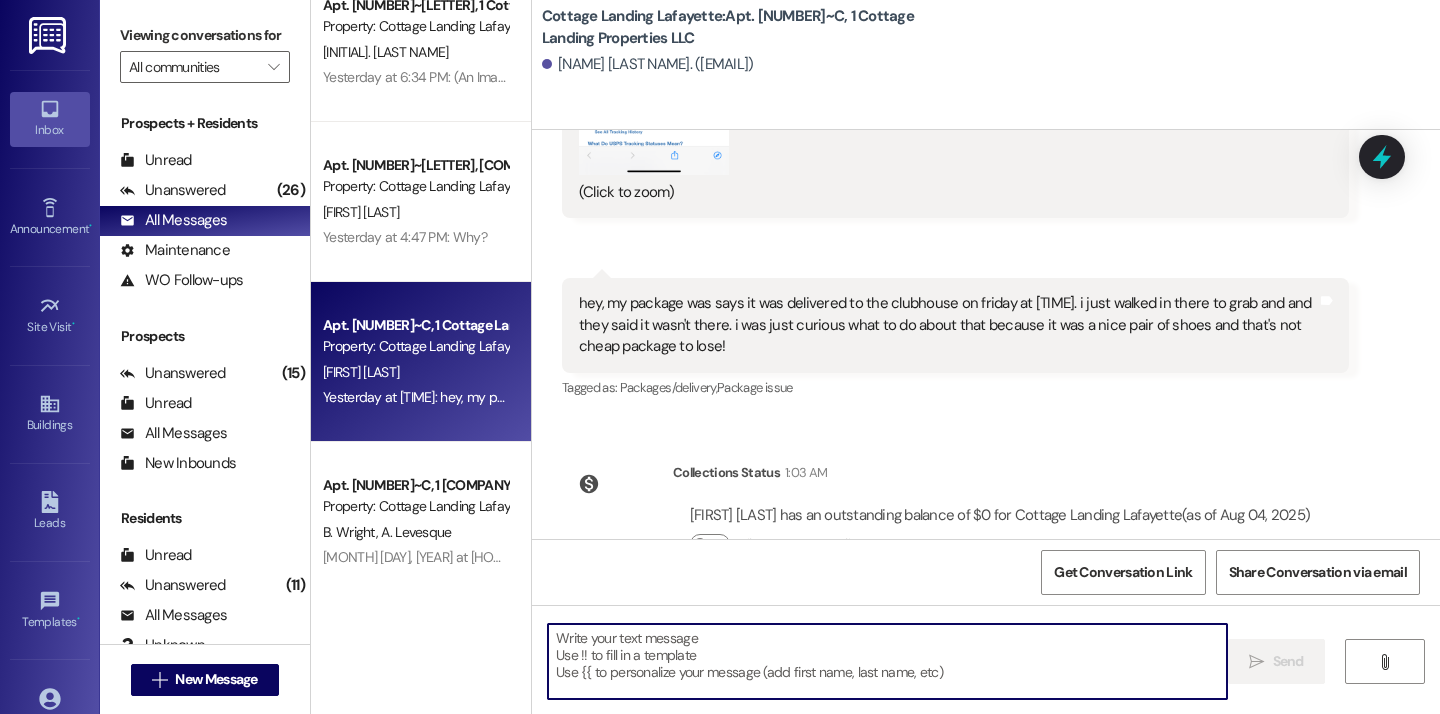 click at bounding box center [887, 661] 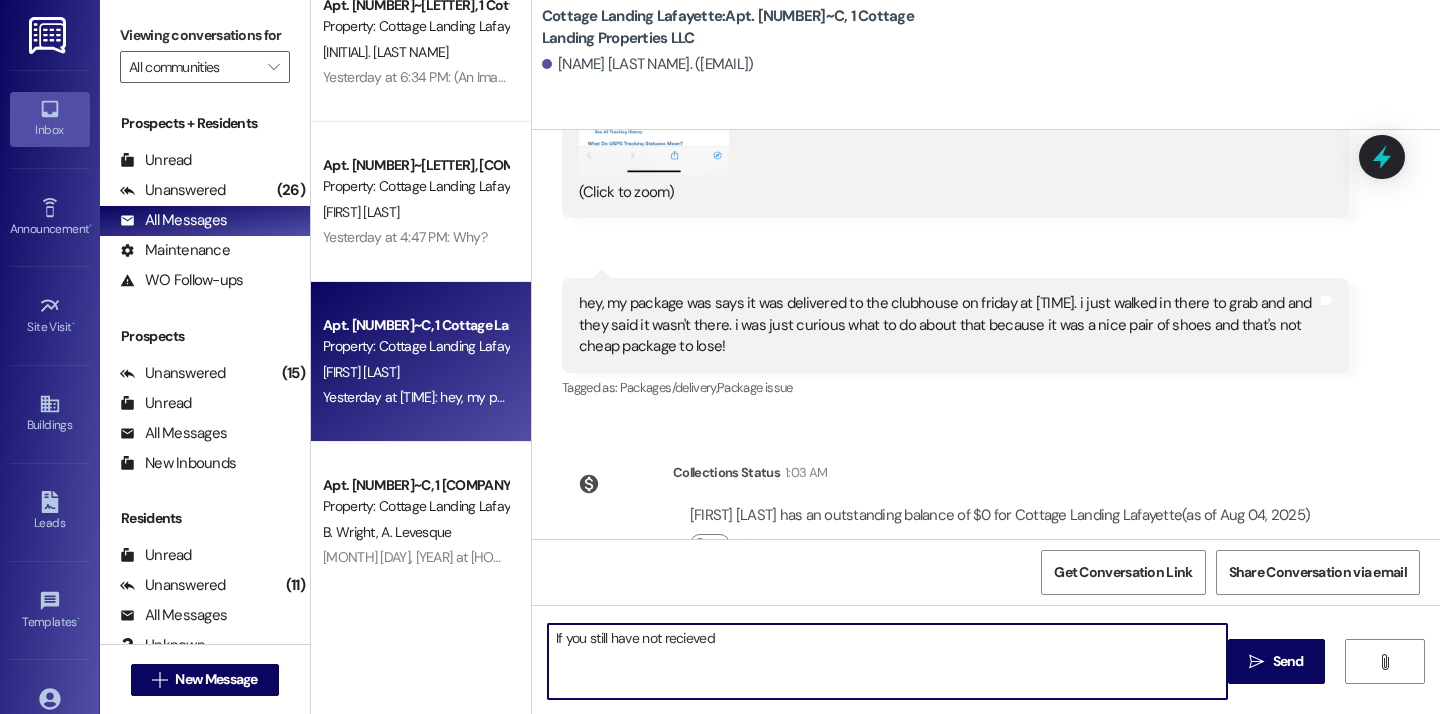 click on "If you still have not recieved" at bounding box center [887, 661] 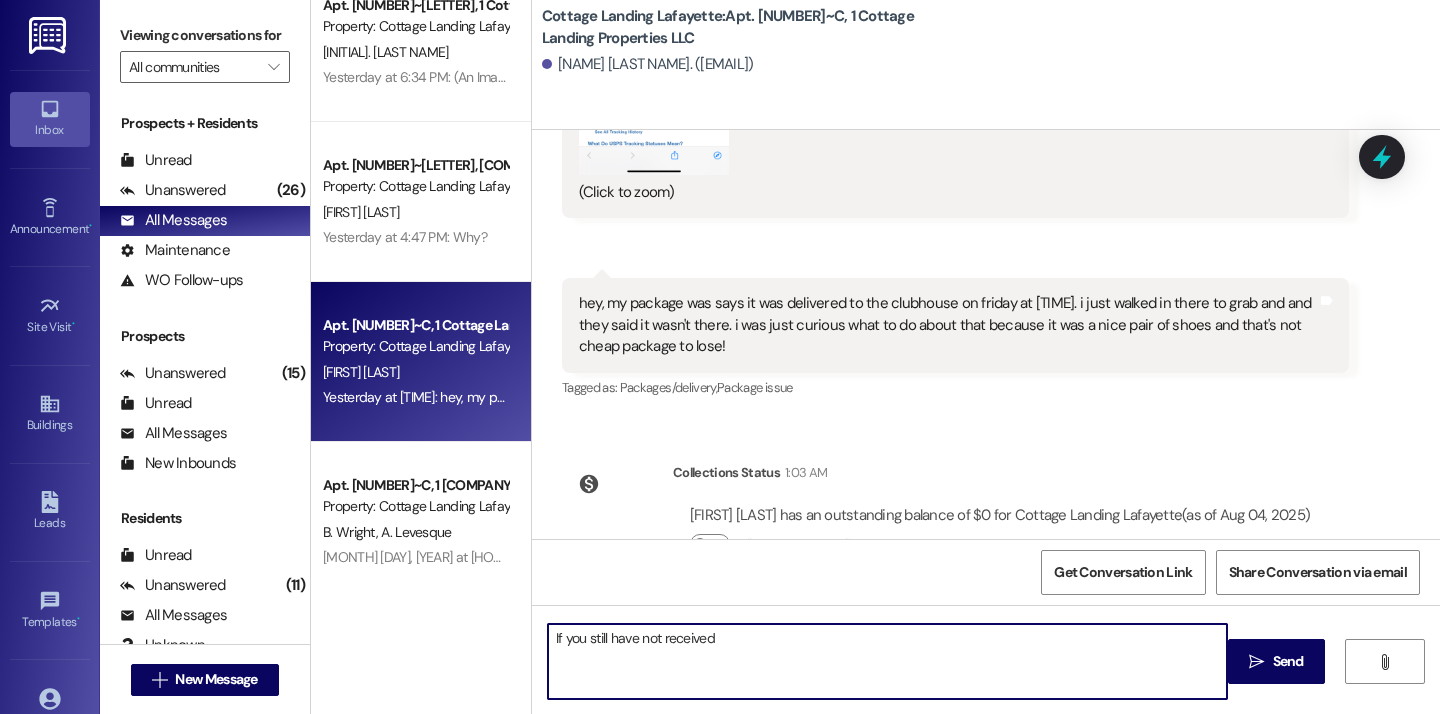 click on "If you still have not received" at bounding box center (887, 661) 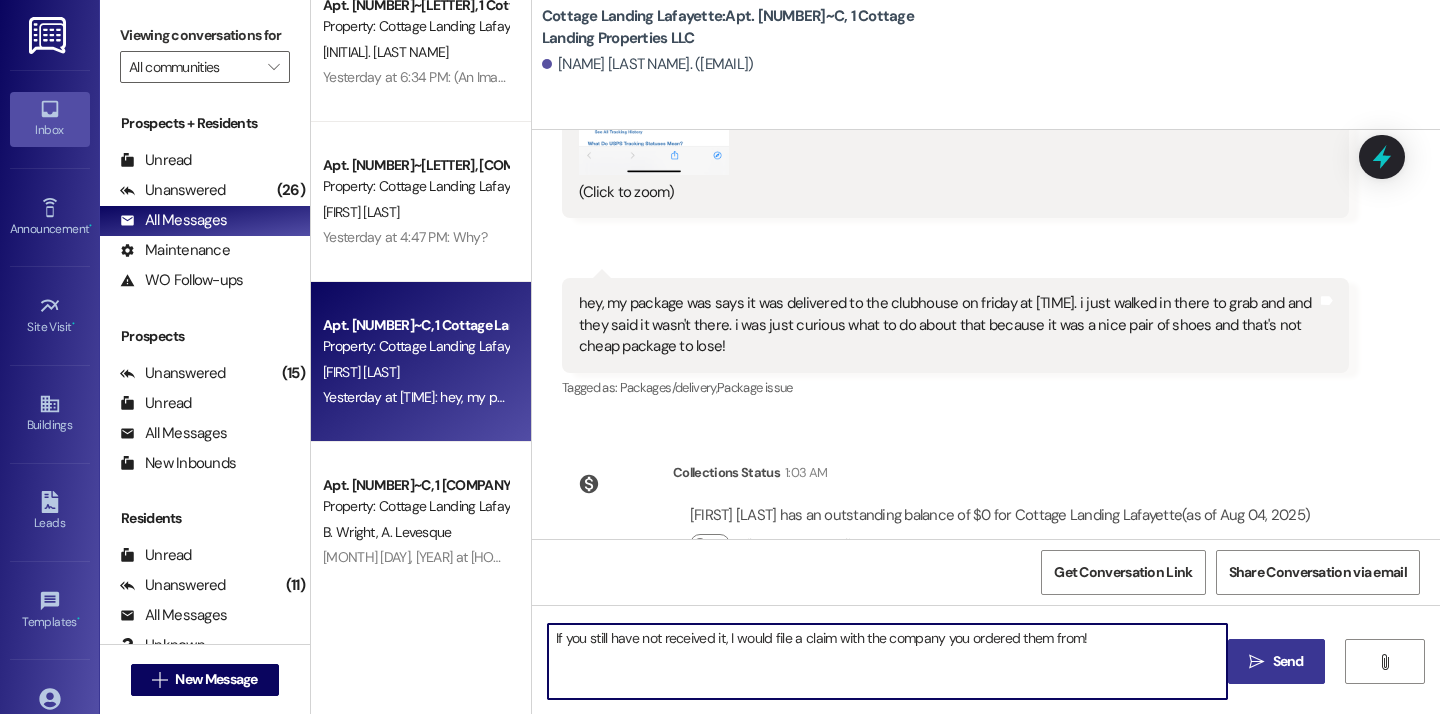 type on "If you still have not received it, I would file a claim with the company you ordered them from!" 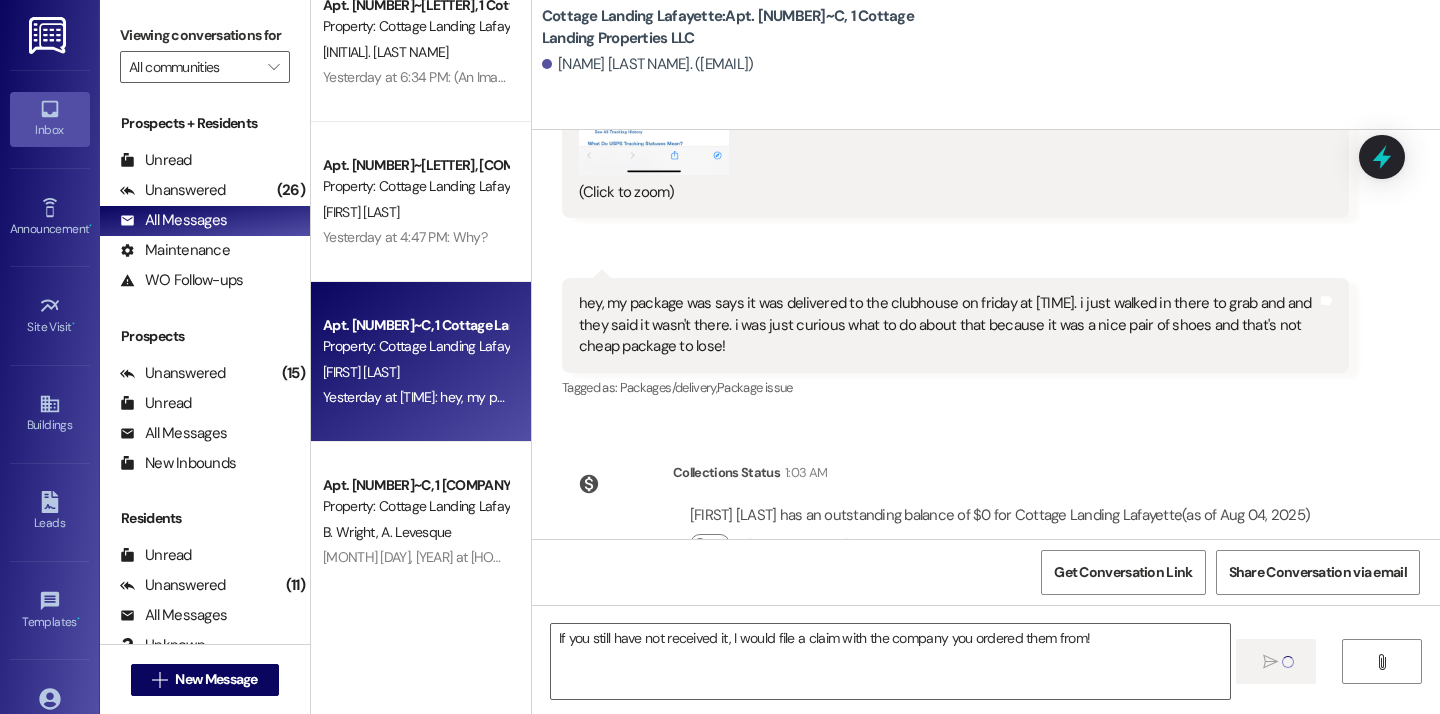 type 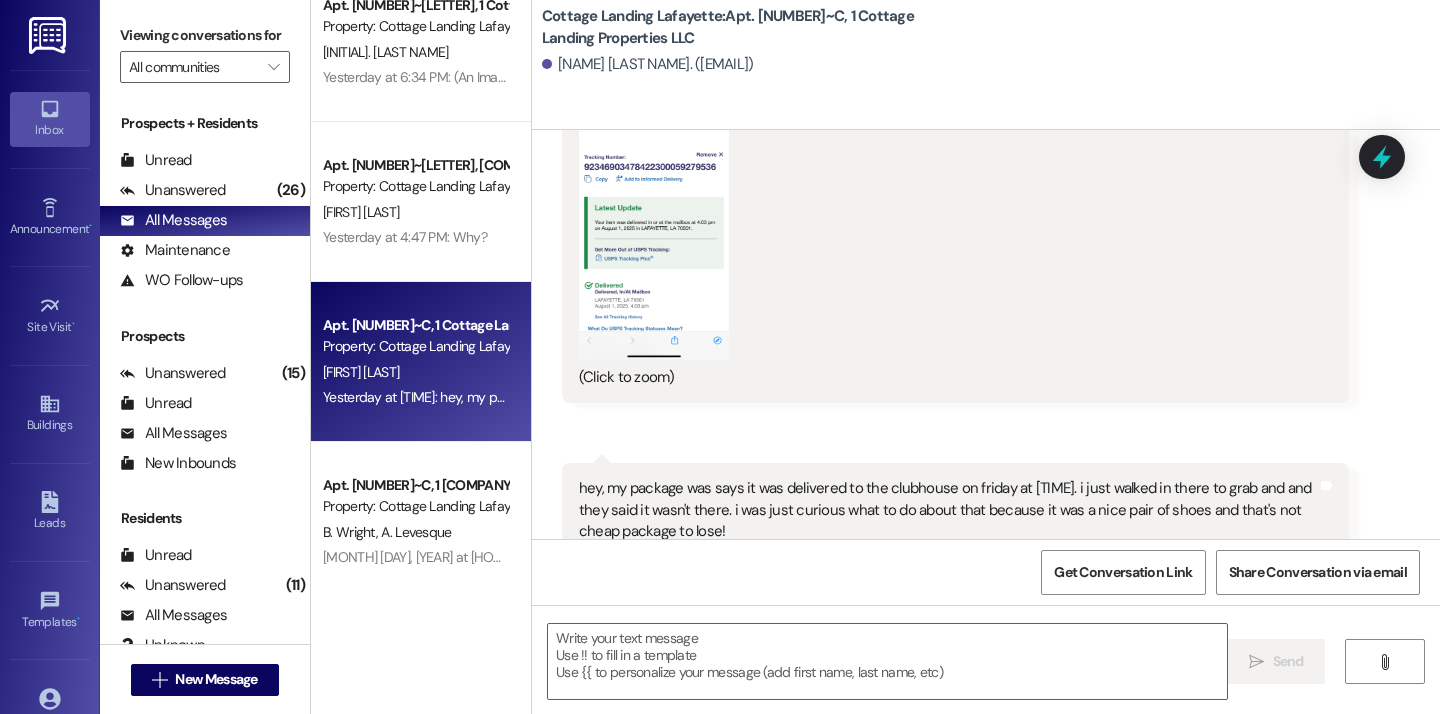 scroll, scrollTop: 38280, scrollLeft: 0, axis: vertical 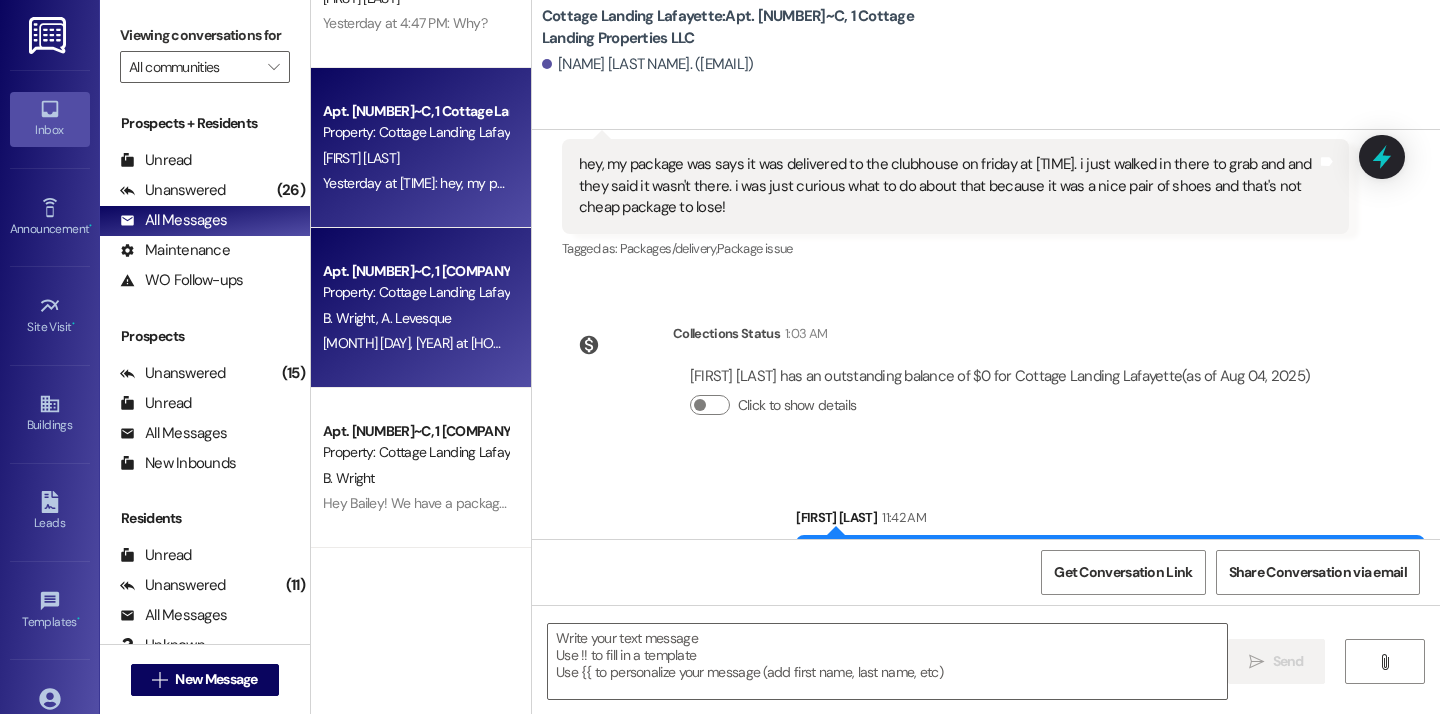 click on "Property: Cottage Landing Lafayette" at bounding box center (415, 292) 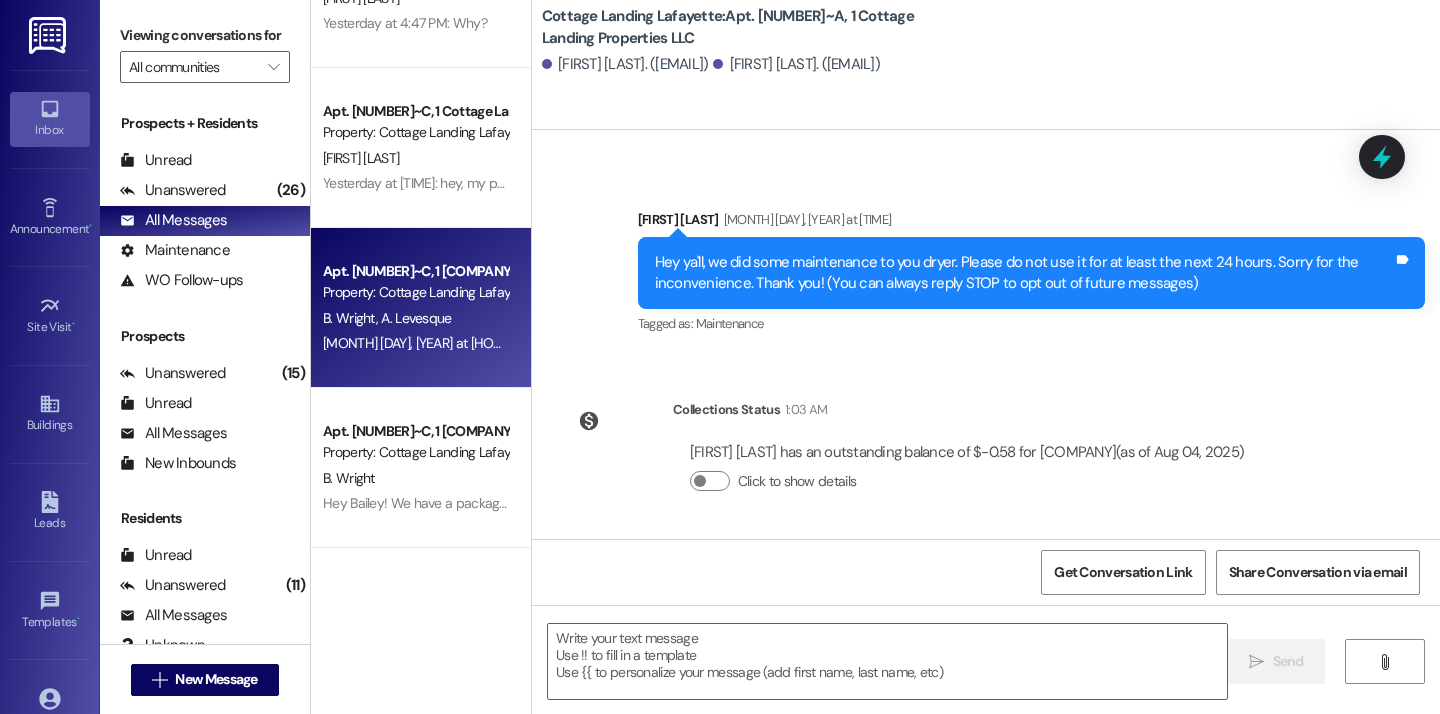 scroll, scrollTop: 288, scrollLeft: 0, axis: vertical 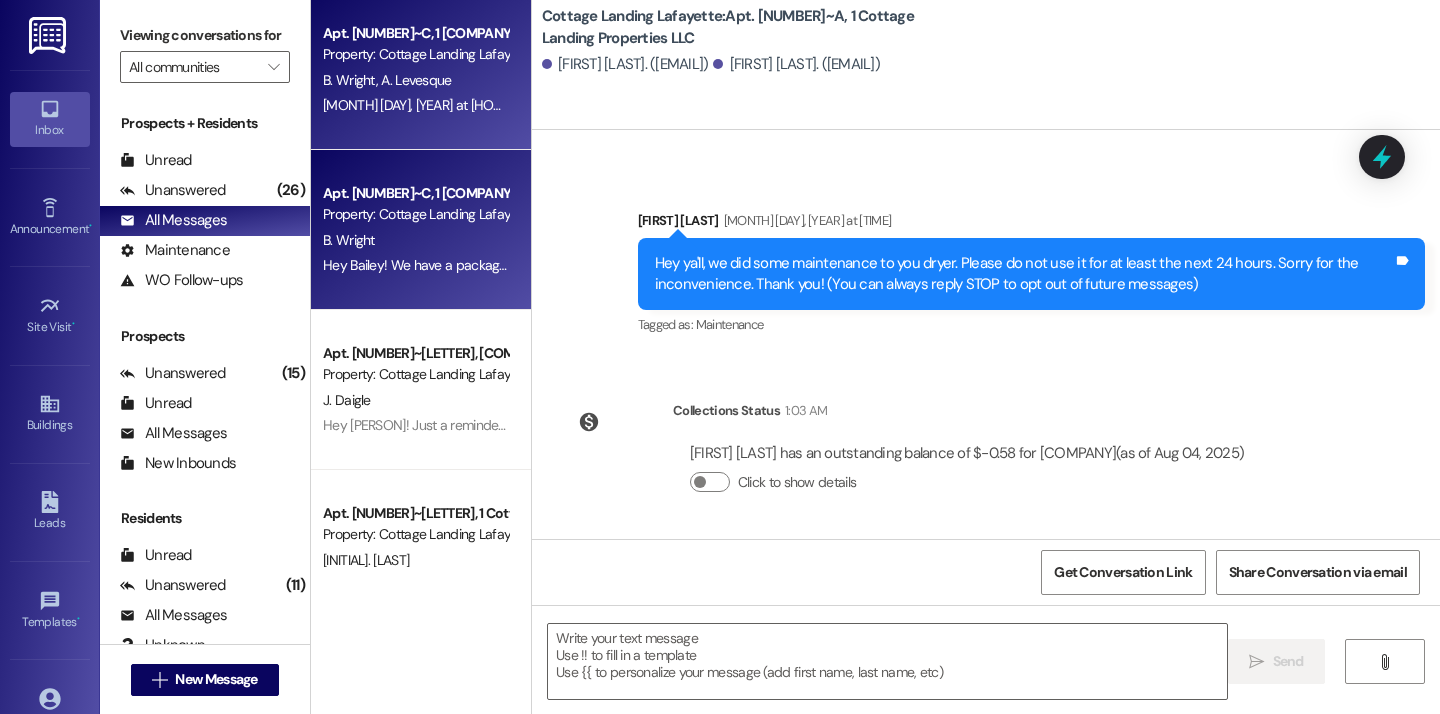 click on "Apt. [NUMBER]~C, 1 [COMPANY] [COMPANY] LLC" at bounding box center (415, 193) 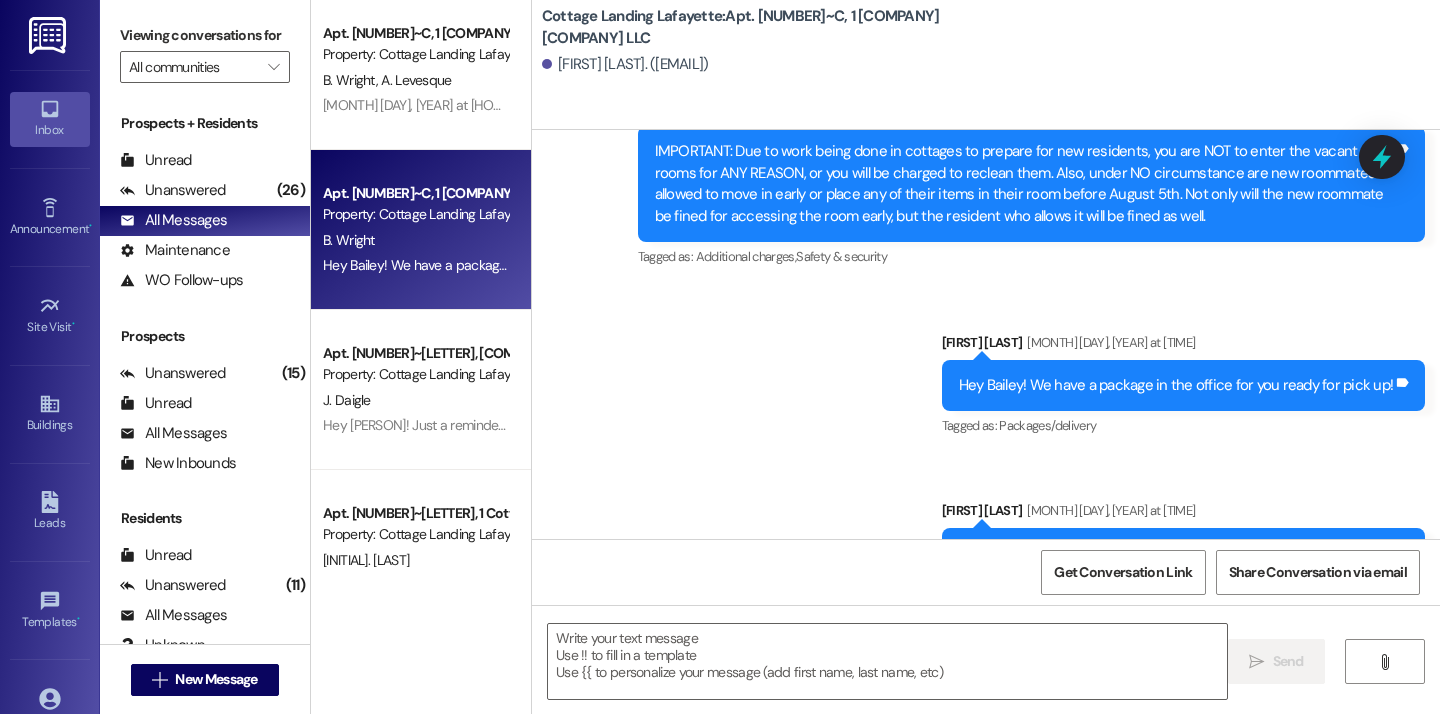 scroll, scrollTop: 48624, scrollLeft: 0, axis: vertical 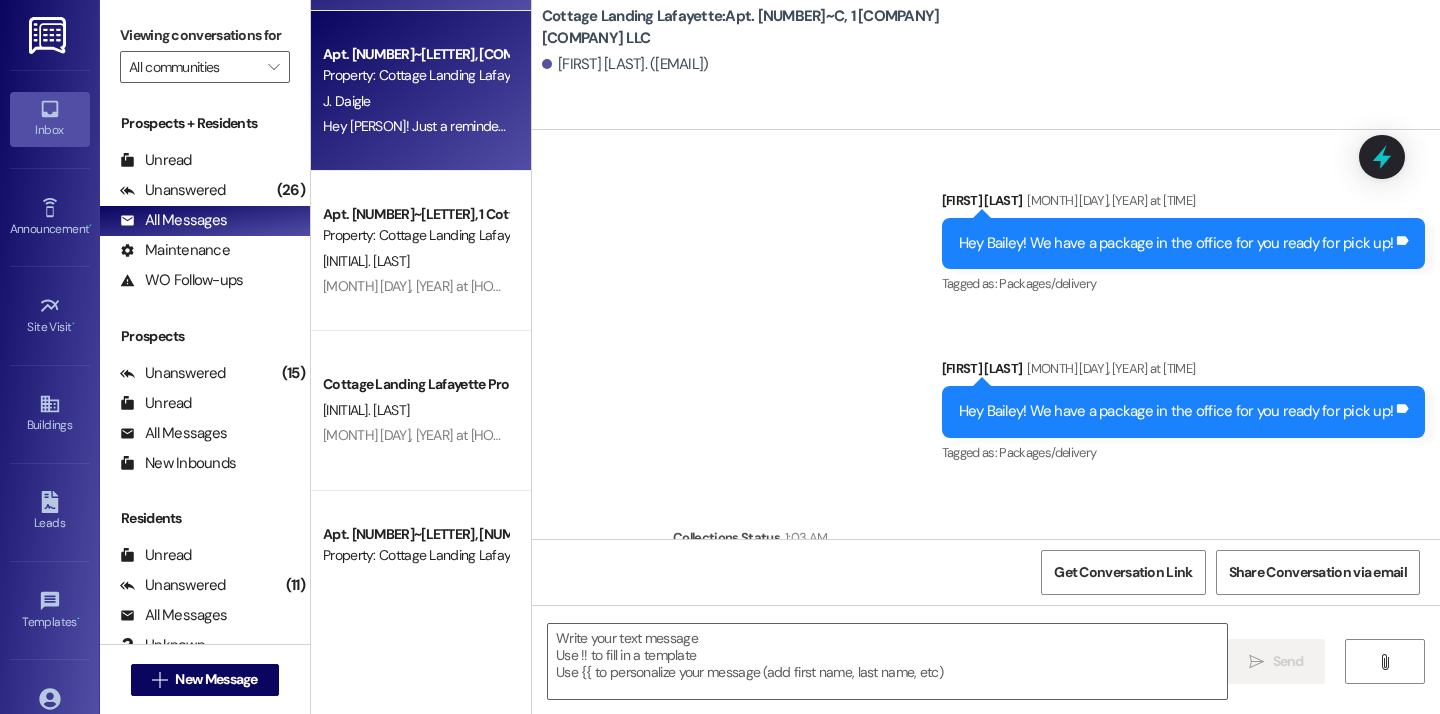 click on "J. Daigle" at bounding box center [415, 101] 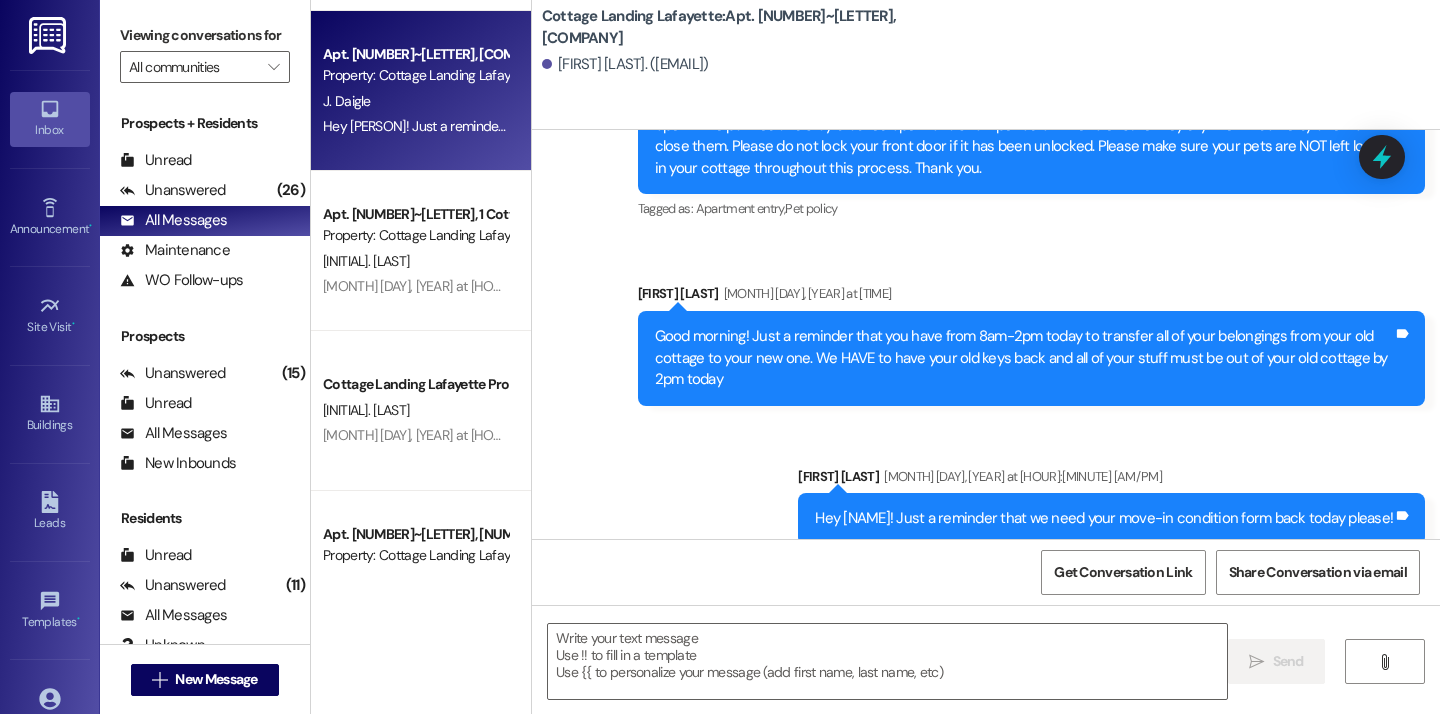 scroll, scrollTop: 30473, scrollLeft: 0, axis: vertical 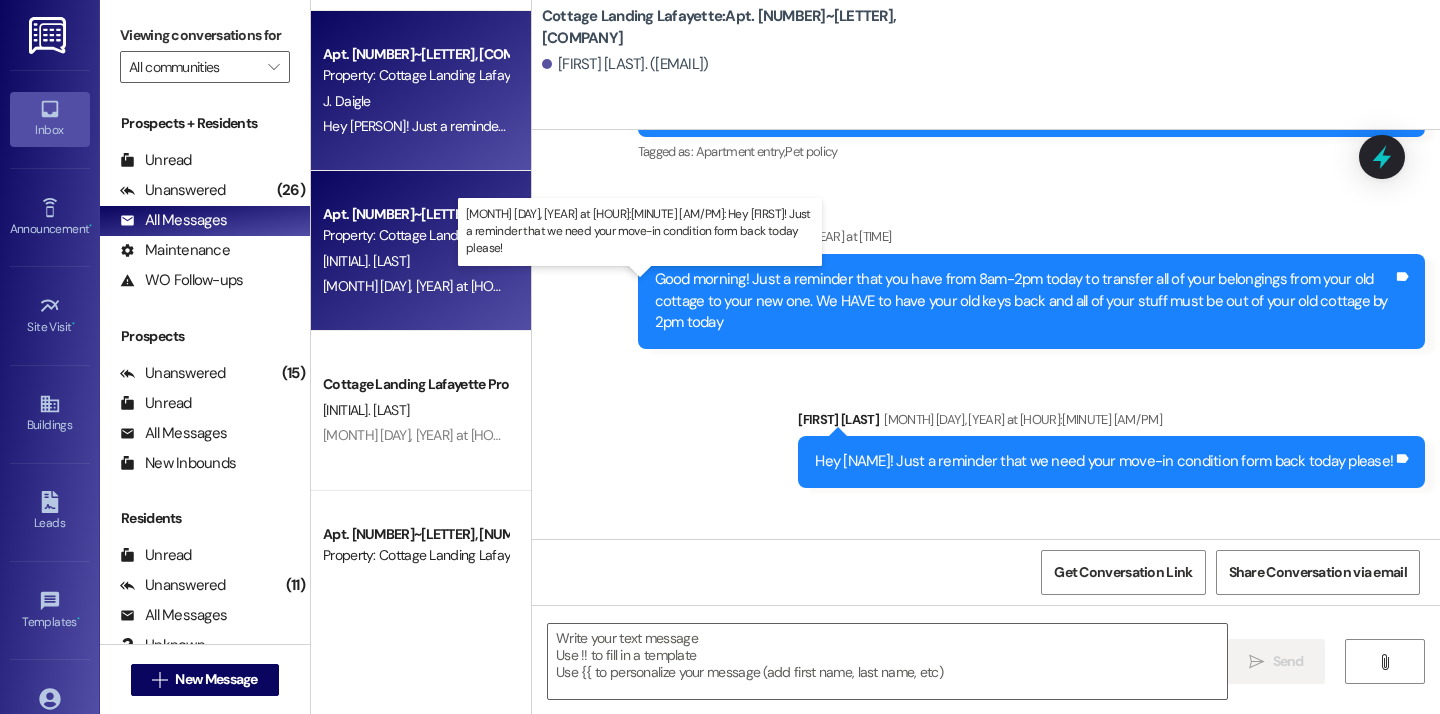 click on "[MONTH] [DAY], [YEAR] at [TIME]: Hey [NAME]! Just a reminder that we need your move-in condition form back today please! [MONTH] [DAY], [YEAR] at [TIME]: Hey [NAME]! Just a reminder that we need your move-in condition form back today please!" at bounding box center (737, 286) 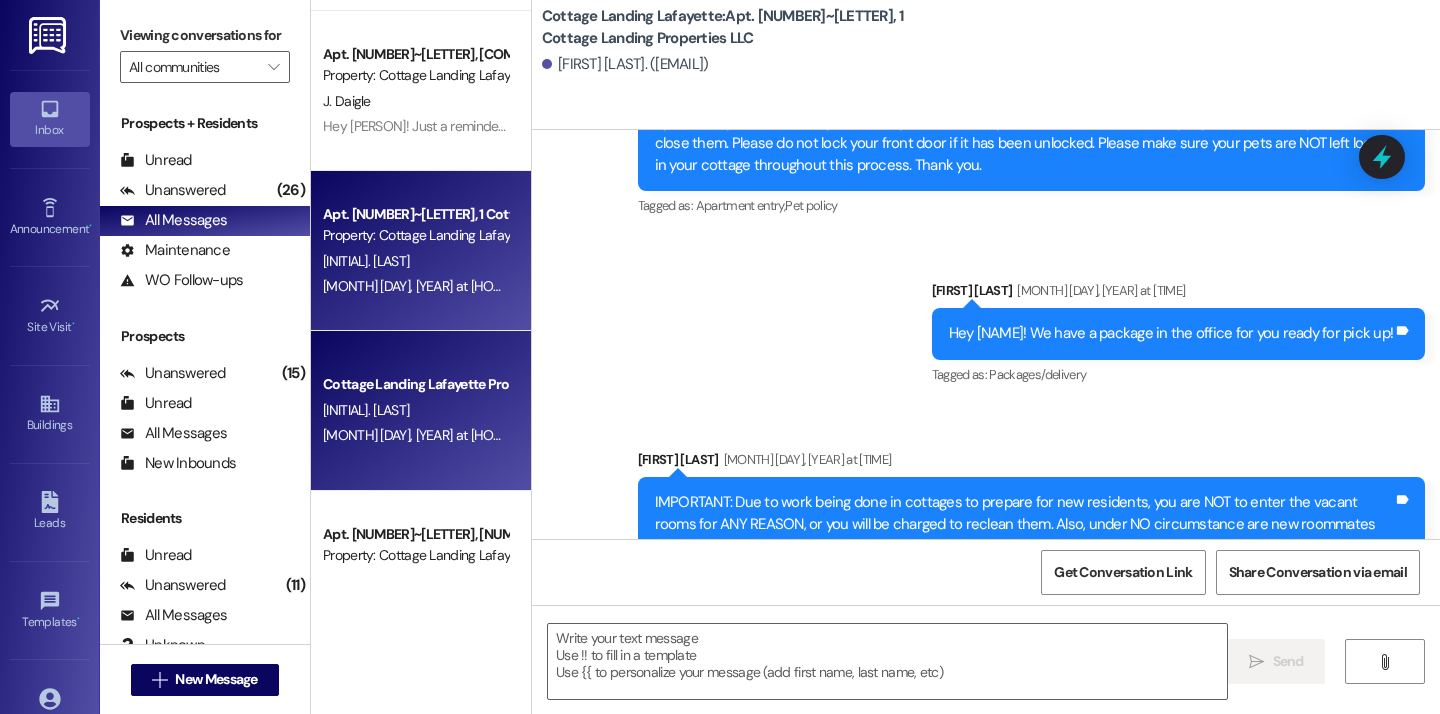 scroll, scrollTop: 24036, scrollLeft: 0, axis: vertical 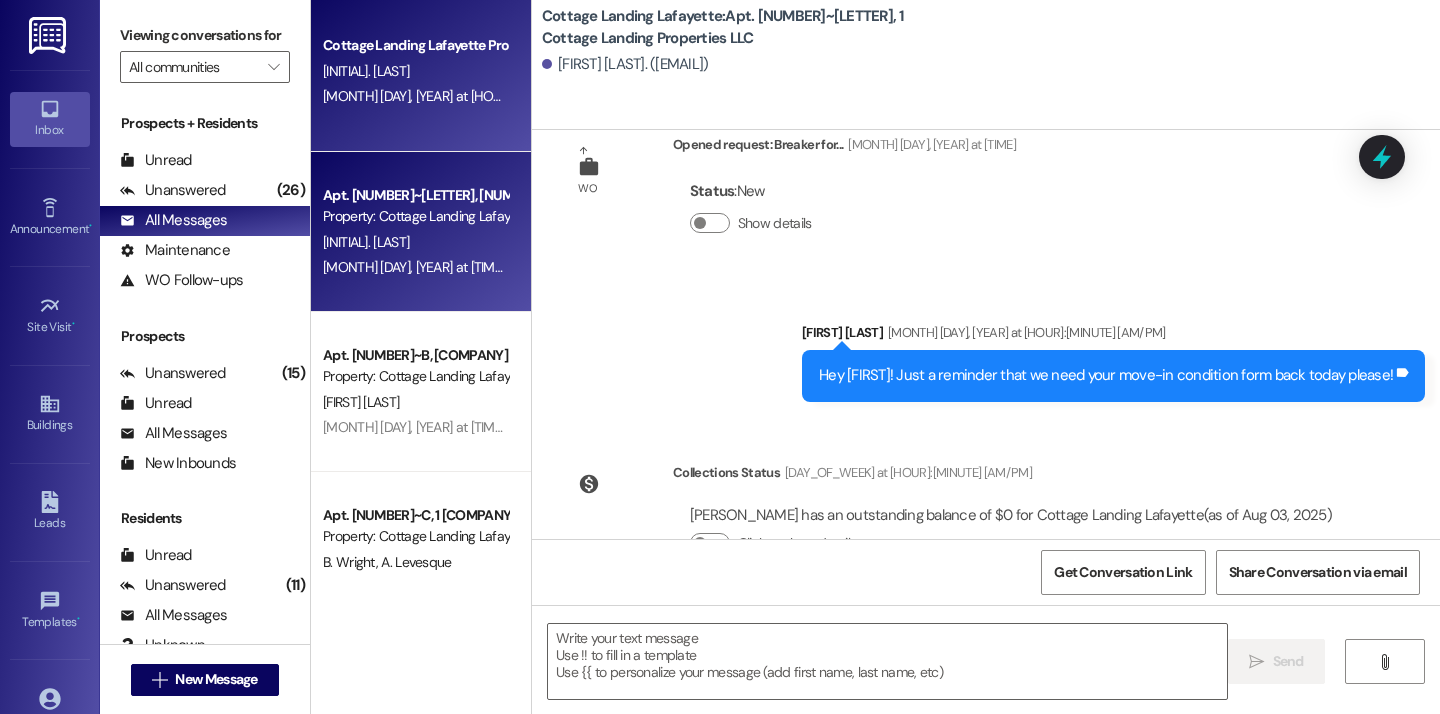 click on "Apt. [NUMBER]~[LETTER], 1 Cottage Landing Properties LLC Property: Cottage Landing Lafayette [LAST NAME] [MONTH] [DAY], [YEAR] at [HOUR]:[MINUTE] [AM/PM]: Hey [NAME]! We have a package in the office for you ready for pick up! [MONTH] [DAY], [YEAR] at [HOUR]:[MINUTE] [AM/PM]: Hey [NAME]! We have a package in the office for you ready for pick up!" at bounding box center [421, 232] 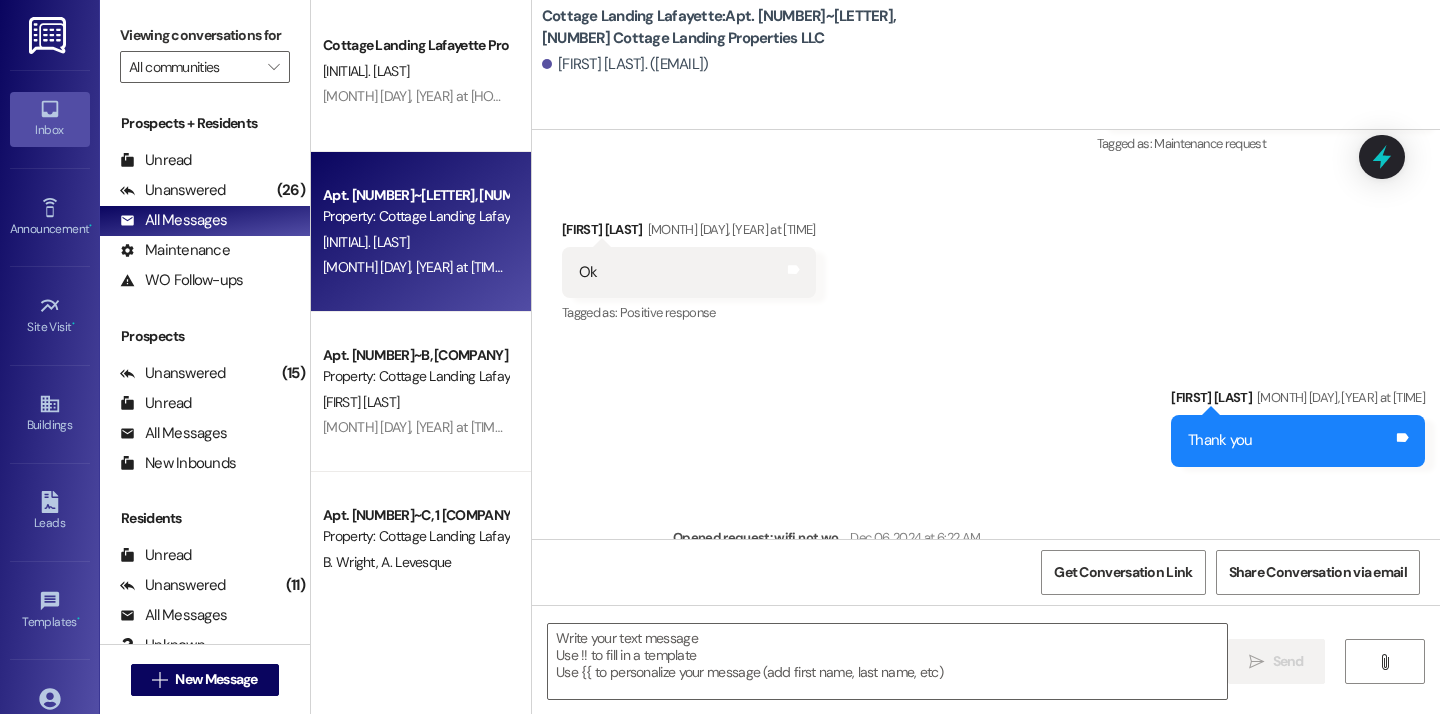 scroll, scrollTop: 42498, scrollLeft: 0, axis: vertical 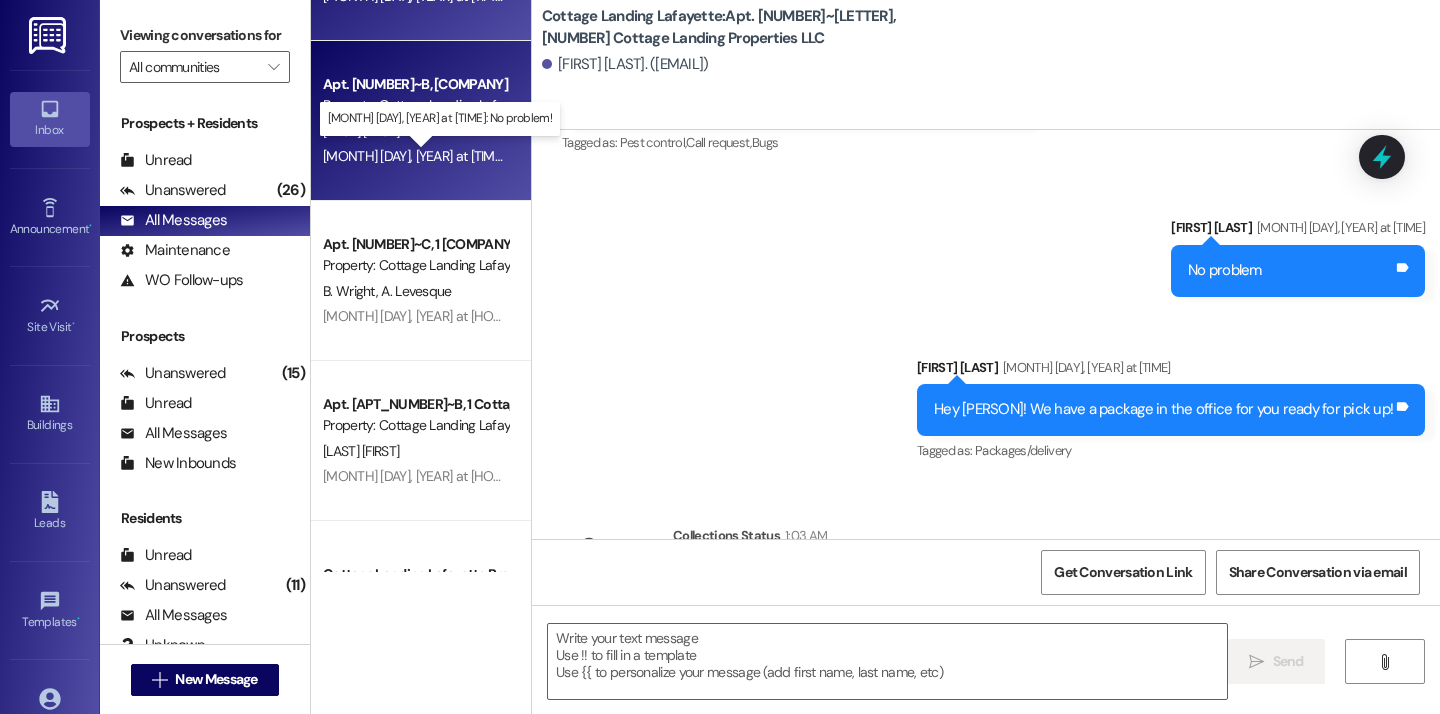 click on "[MONTH] [DAY], [YEAR]: No problem! [MONTH] [DAY], [YEAR]: No problem!" at bounding box center (453, 156) 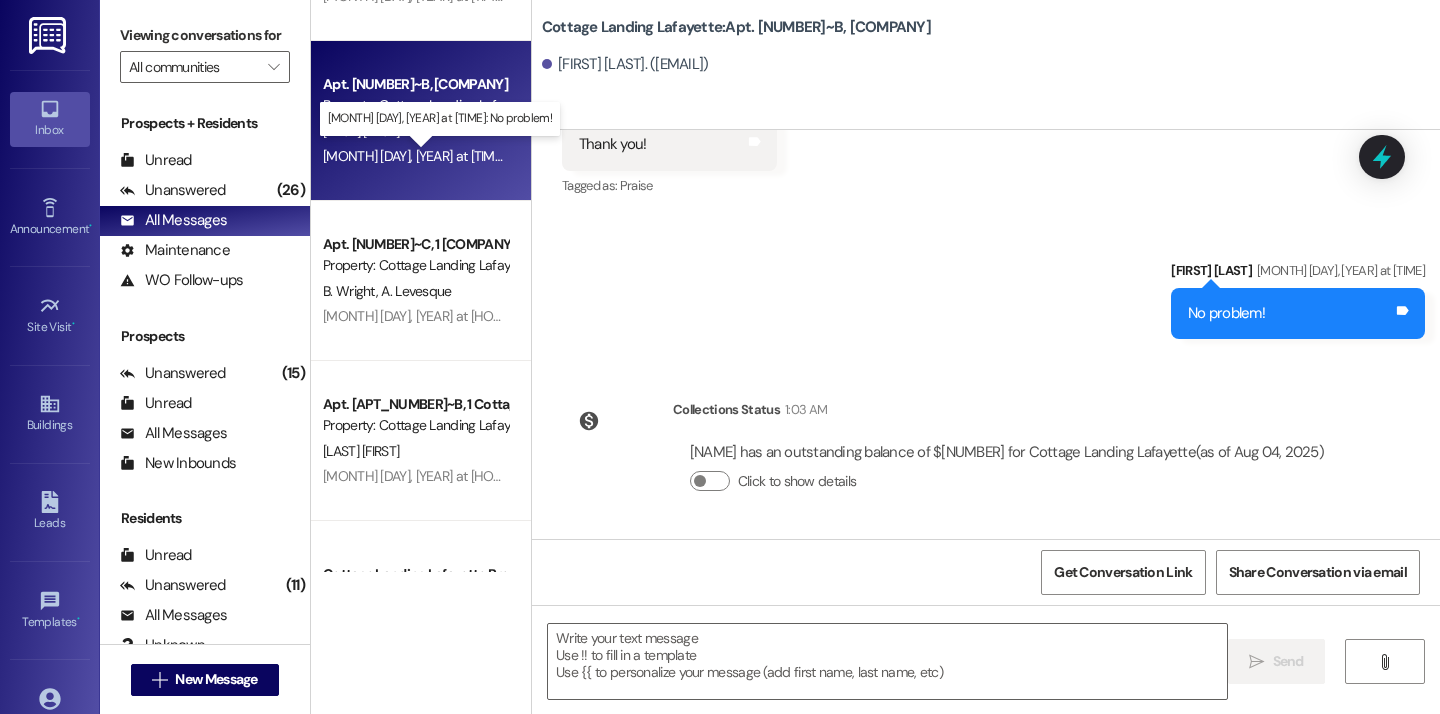 scroll, scrollTop: 28243, scrollLeft: 0, axis: vertical 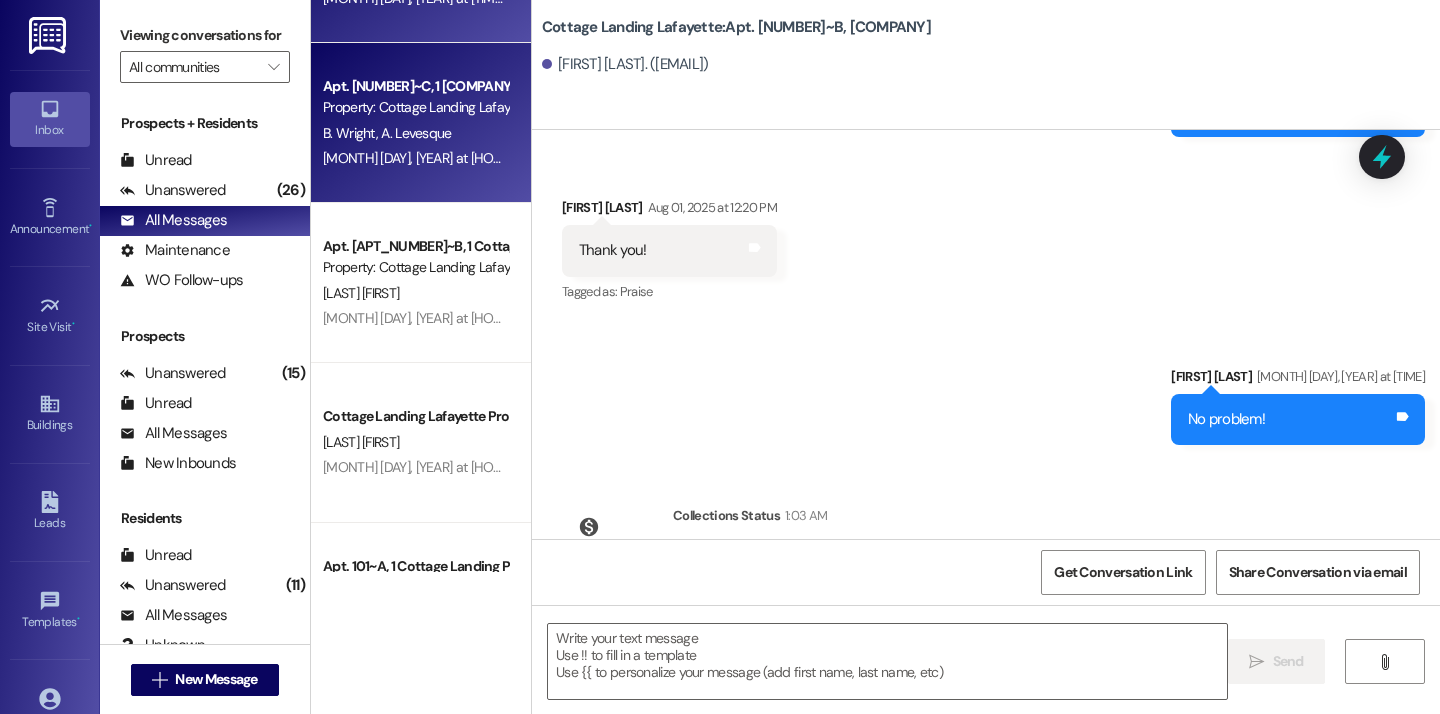 click on "[MONTH] [DAY], [YEAR] at [TIME]: No problem, I'm sorry! [MONTH] [DAY], [YEAR] at [TIME]: No problem, I'm sorry!" at bounding box center (537, 158) 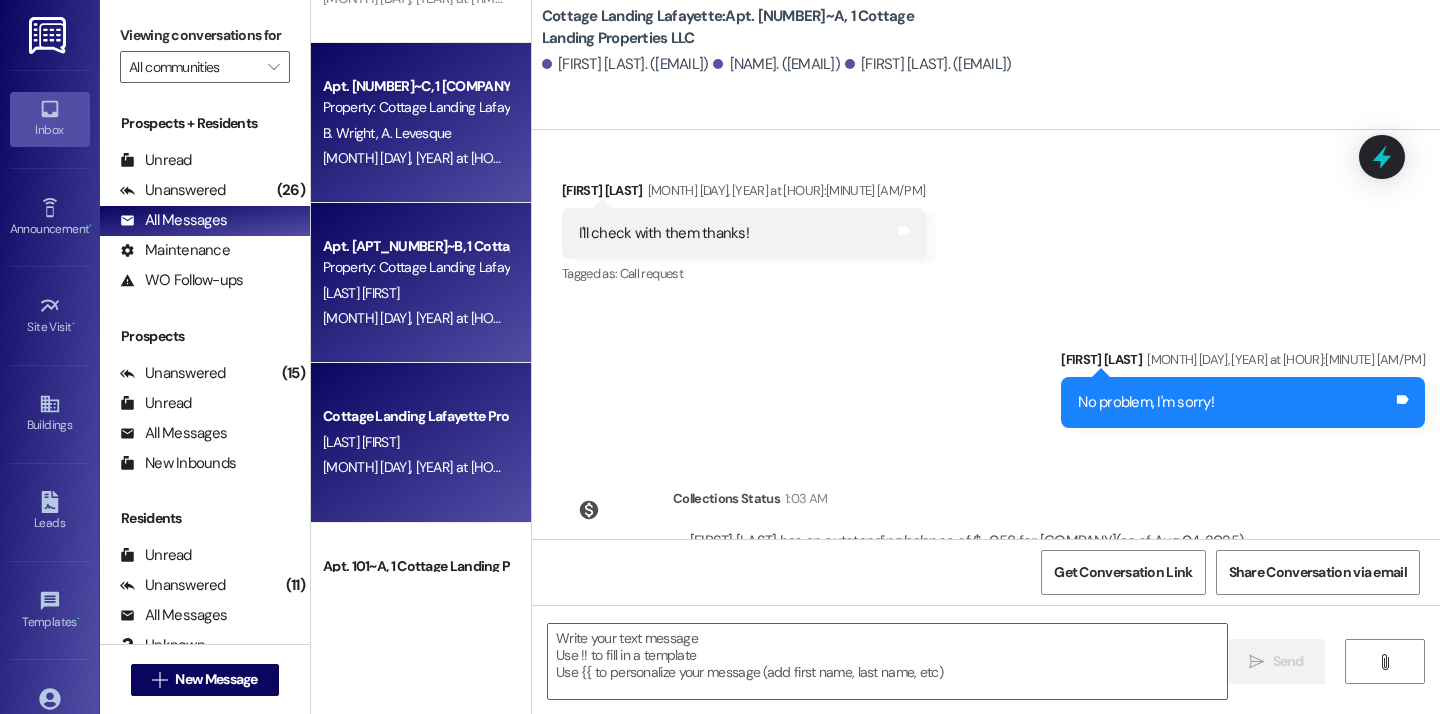 scroll, scrollTop: 8699, scrollLeft: 0, axis: vertical 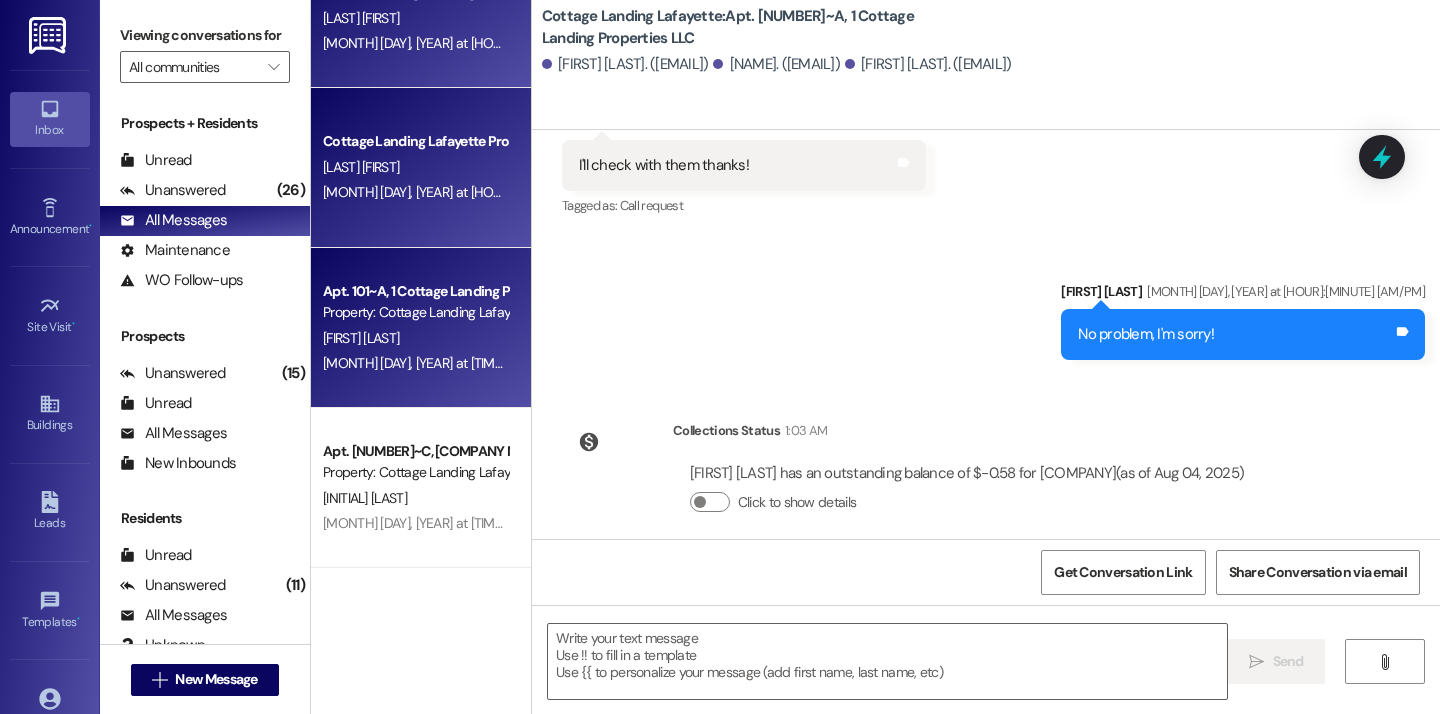 click on "Property: Cottage Landing Lafayette" at bounding box center (415, 312) 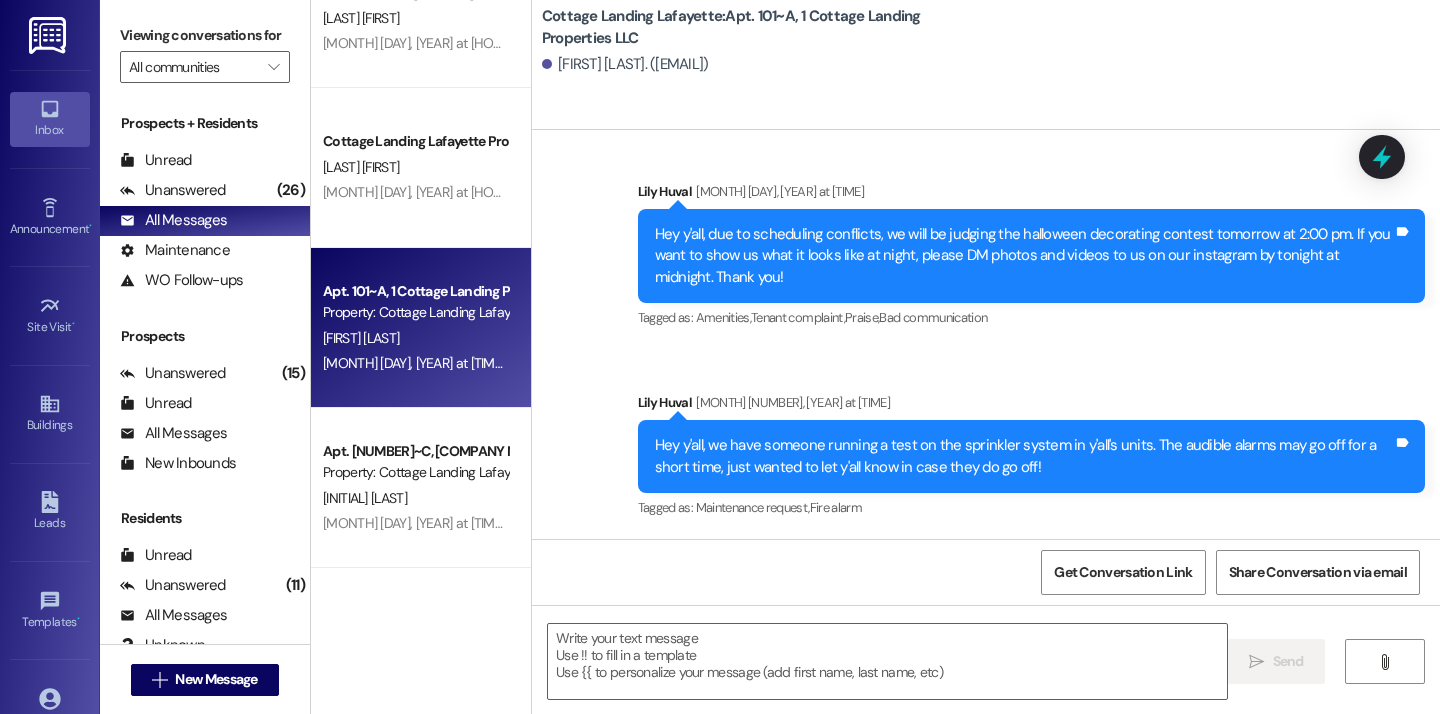 scroll, scrollTop: 35172, scrollLeft: 0, axis: vertical 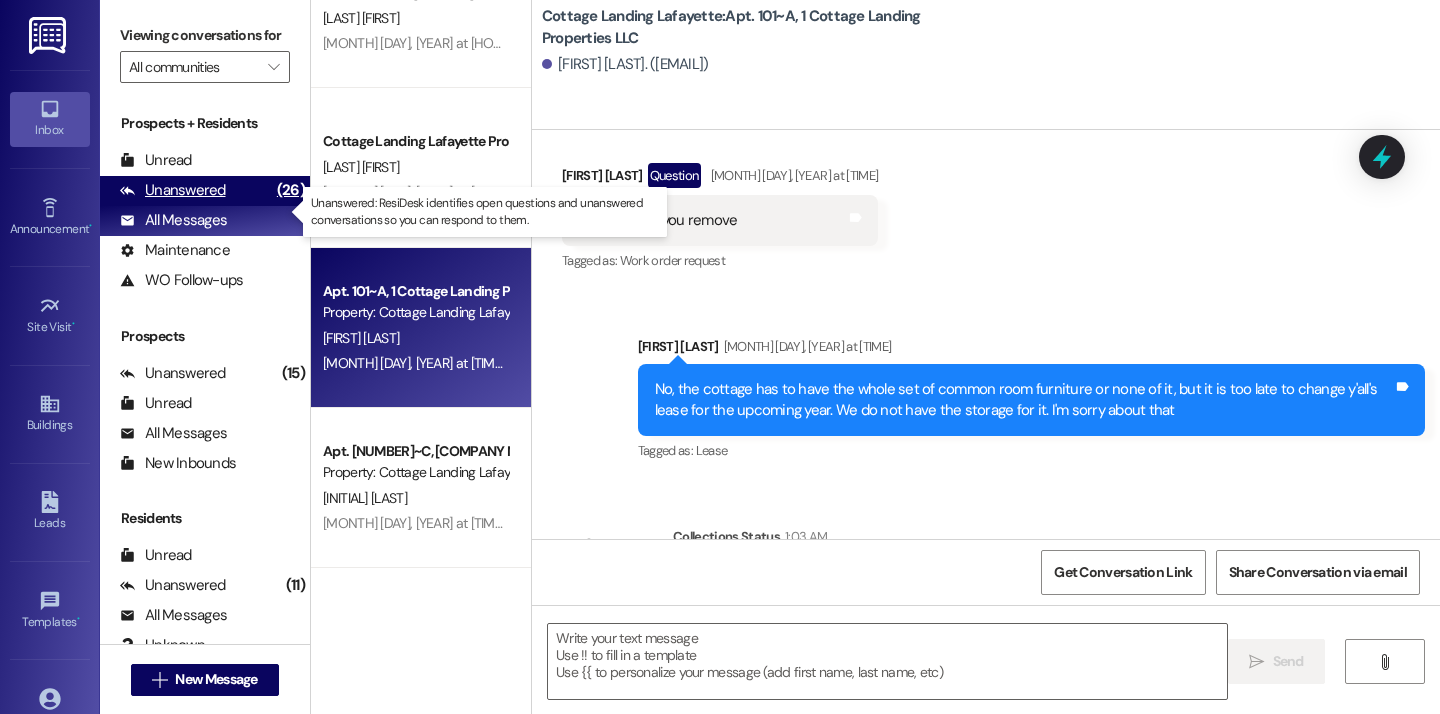 click on "Unanswered" at bounding box center (173, 190) 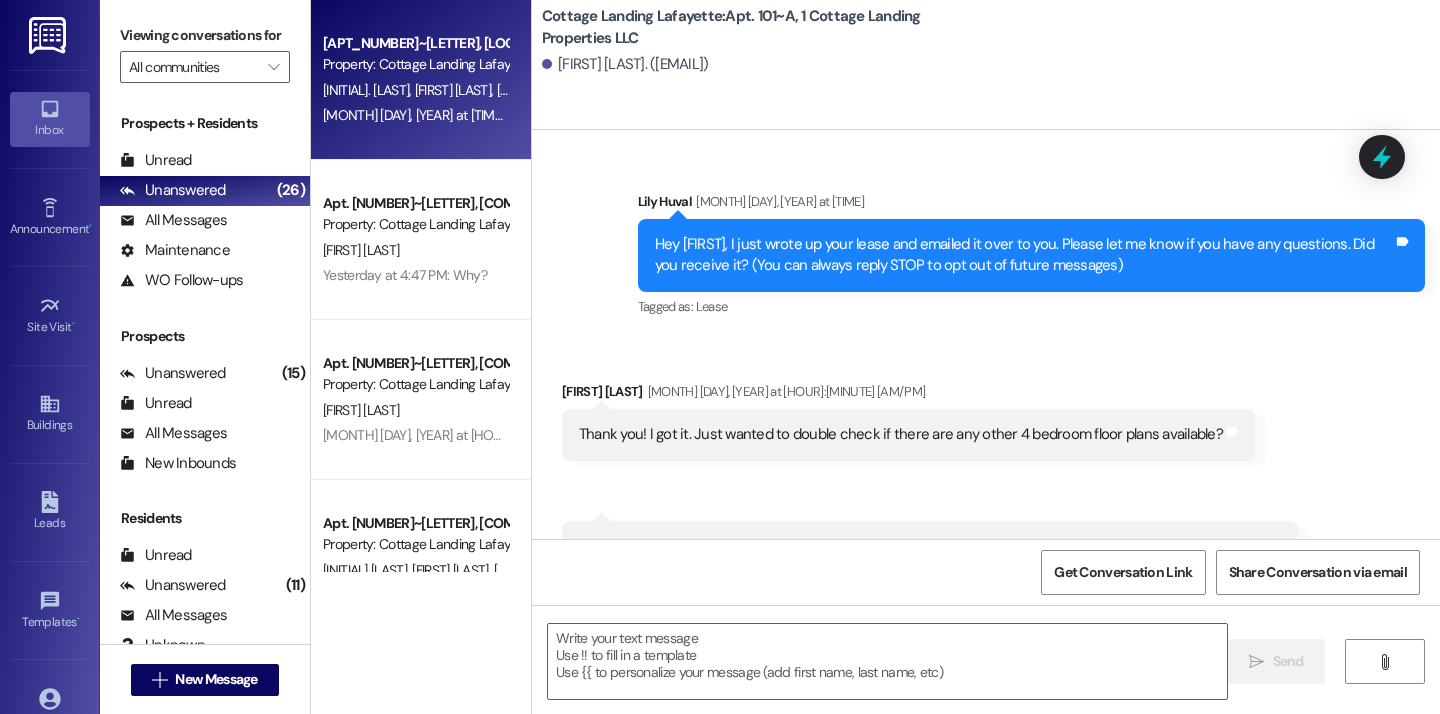 scroll, scrollTop: 35172, scrollLeft: 0, axis: vertical 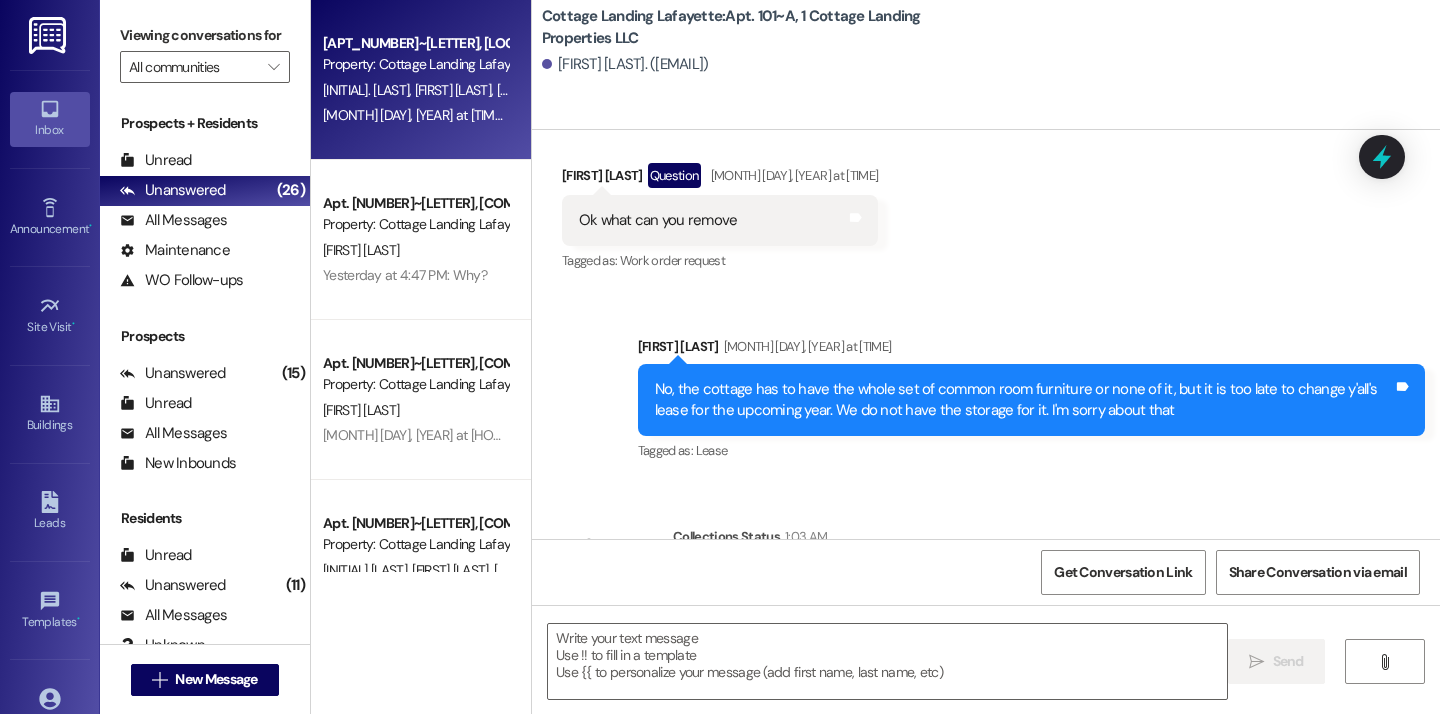 click on "Property: Cottage Landing Lafayette" at bounding box center [415, 64] 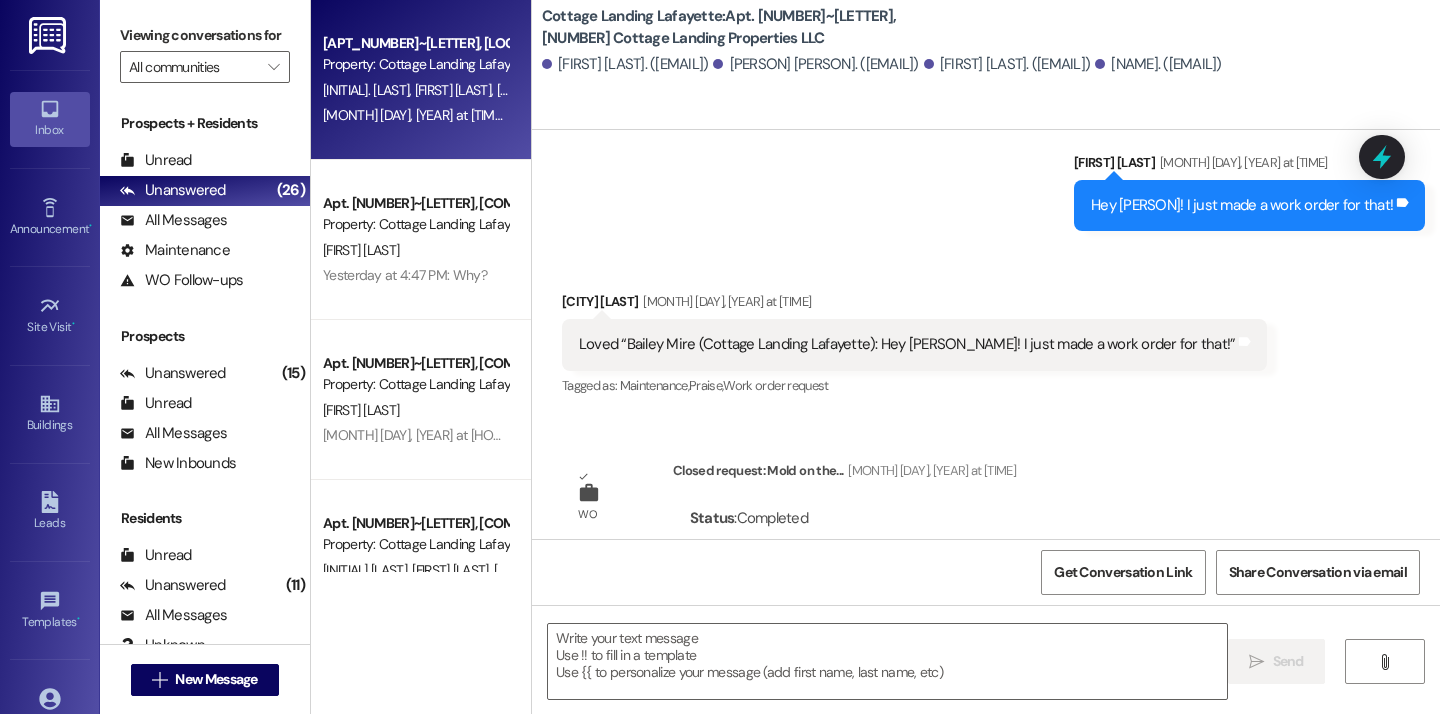 scroll, scrollTop: 15624, scrollLeft: 0, axis: vertical 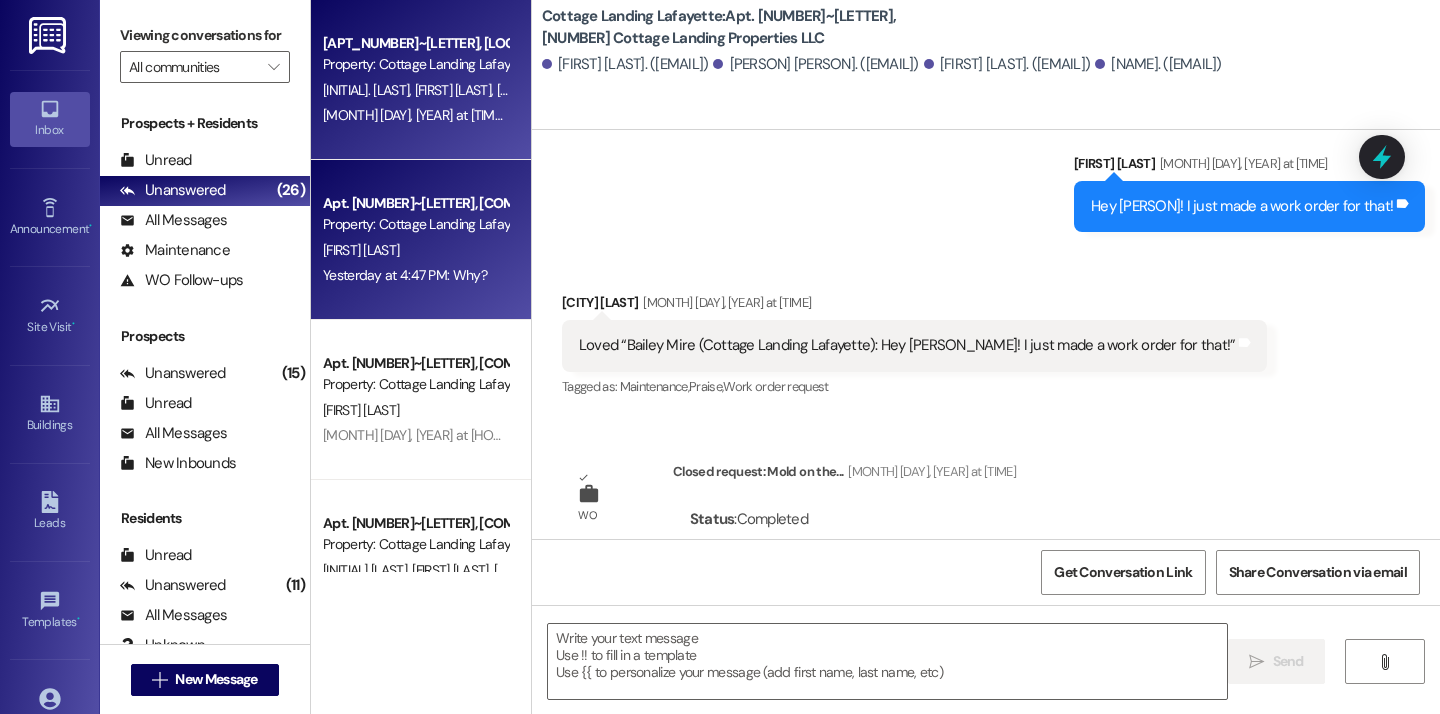 click on "[FIRST] [LAST]" at bounding box center [415, 250] 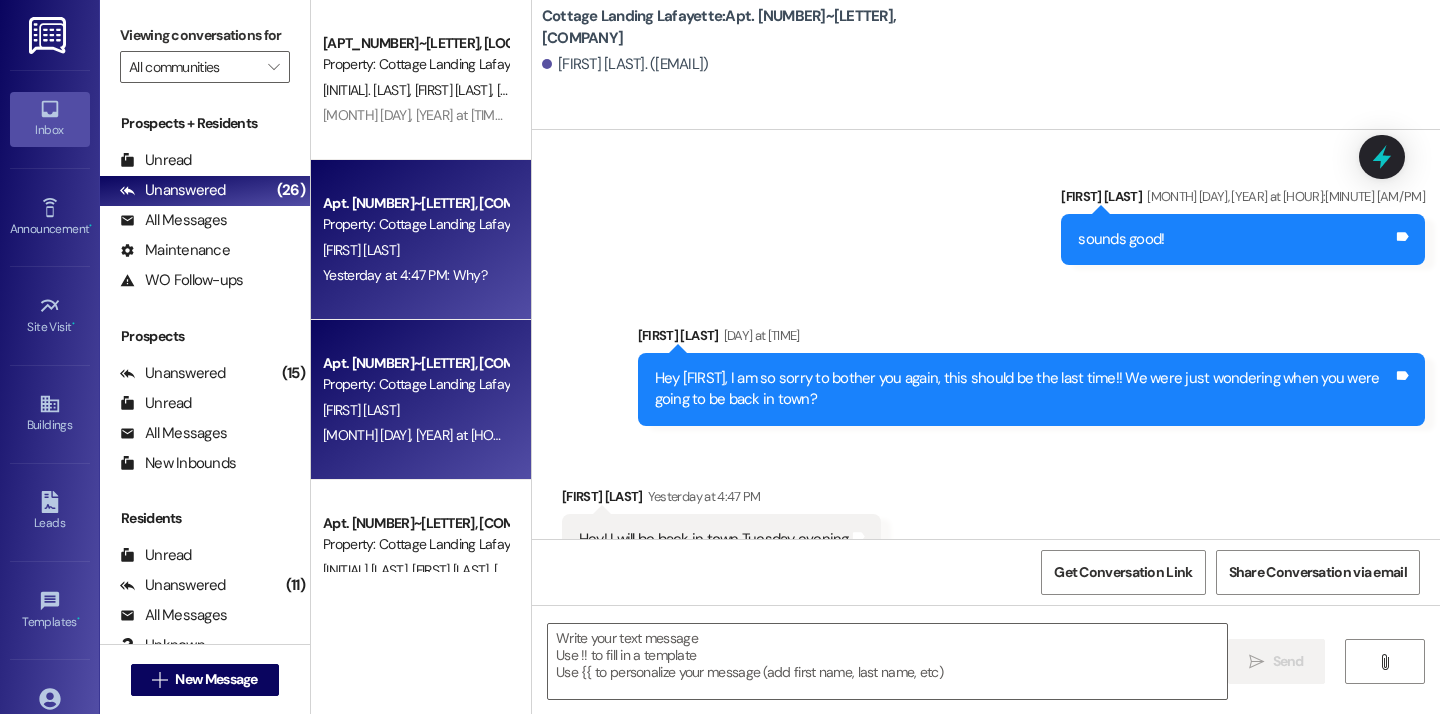 scroll, scrollTop: 28731, scrollLeft: 0, axis: vertical 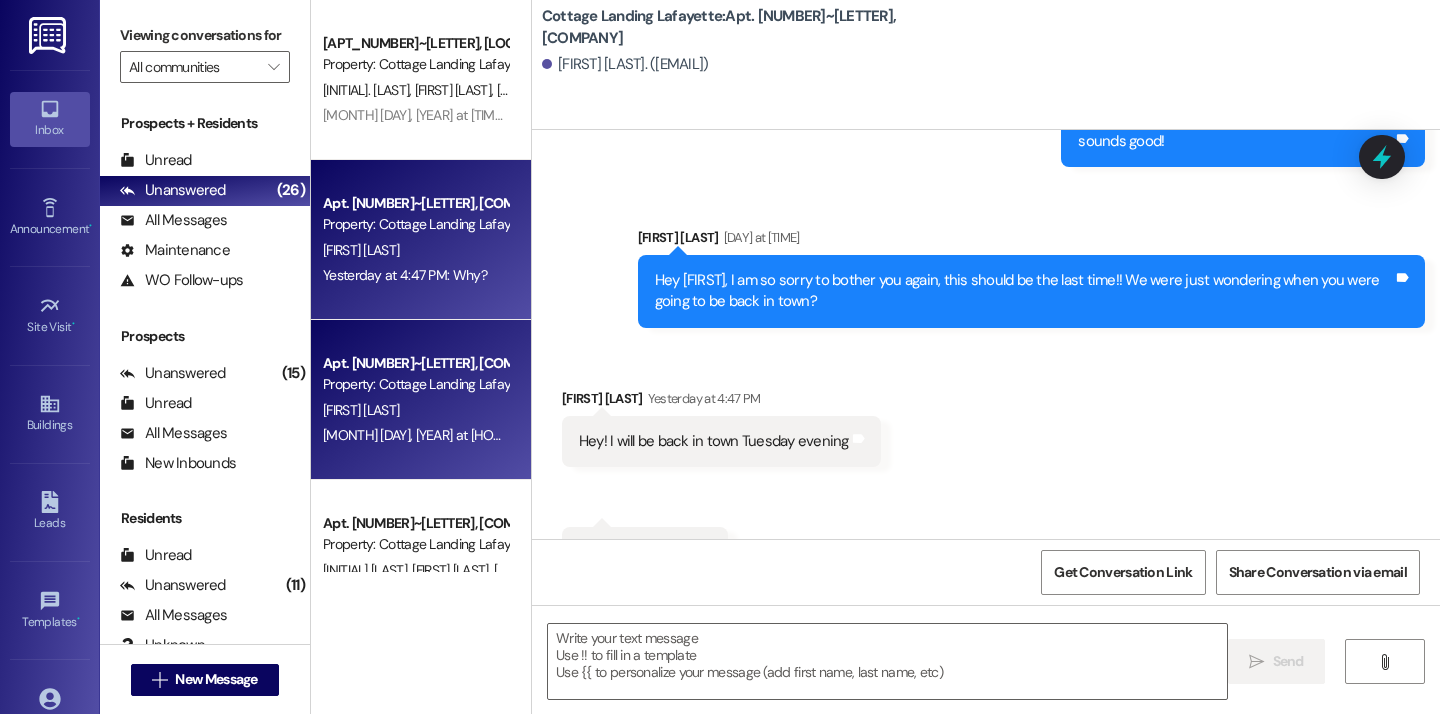 click on "Property: Cottage Landing Lafayette" at bounding box center (415, 384) 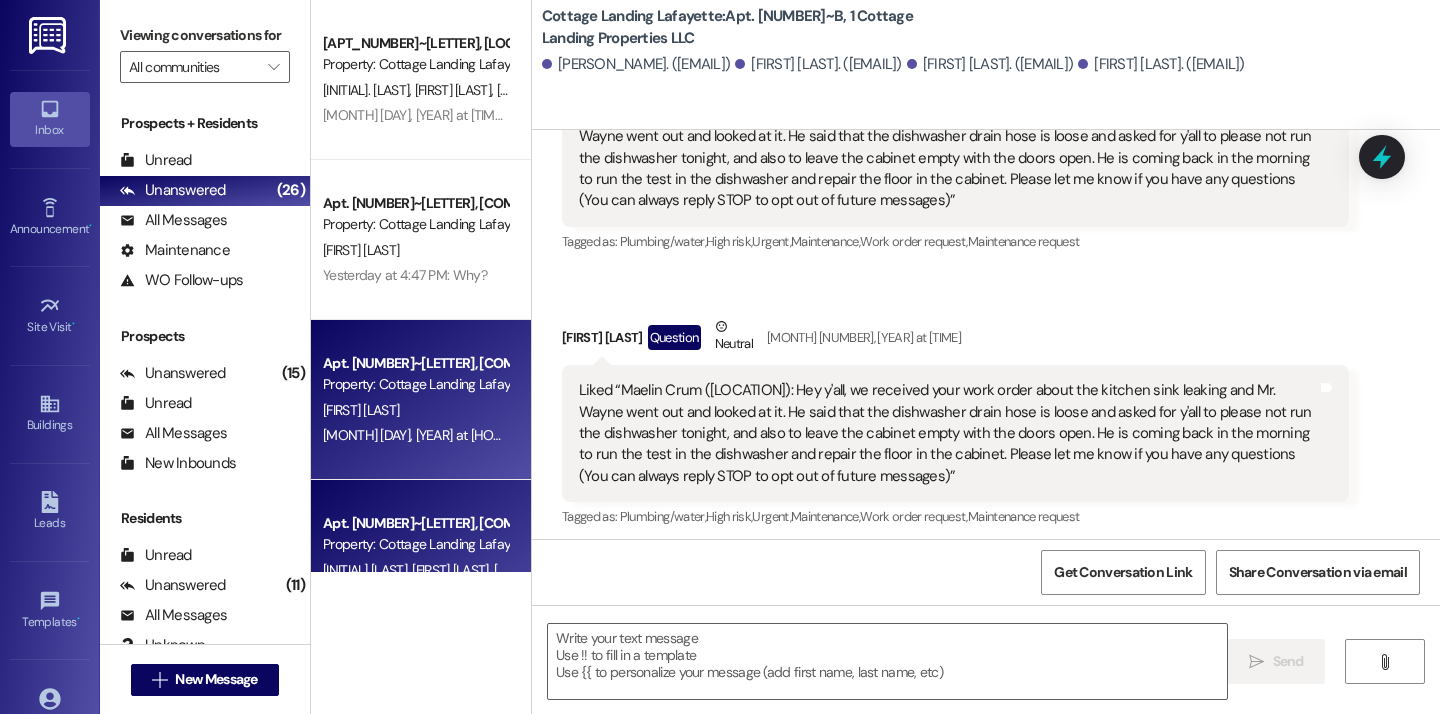 scroll, scrollTop: 728, scrollLeft: 0, axis: vertical 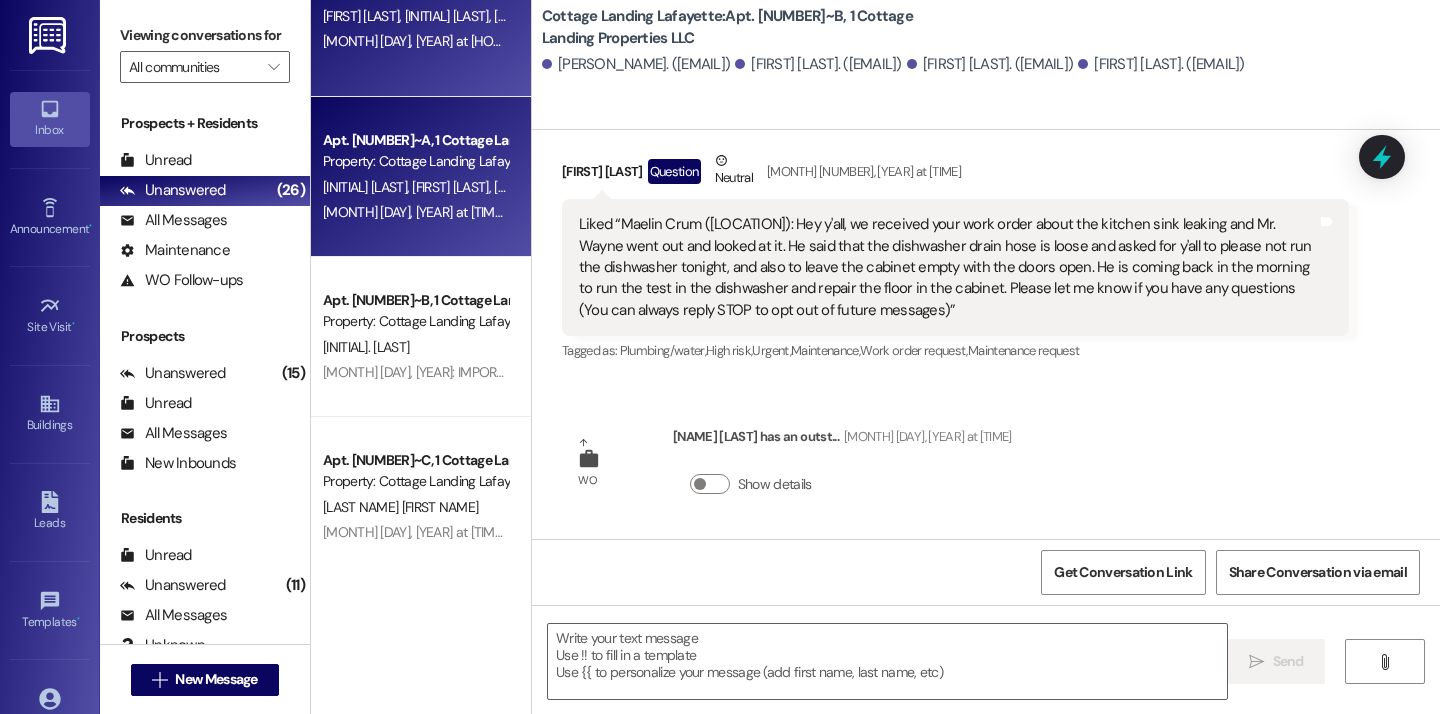 click on "[FIRST] [LAST]" at bounding box center [453, 187] 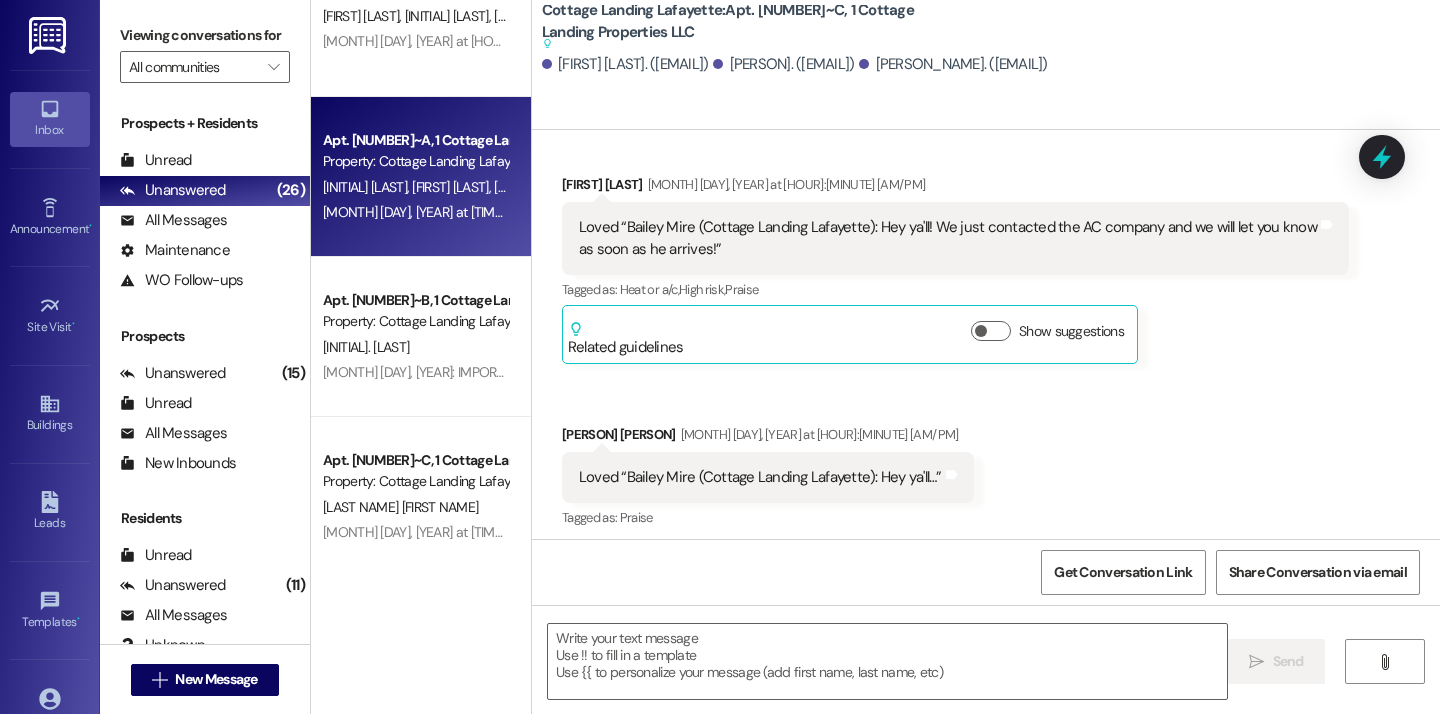 scroll, scrollTop: 2256, scrollLeft: 0, axis: vertical 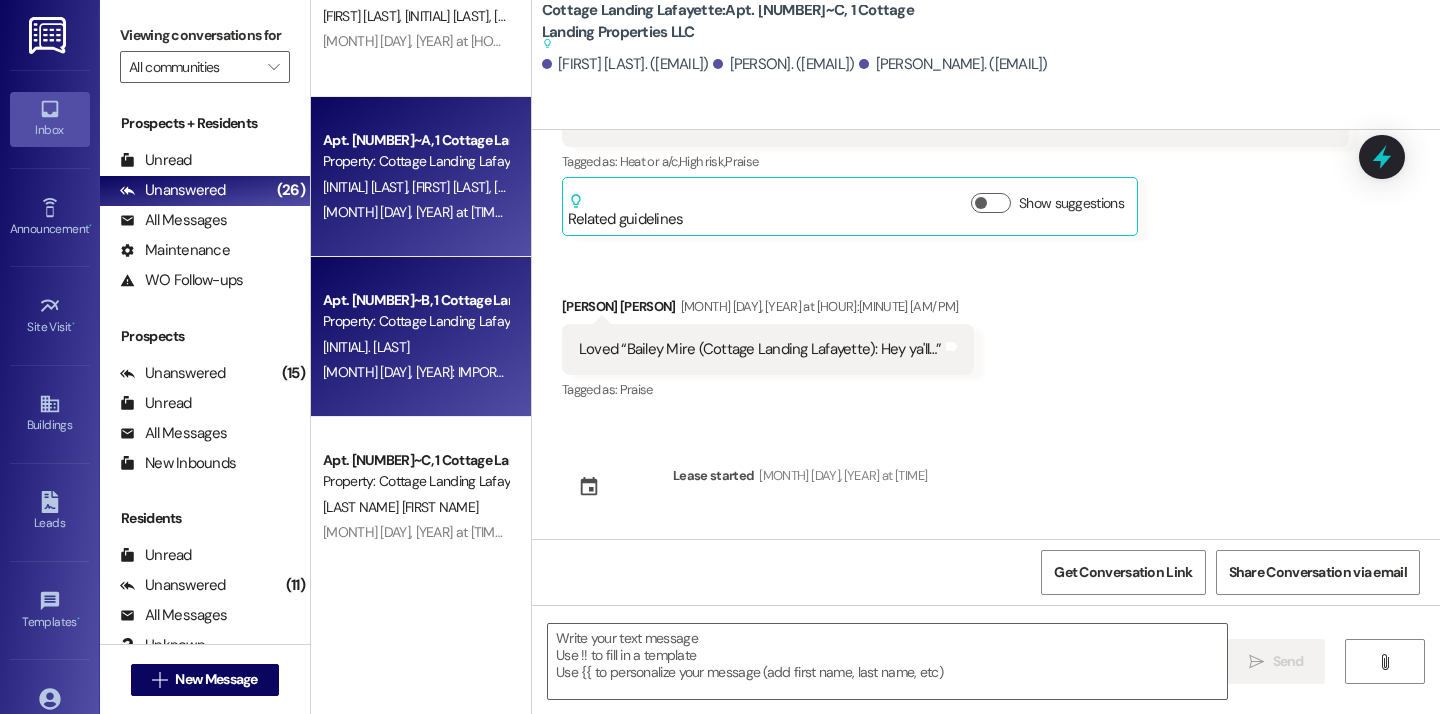 click on "Property: Cottage Landing Lafayette" at bounding box center (415, 321) 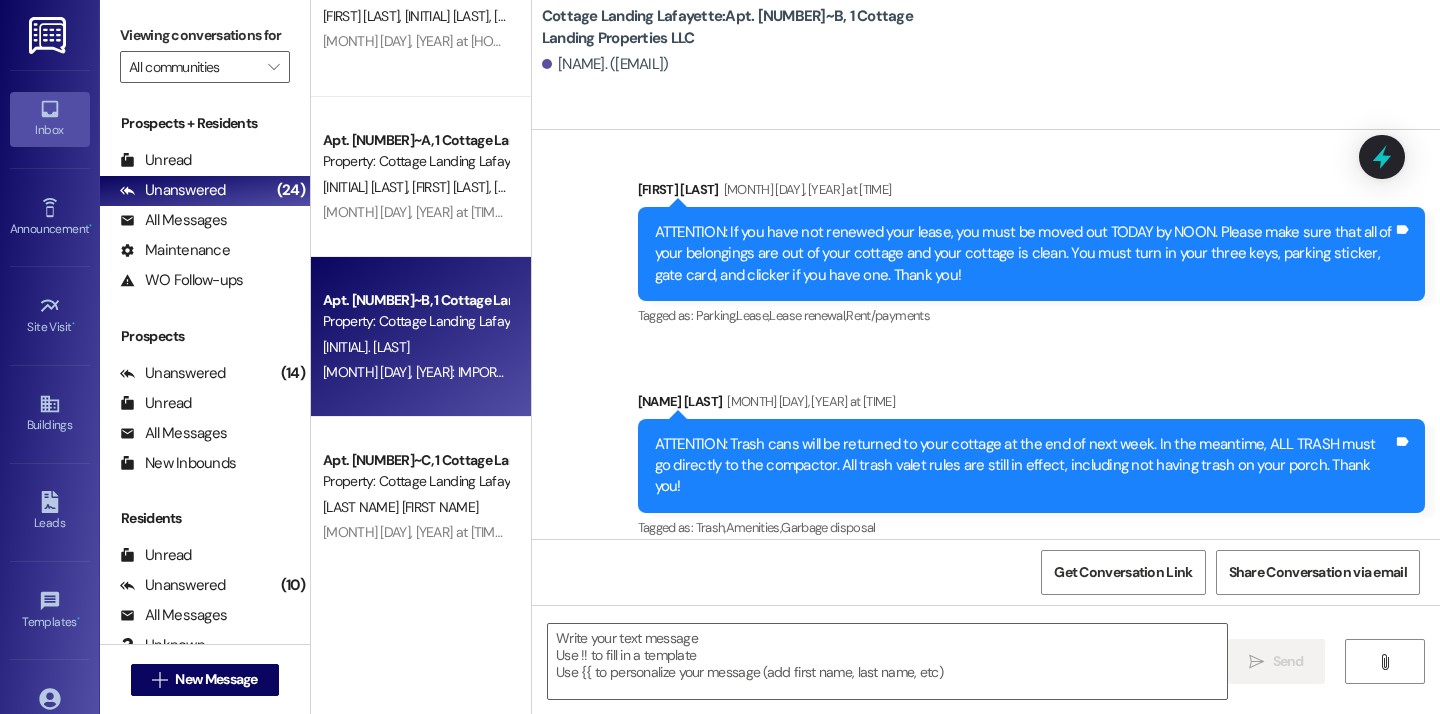 scroll, scrollTop: 96436, scrollLeft: 0, axis: vertical 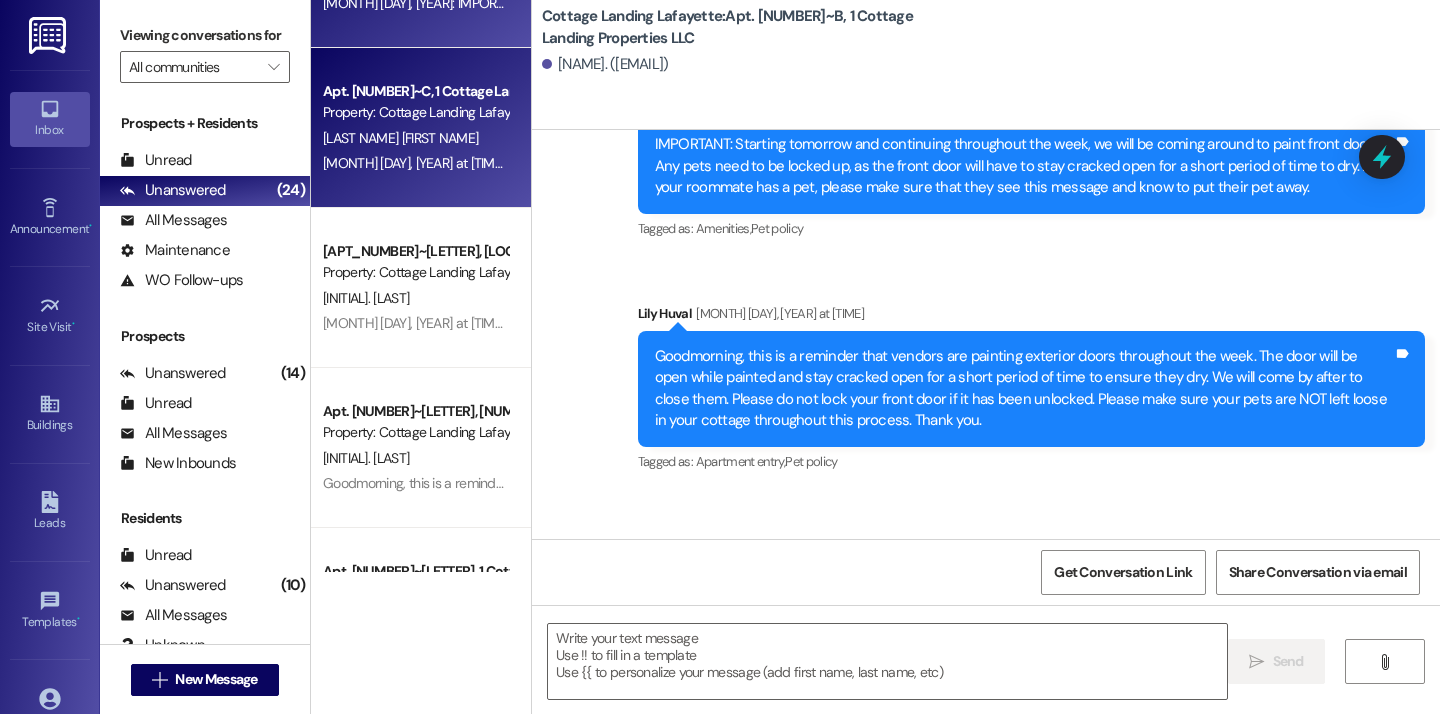 click on "[LAST NAME] [FIRST NAME]" at bounding box center [415, 138] 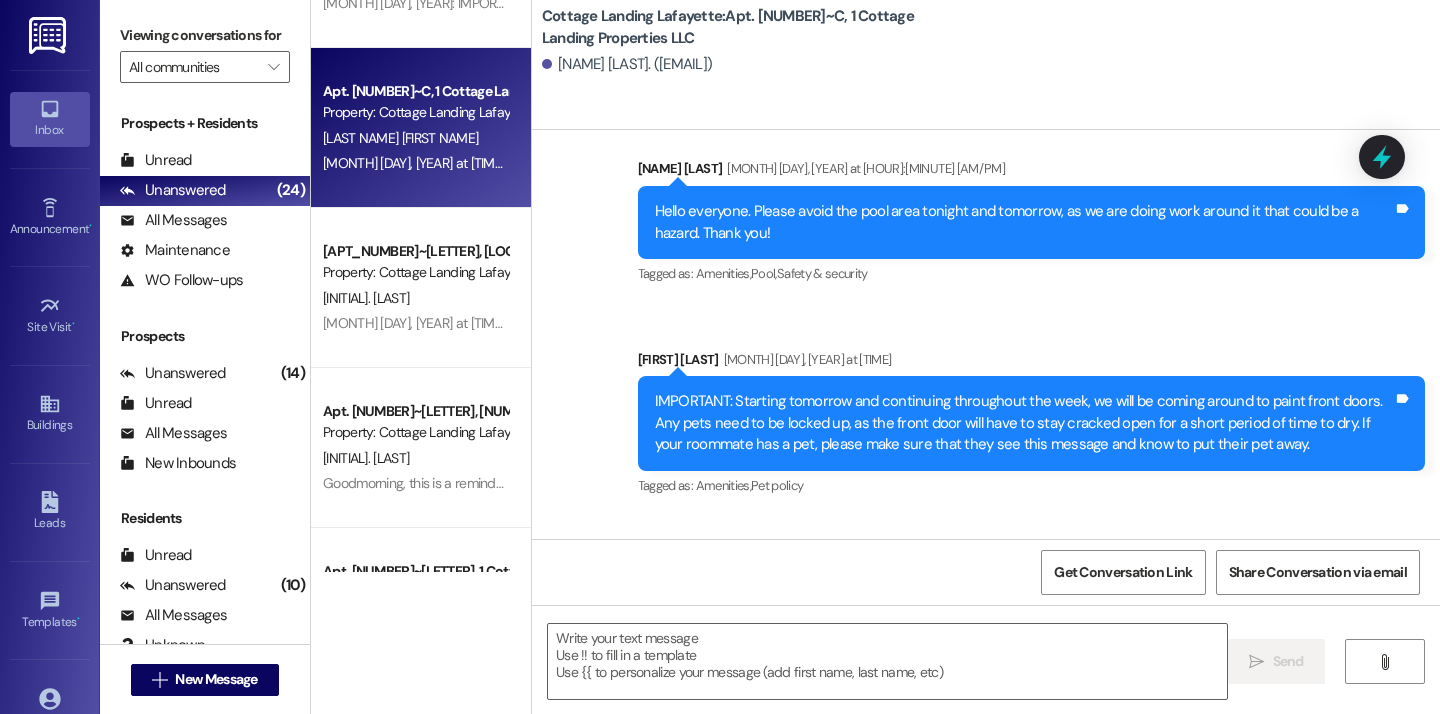scroll, scrollTop: 43003, scrollLeft: 0, axis: vertical 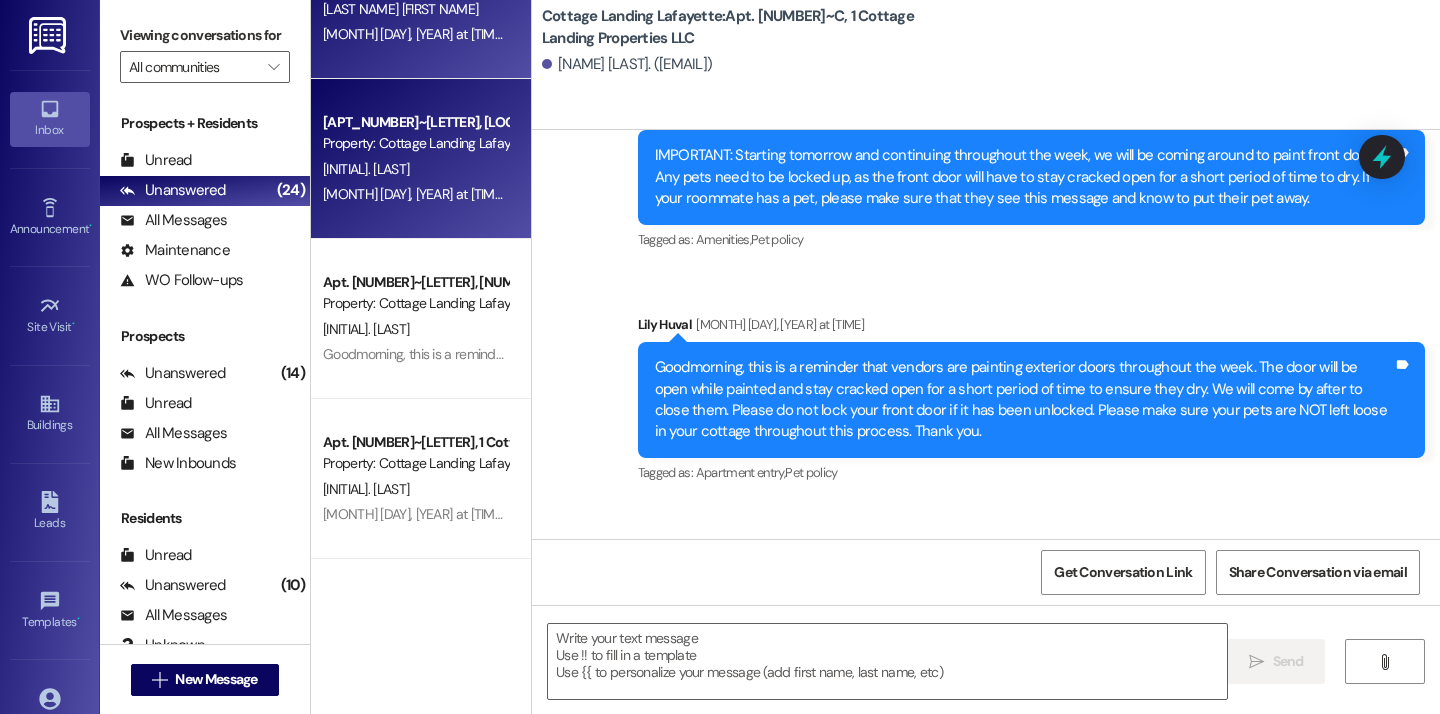 click on "[MONTH] [DAY], [YEAR] at [TIME]: Goodmorning, this is a reminder that vendors are painting exterior doors throughout the week. The door will be open while painted and stay cracked open for a short period of time to ensure they dry. We will come by after to close them. Please do not lock your front door if it has been unlocked. Please make sure your pets are NOT left loose in your cottage throughout this process. Thank you.  [MONTH] [DAY], [YEAR] at [TIME]: Goodmorning, this is a reminder that vendors are painting exterior doors throughout the week. The door will be open while painted and stay cracked open for a short period of time to ensure they dry. We will come by after to close them. Please do not lock your front door if it has been unlocked. Please make sure your pets are NOT left loose in your cottage throughout this process. Thank you." at bounding box center [1549, 194] 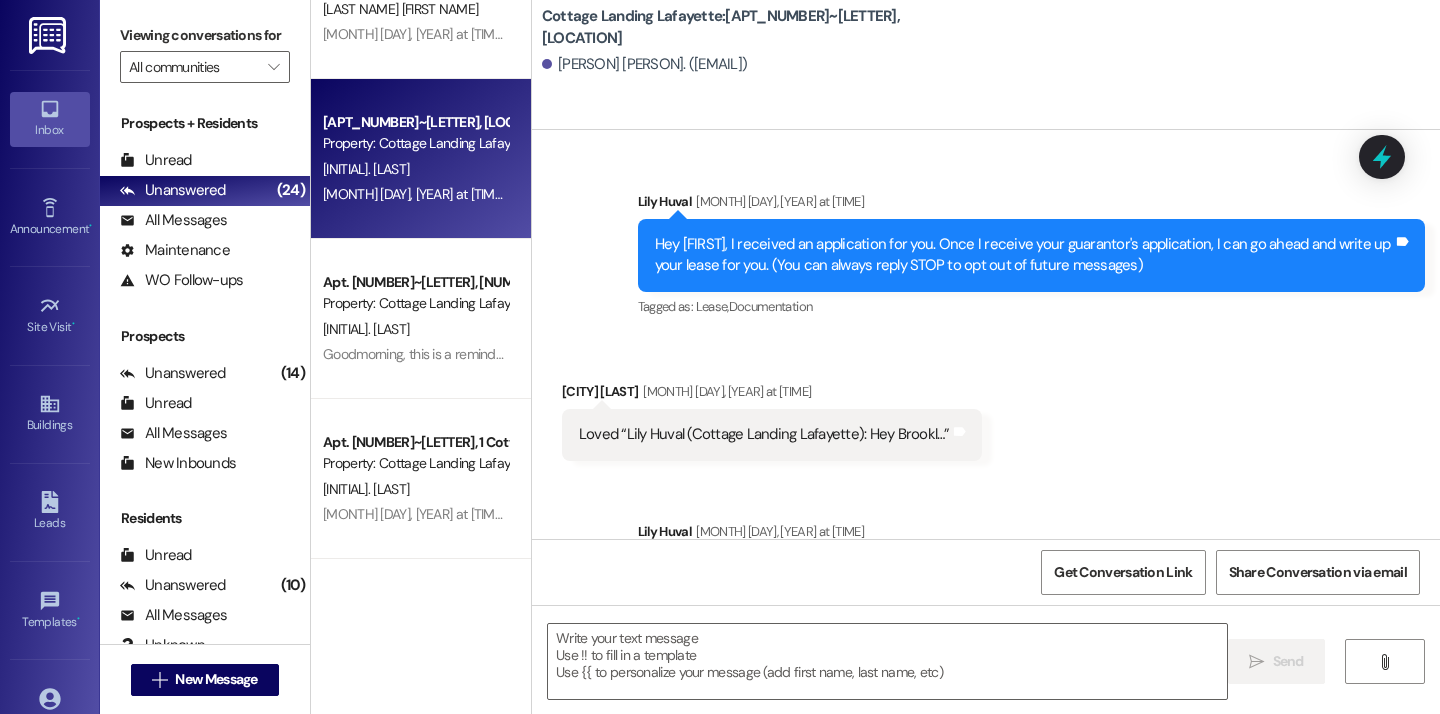 scroll, scrollTop: 53135, scrollLeft: 0, axis: vertical 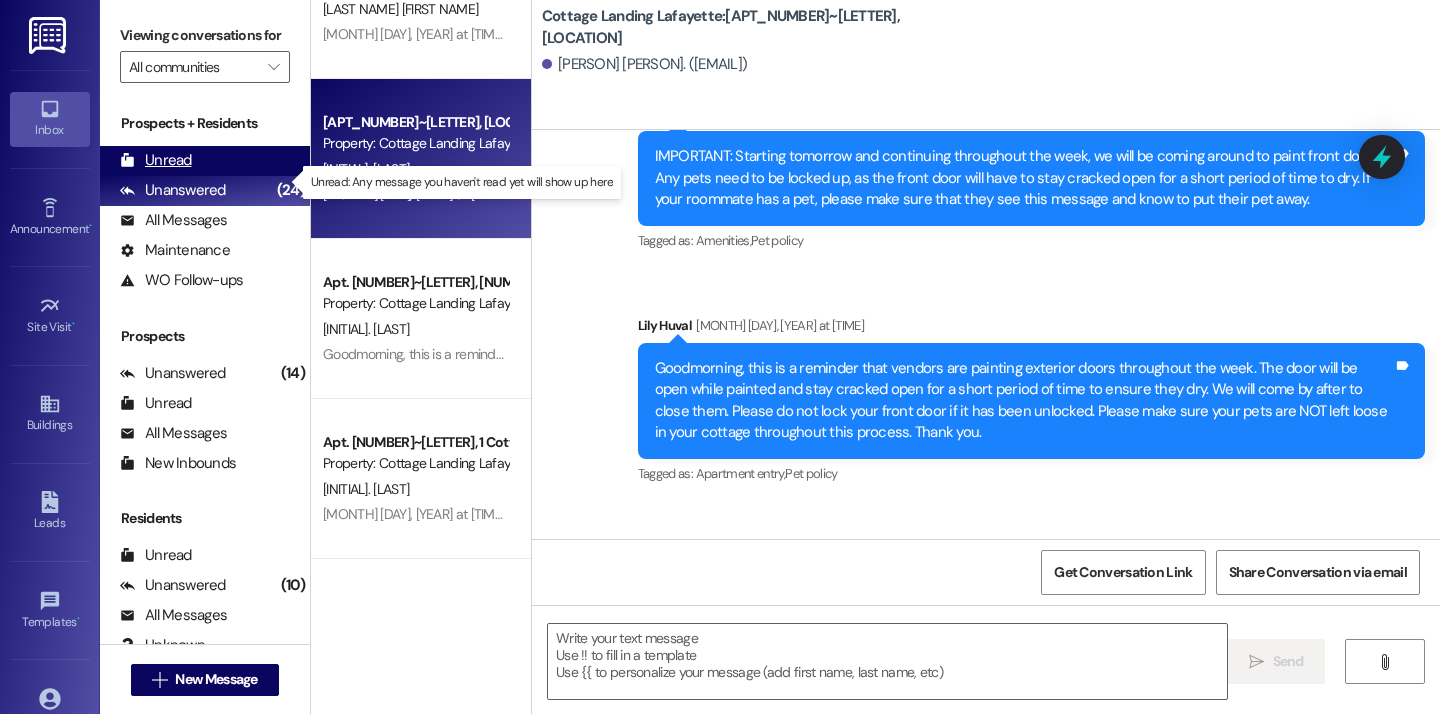 click on "Unread" at bounding box center (156, 160) 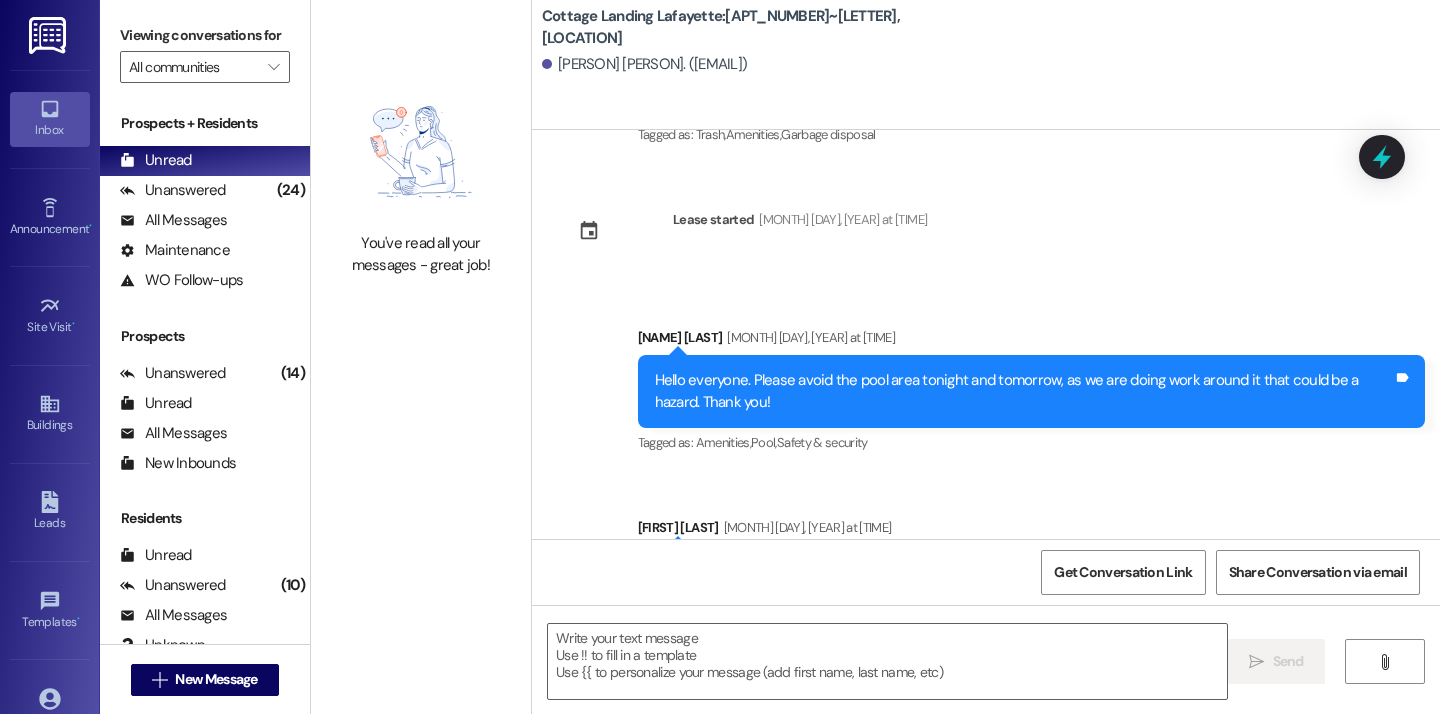 scroll, scrollTop: 53135, scrollLeft: 0, axis: vertical 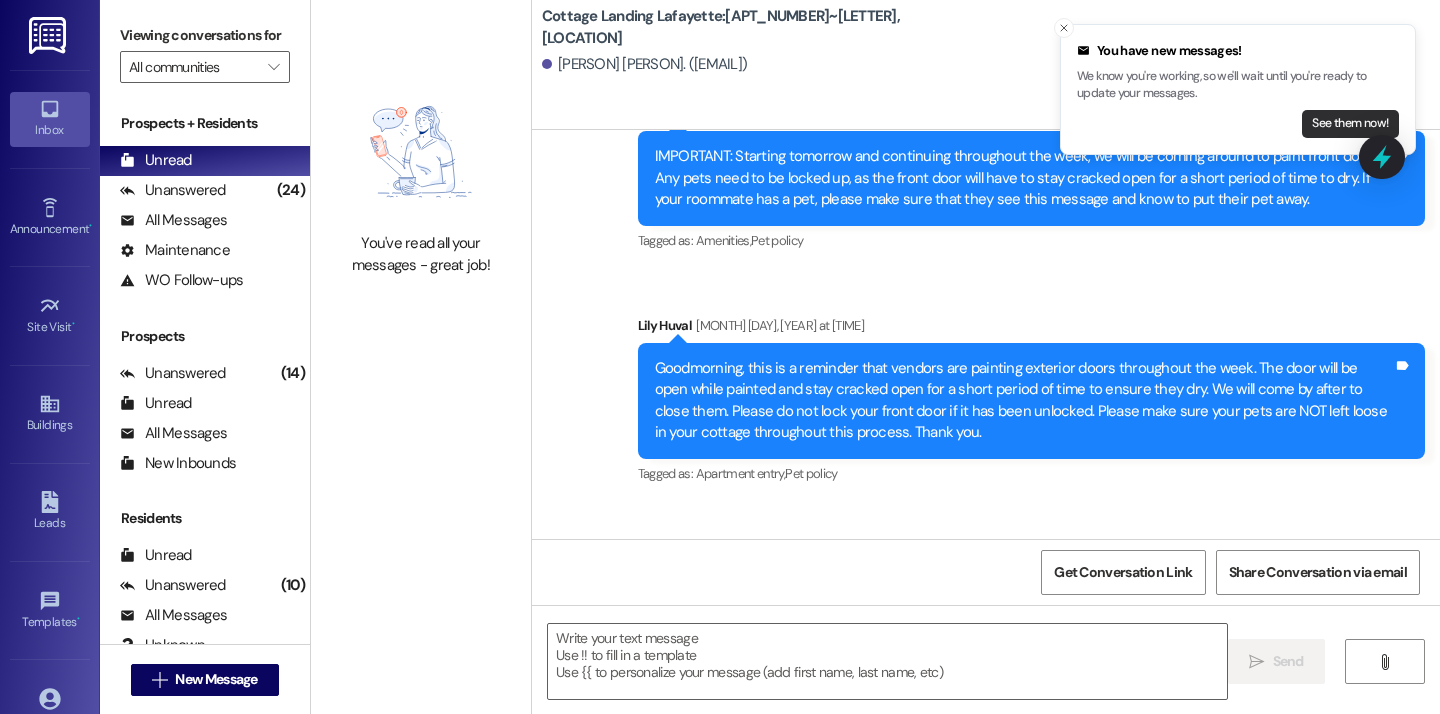 click on "See them now!" at bounding box center (1350, 124) 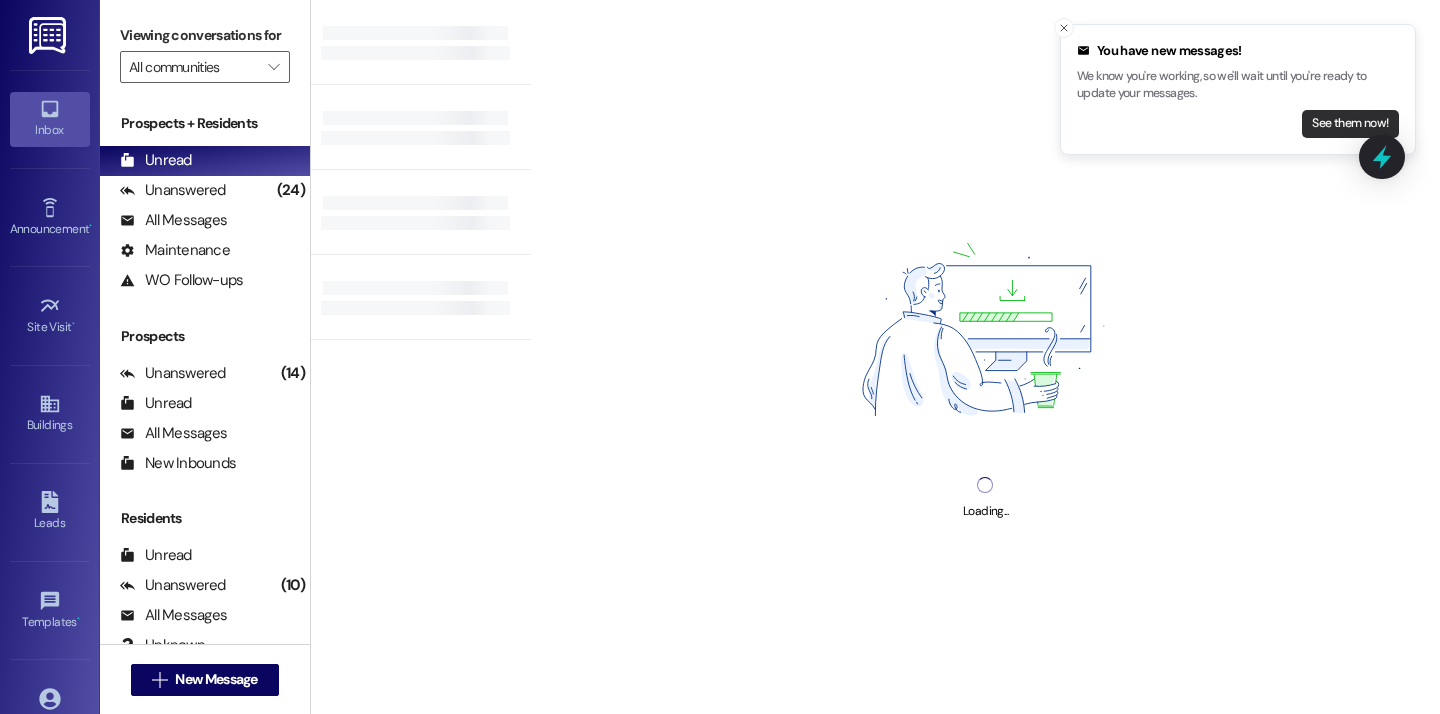 click on "See them now!" at bounding box center (1350, 124) 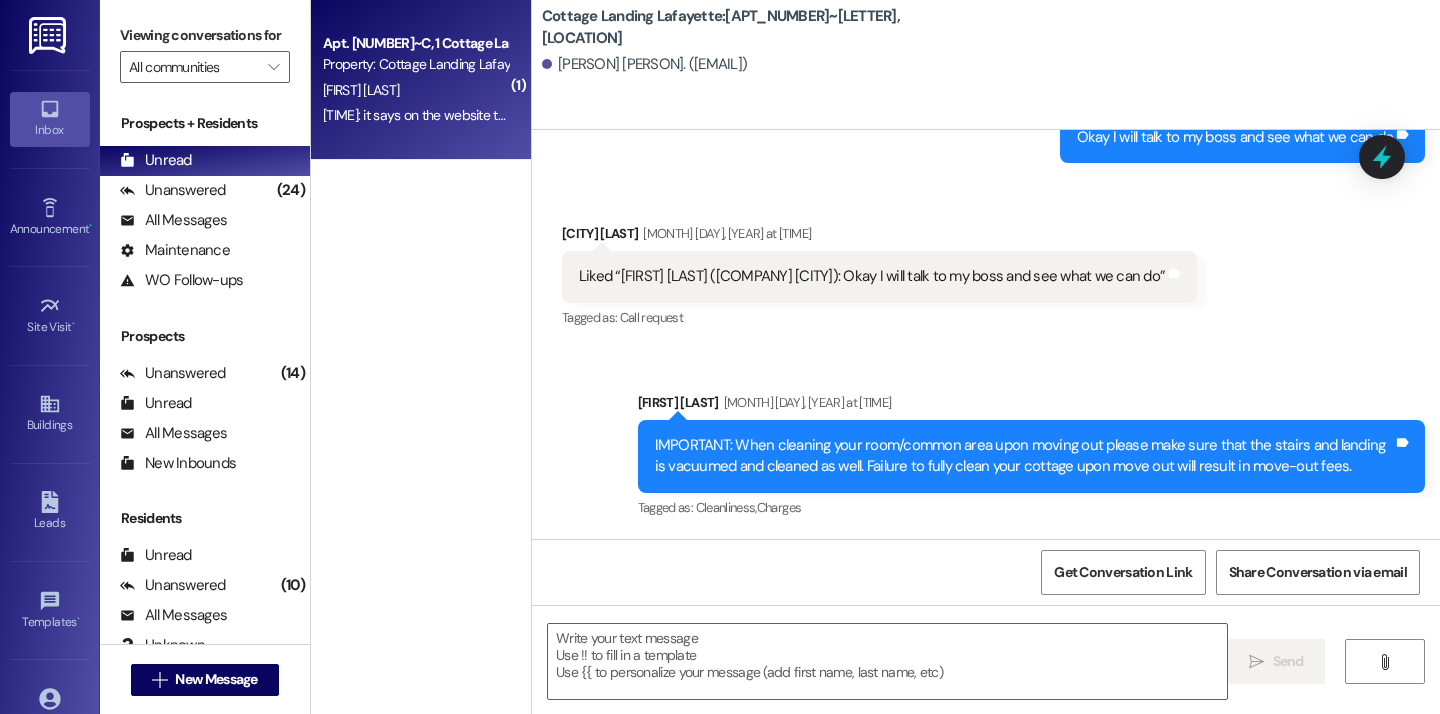 scroll, scrollTop: 49936, scrollLeft: 0, axis: vertical 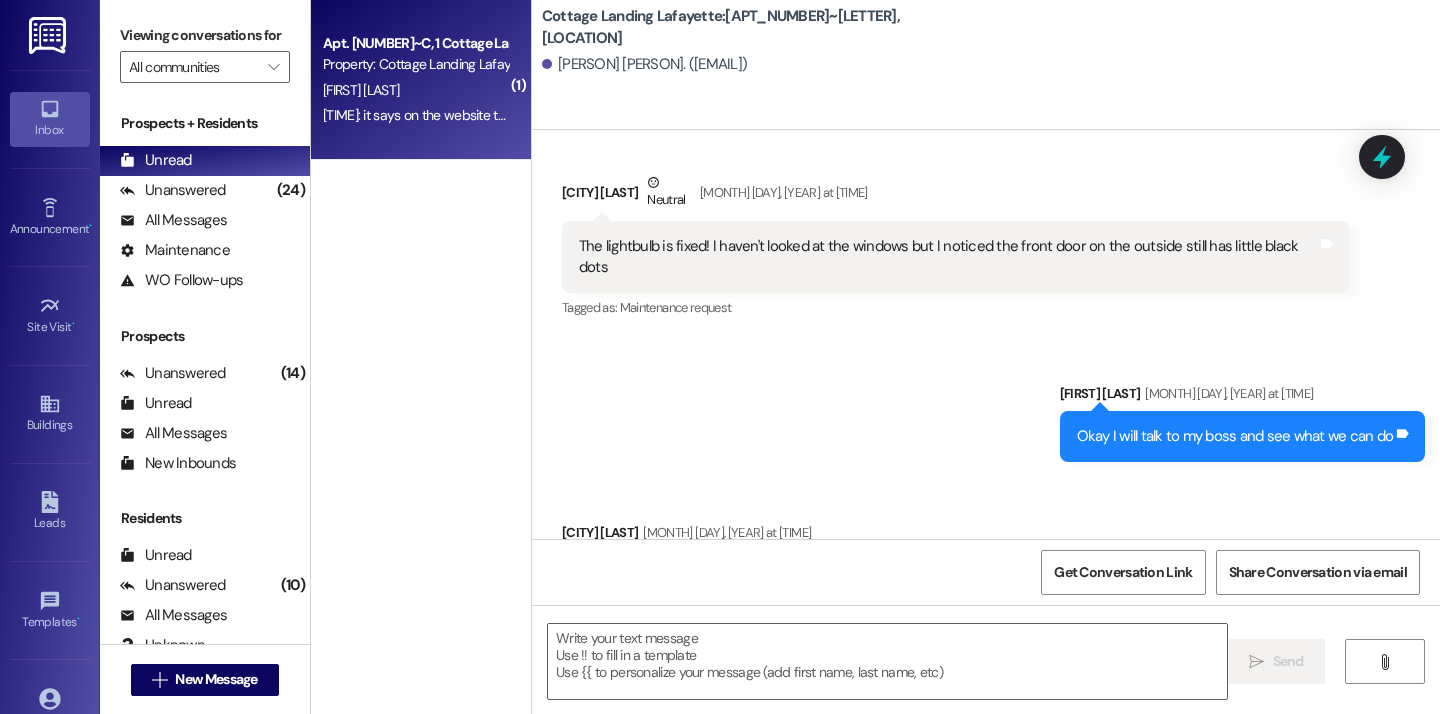 click on "[TIME]: it says on the website the address was correct and the mail office says that i was dropped off to the mailbox or office. it might have just gotten misplaced or taken by mistake while yall were doing everything for move outs. the website won't let me request a refund because it was delivered. i would ask for yall to check the cameras but those don't work i guess? [TIME]: it says on the website the address was correct and the mail office says that i was dropped off to the mailbox or office. it might have just gotten misplaced or taken by mistake while yall were doing everything for move outs. the website won't let me request a refund because it was delivered. i would ask for yall to check the cameras but those don't work i guess?" at bounding box center (415, 115) 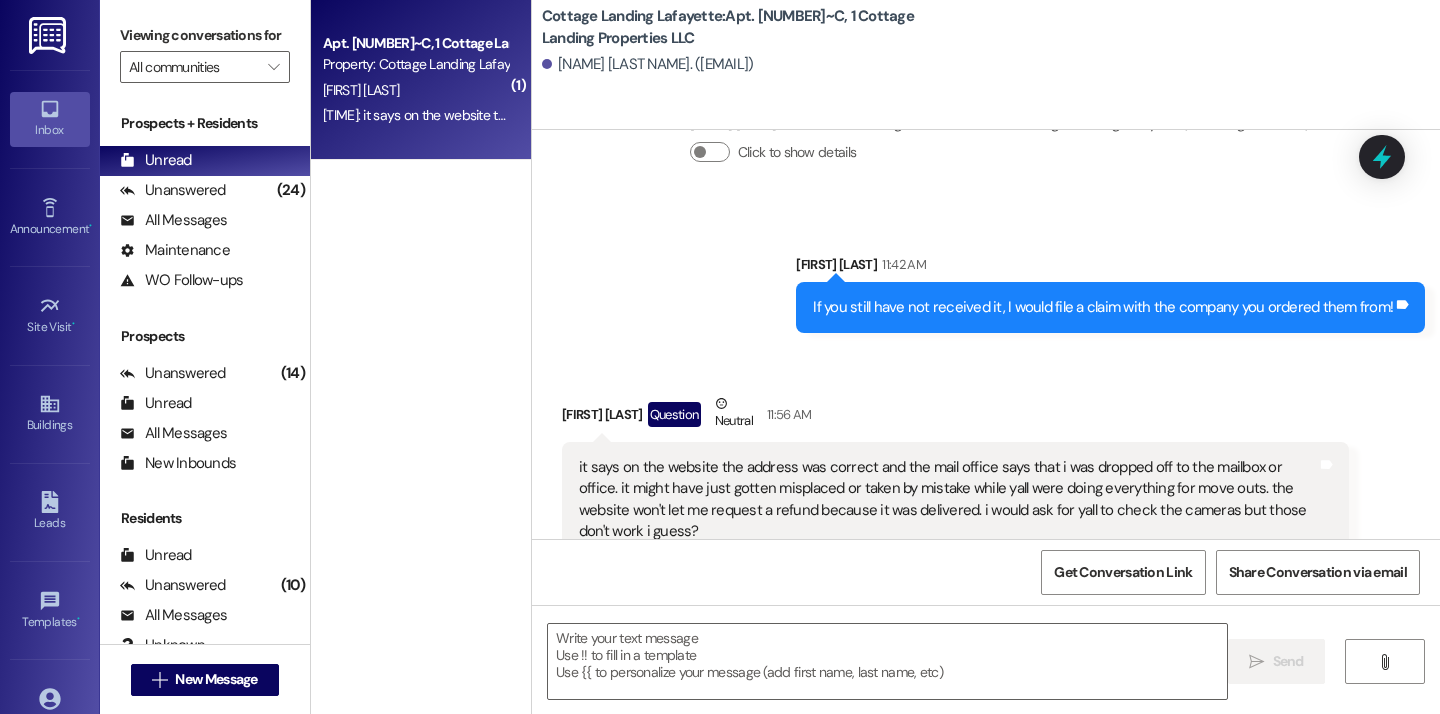 scroll, scrollTop: 38534, scrollLeft: 0, axis: vertical 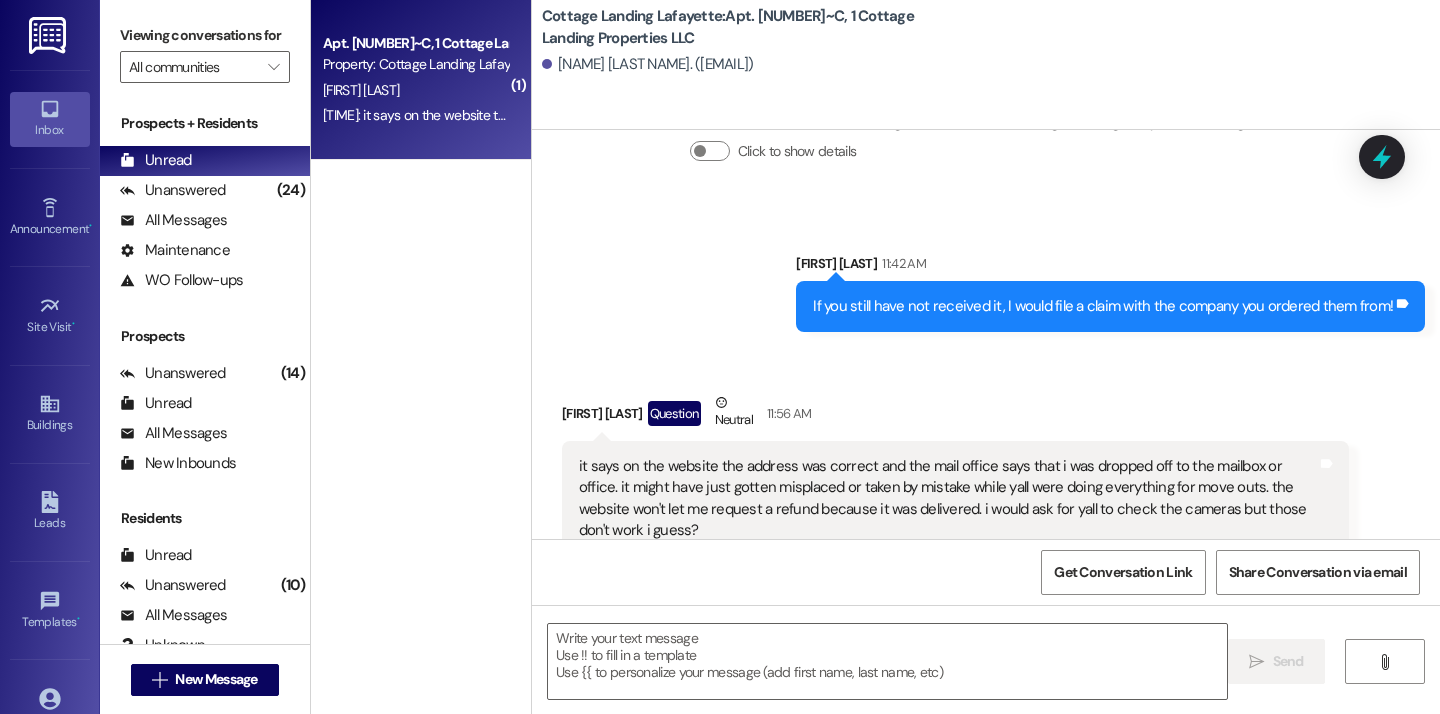 click on "If you still have not received it, I would file a claim with the company you ordered them from! Tags and notes" at bounding box center (1110, 306) 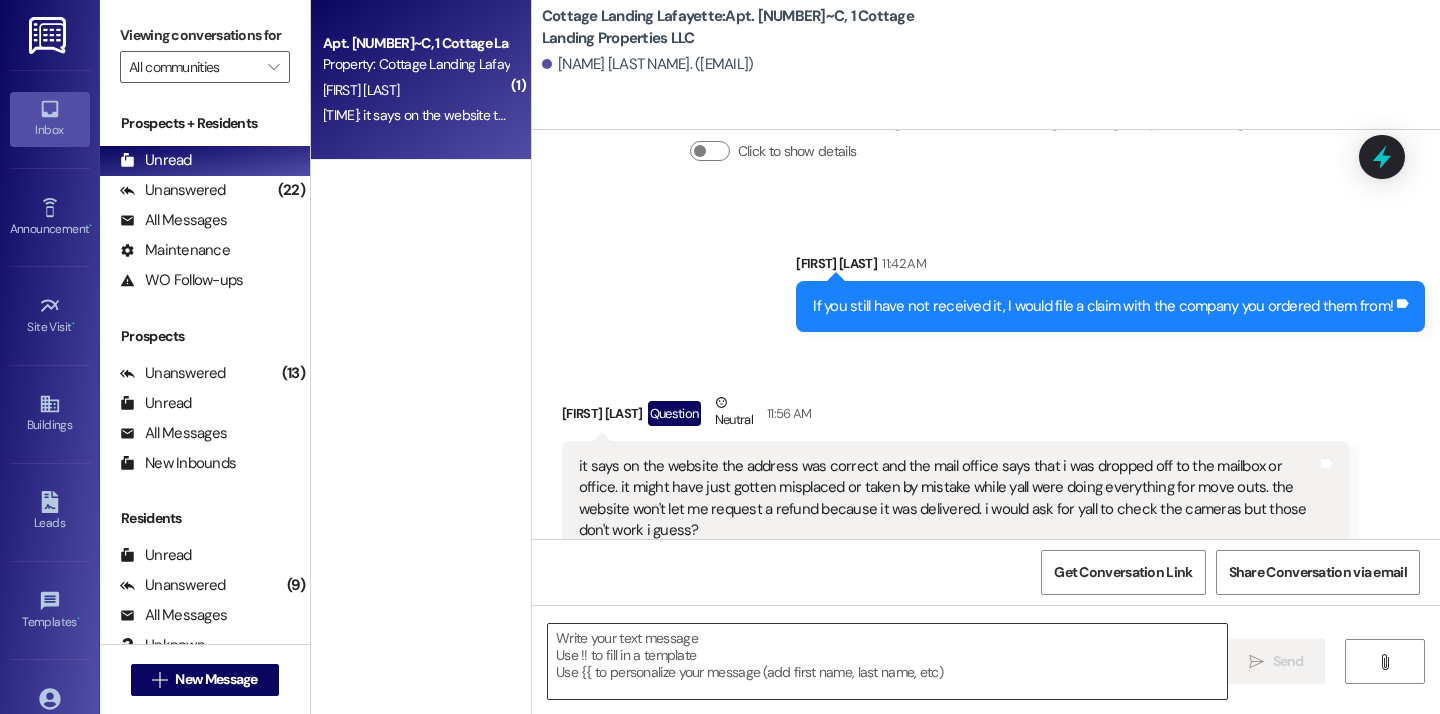 click at bounding box center (887, 661) 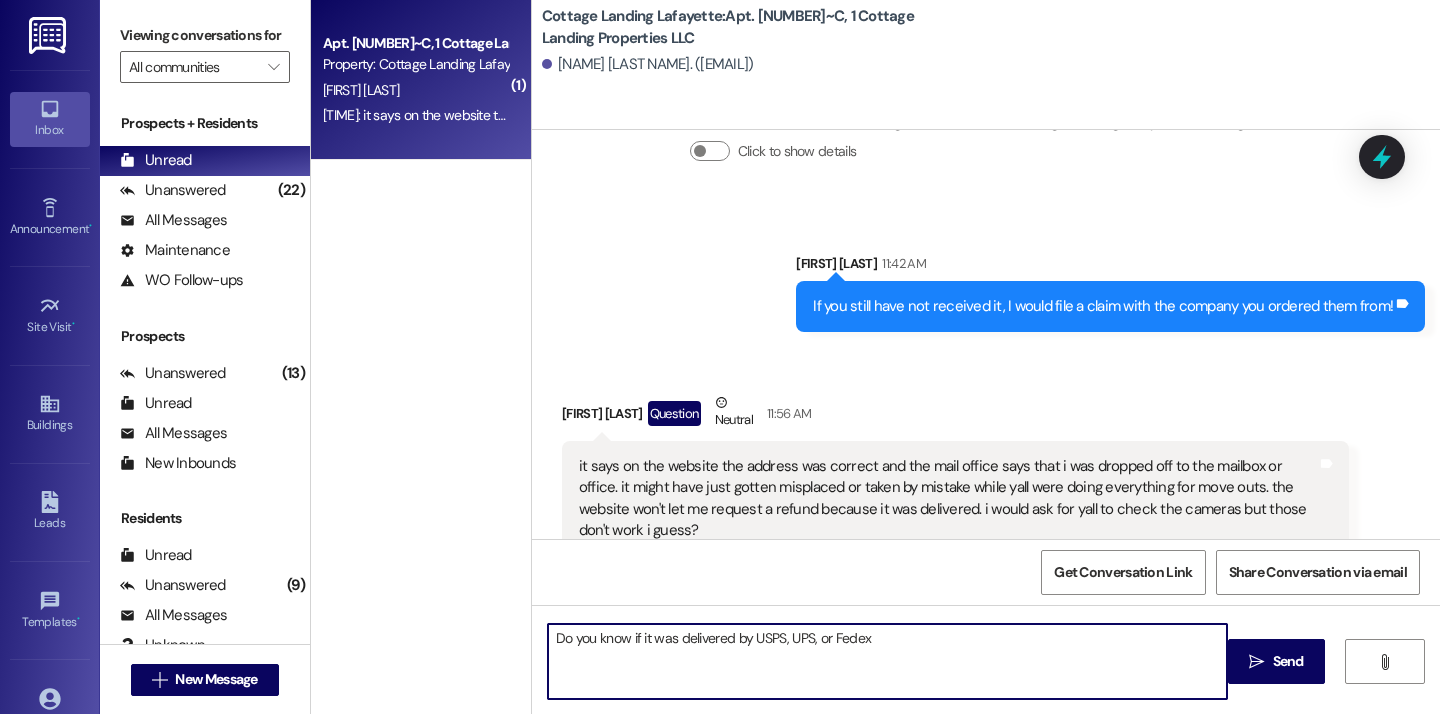 click on "Do you know if it was delivered by USPS, UPS, or Fedex" at bounding box center [887, 661] 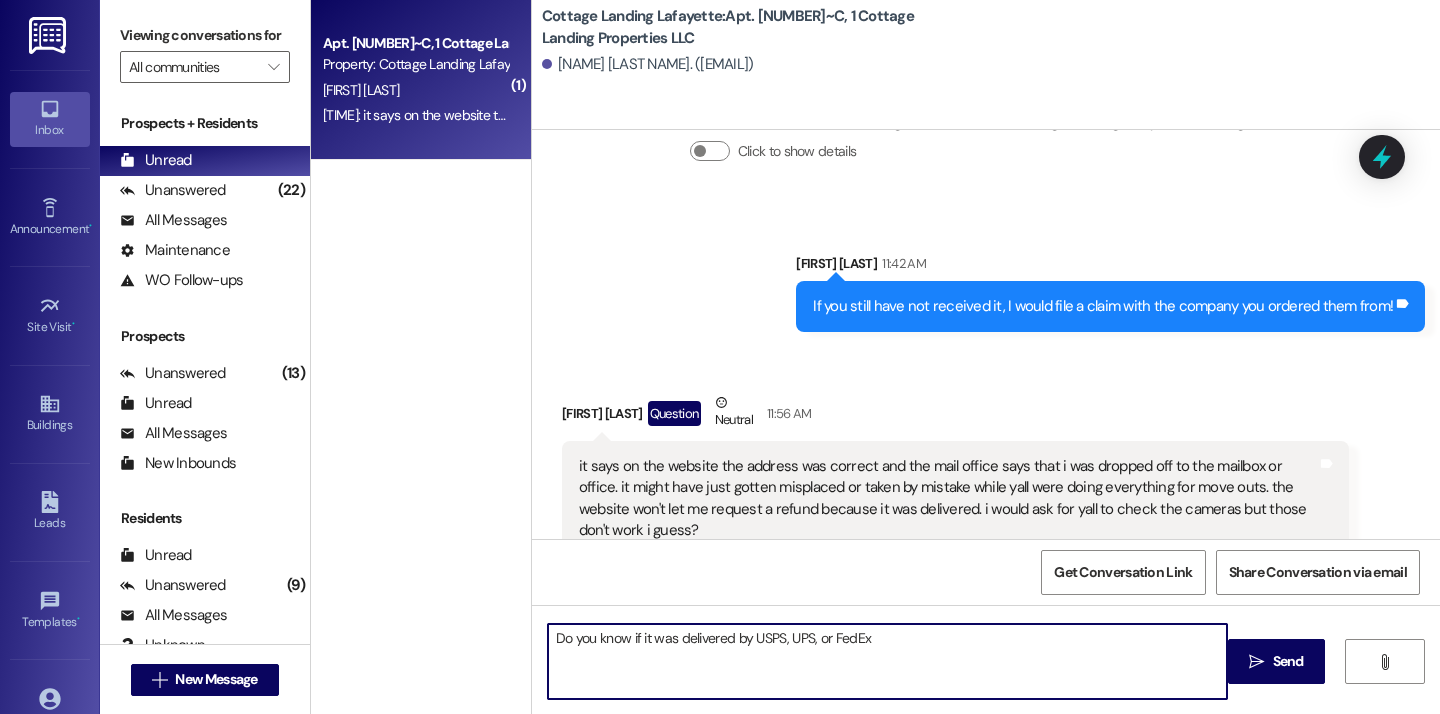click on "Do you know if it was delivered by USPS, UPS, or FedEx" at bounding box center (887, 661) 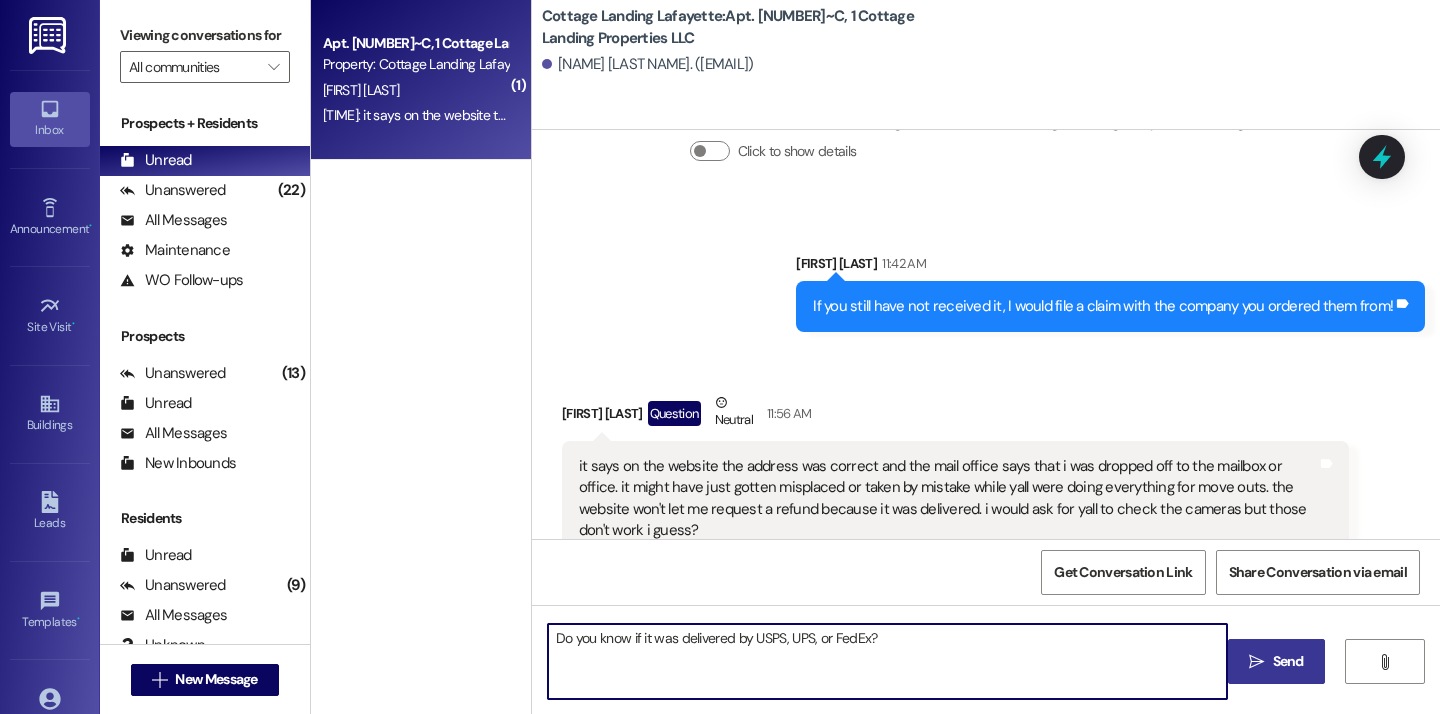 type on "Do you know if it was delivered by USPS, UPS, or FedEx?" 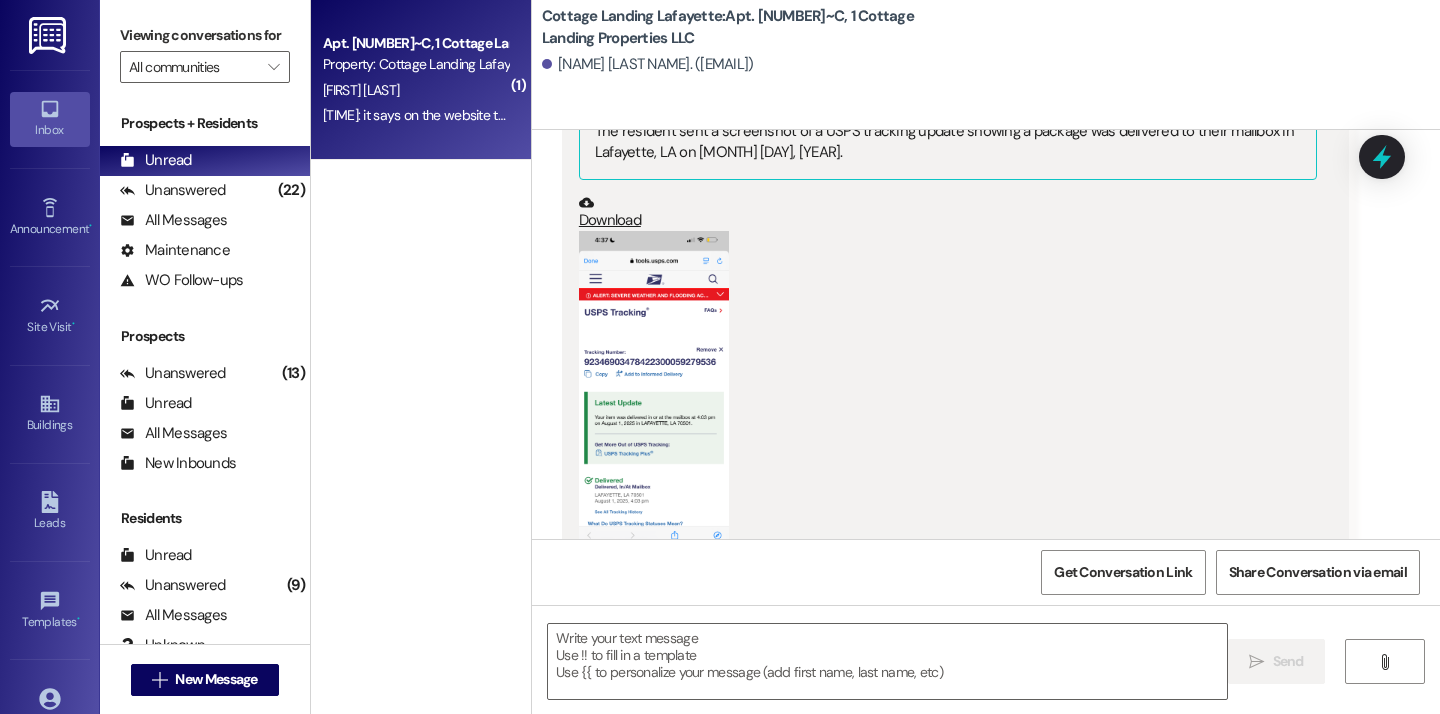 scroll, scrollTop: 38674, scrollLeft: 0, axis: vertical 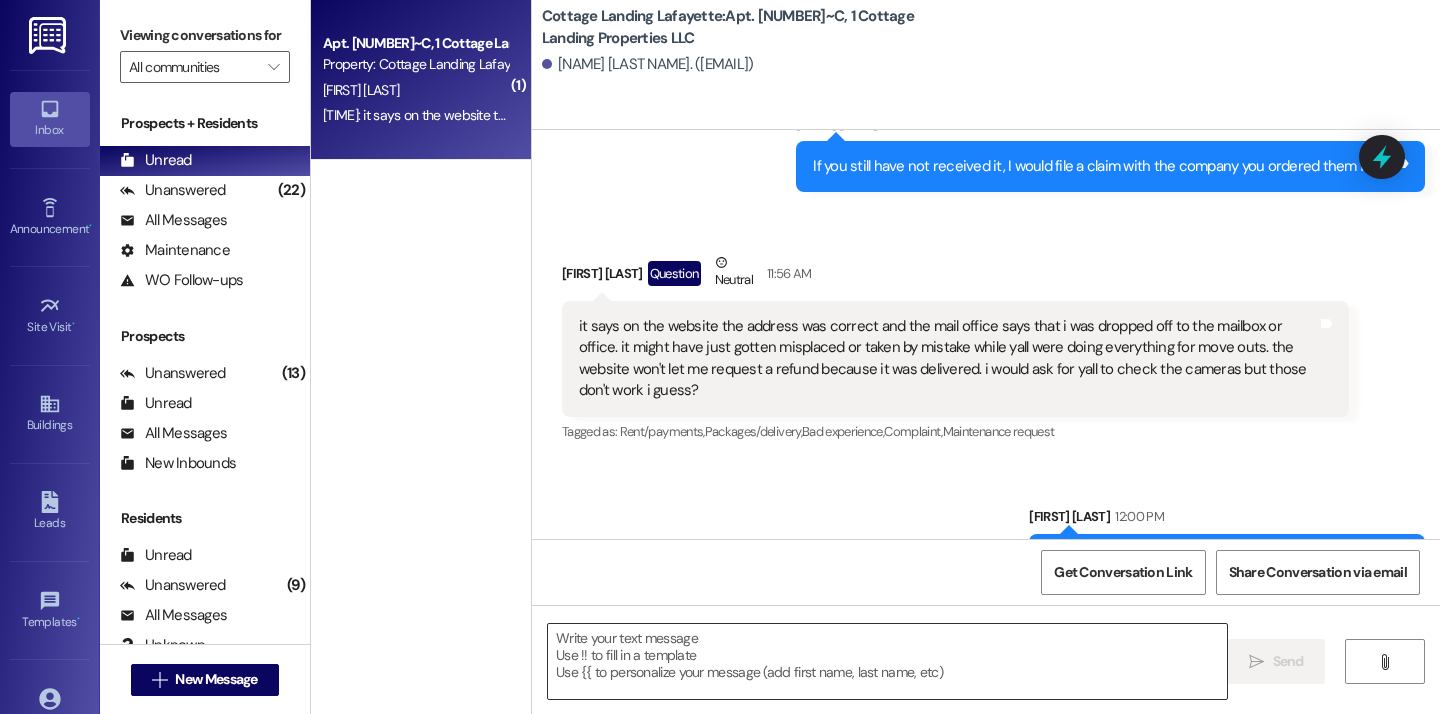 click at bounding box center [887, 661] 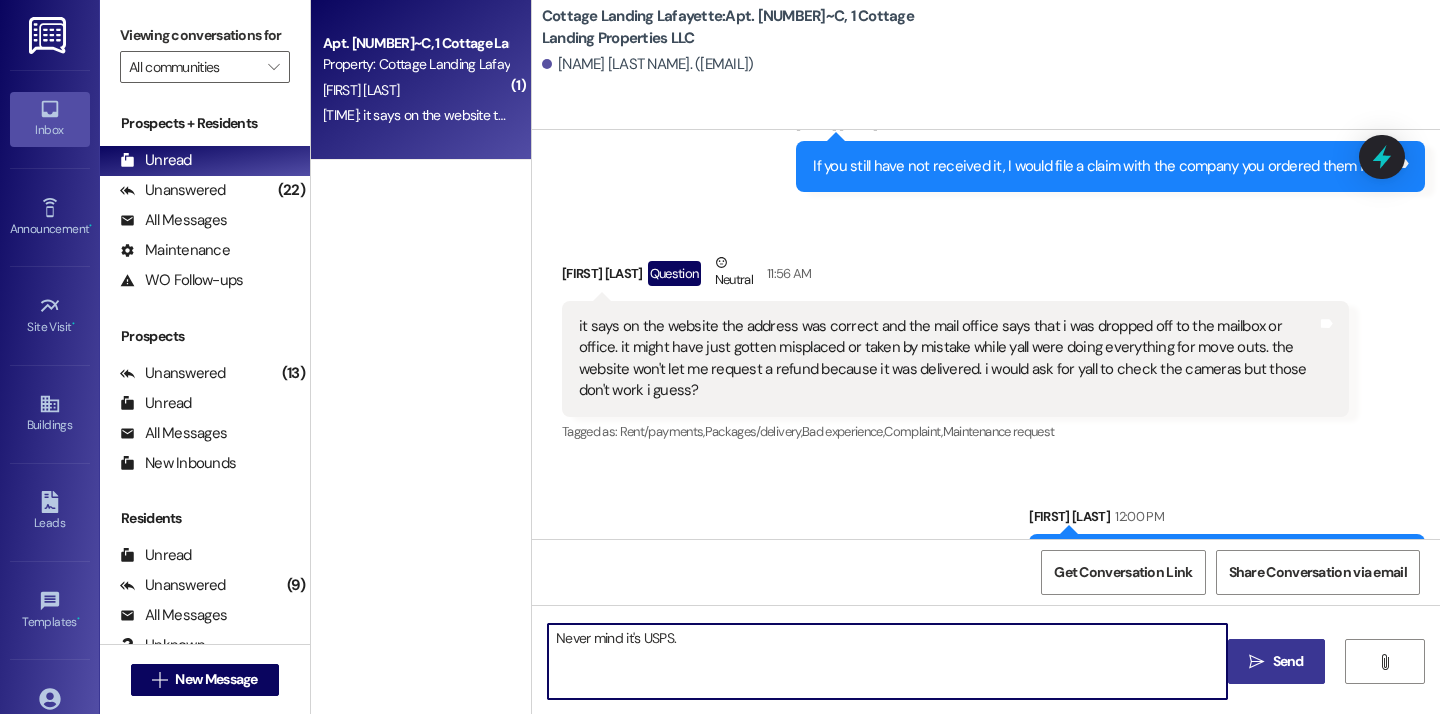 type on "Never mind it's USPS." 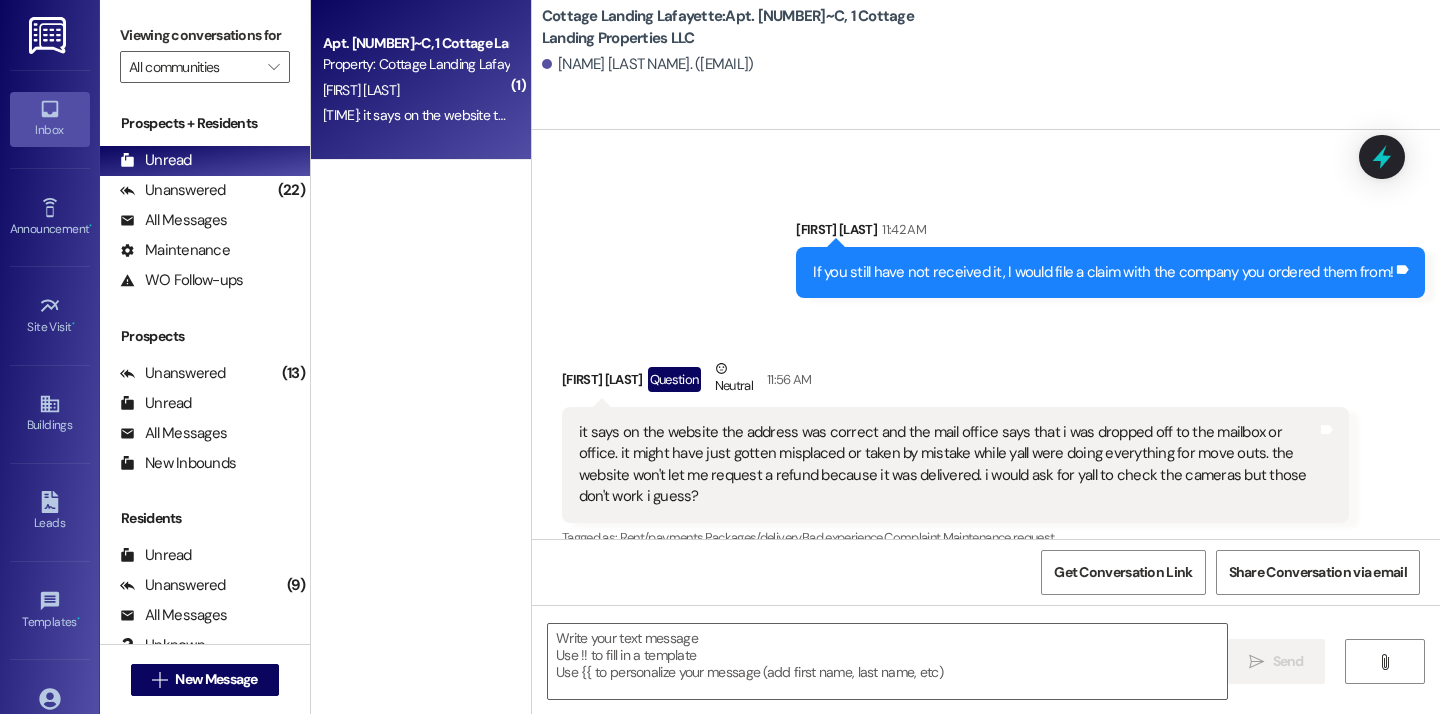 scroll, scrollTop: 38813, scrollLeft: 0, axis: vertical 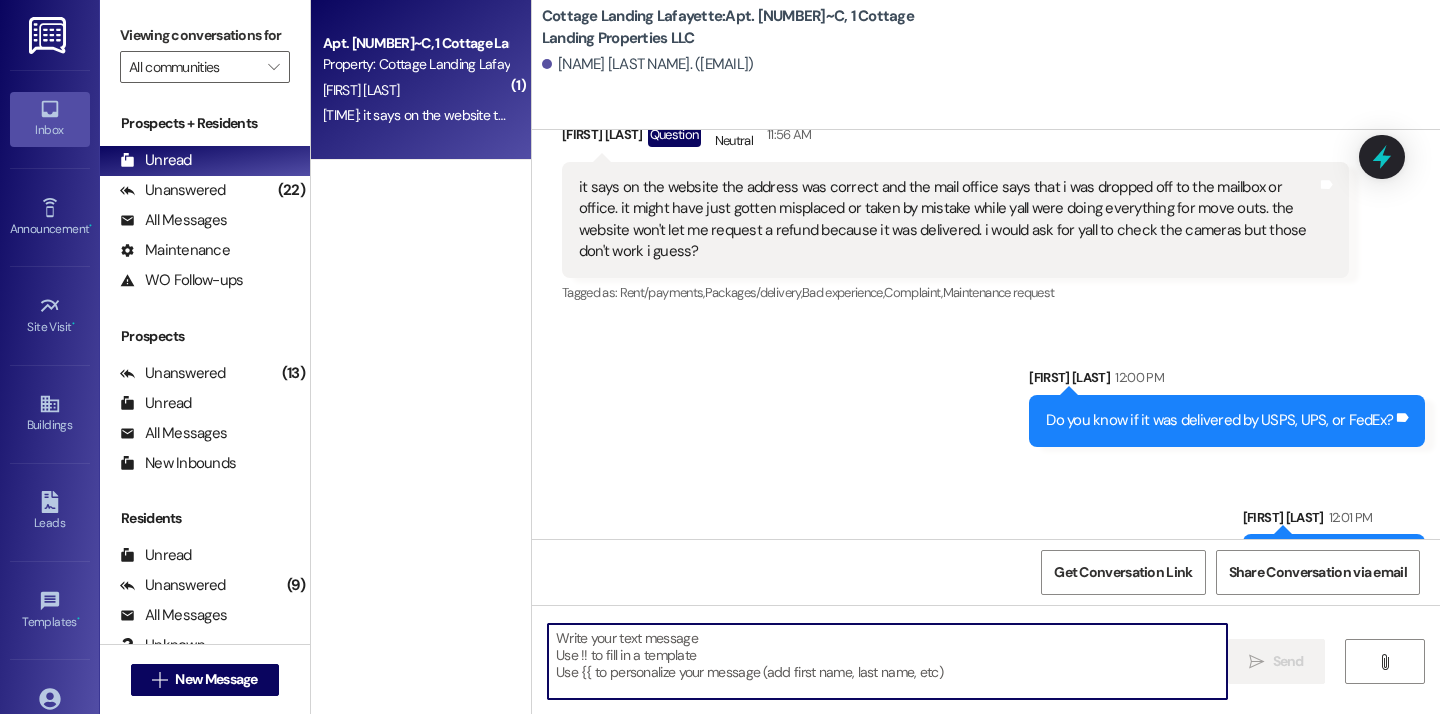 click at bounding box center [887, 661] 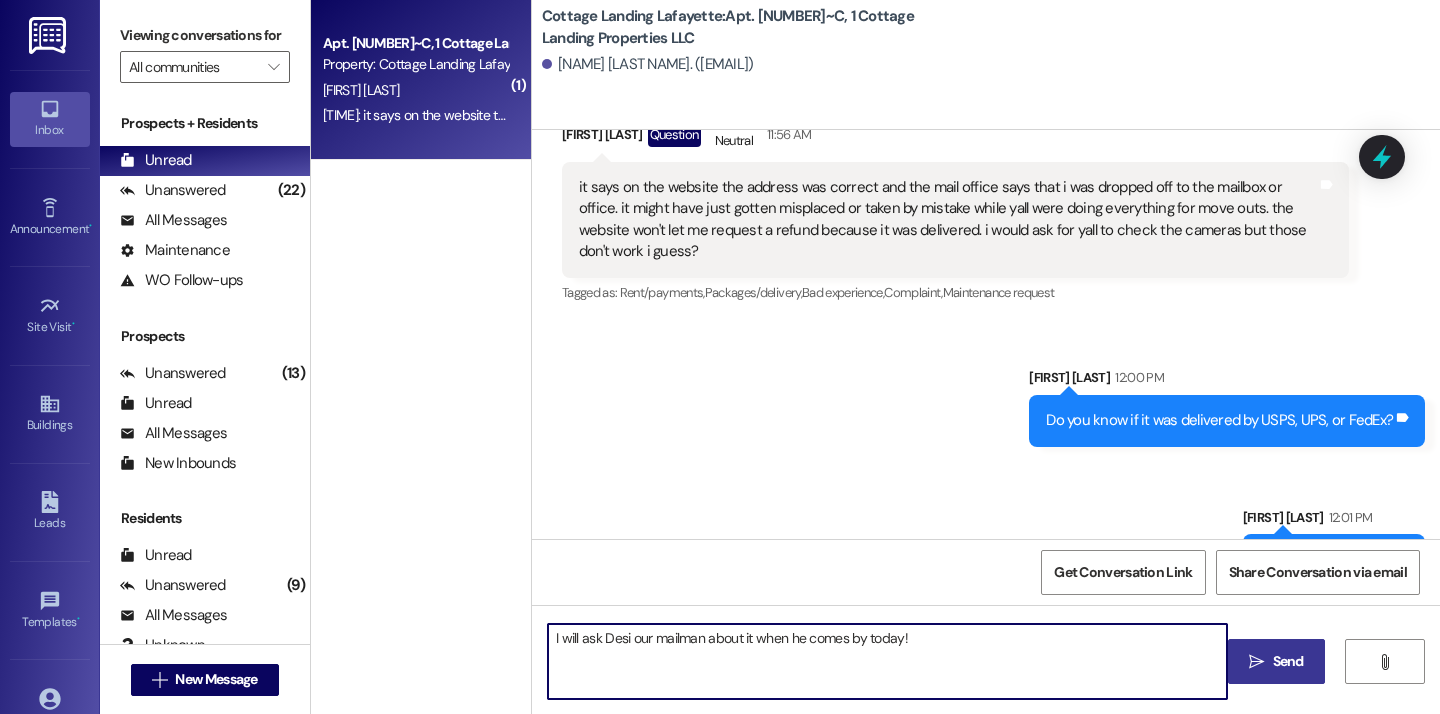 type on "I will ask Desi our mailman about it when he comes by today!" 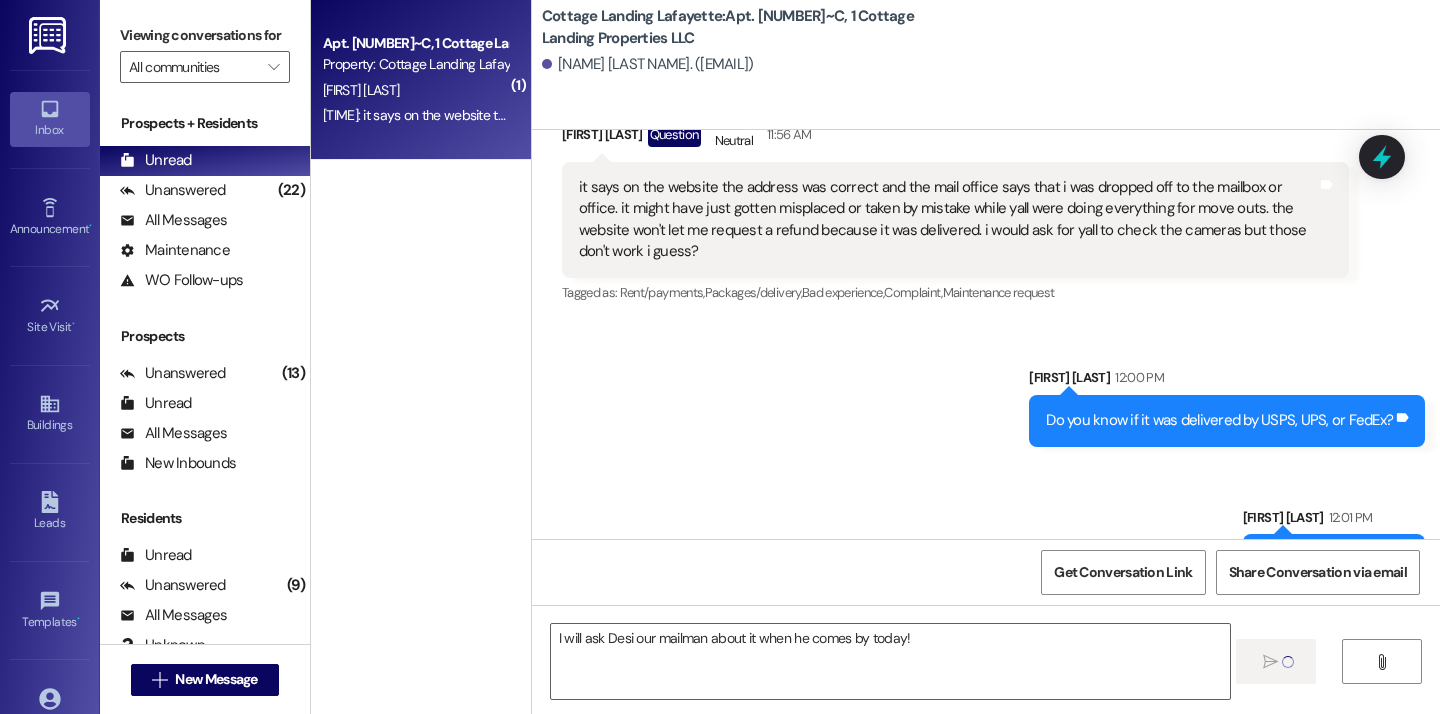 type 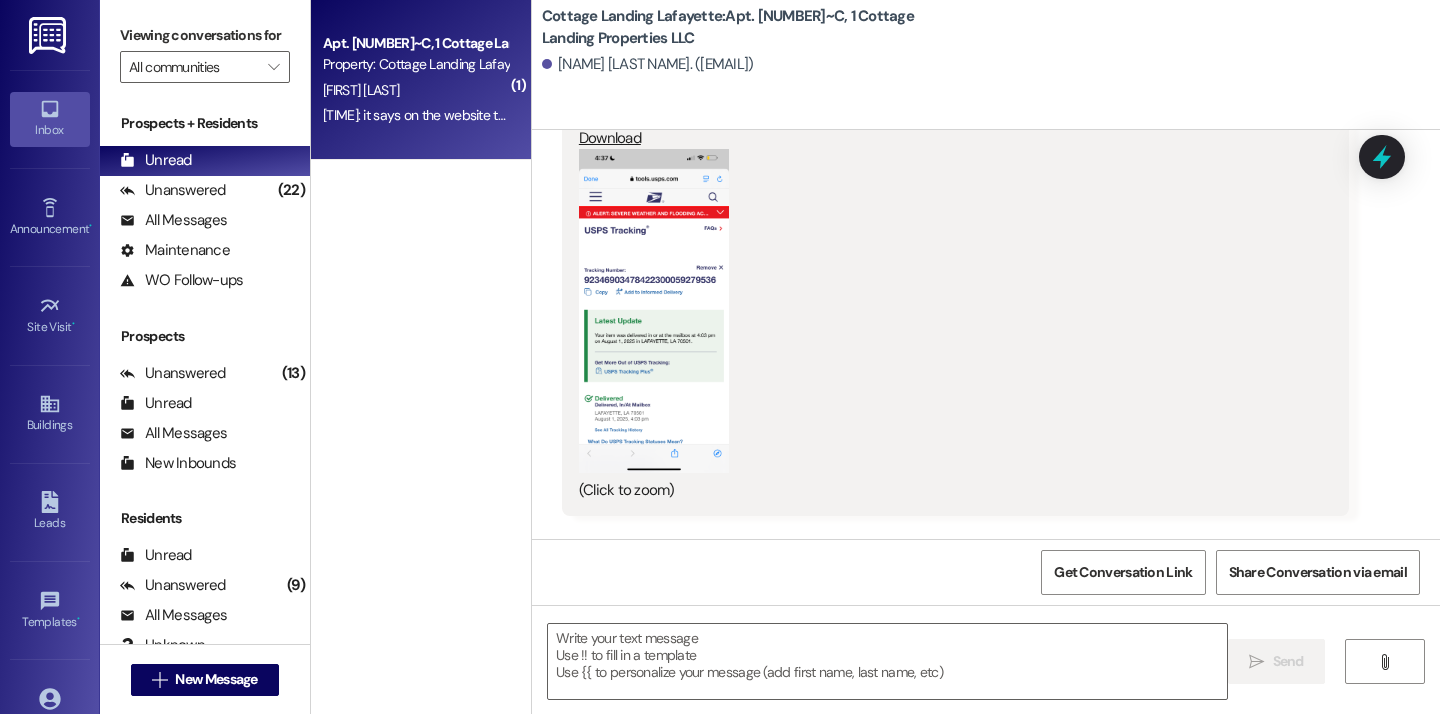 scroll, scrollTop: 37840, scrollLeft: 0, axis: vertical 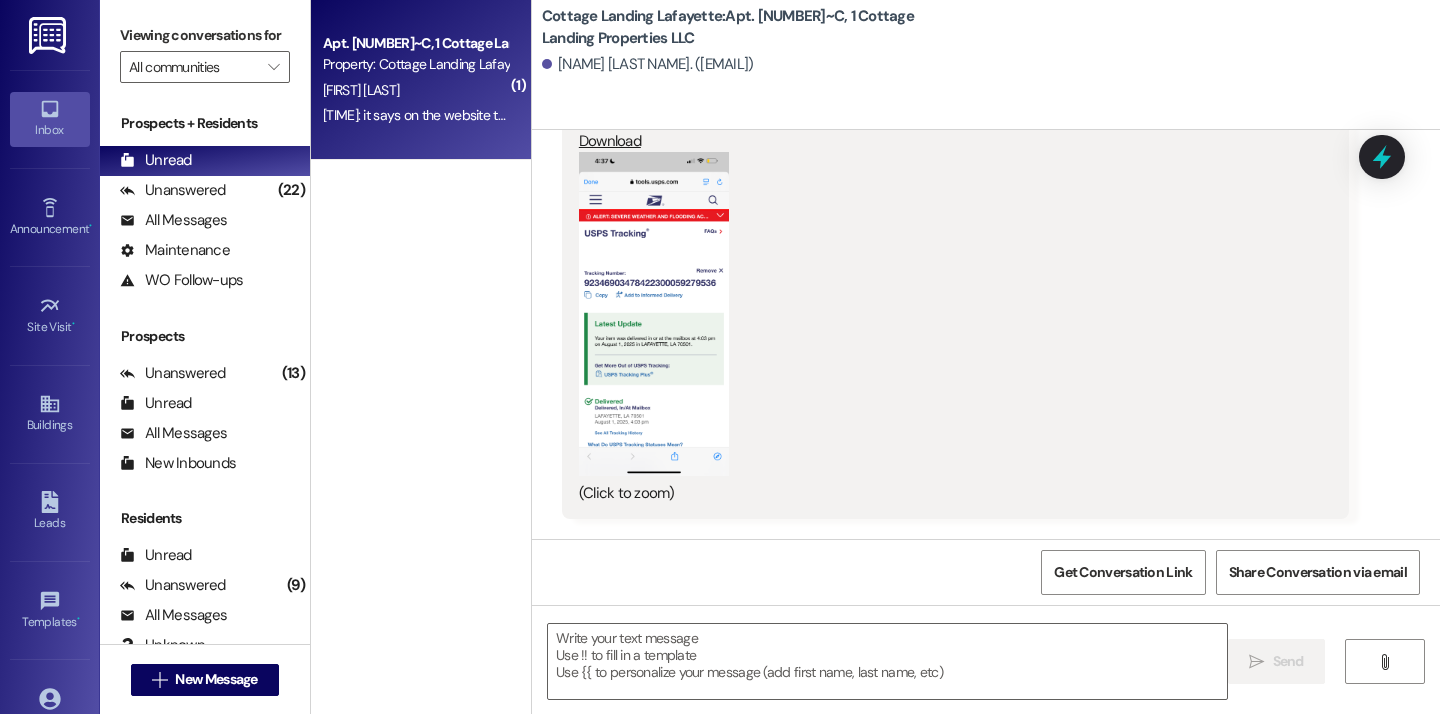 click at bounding box center (654, 314) 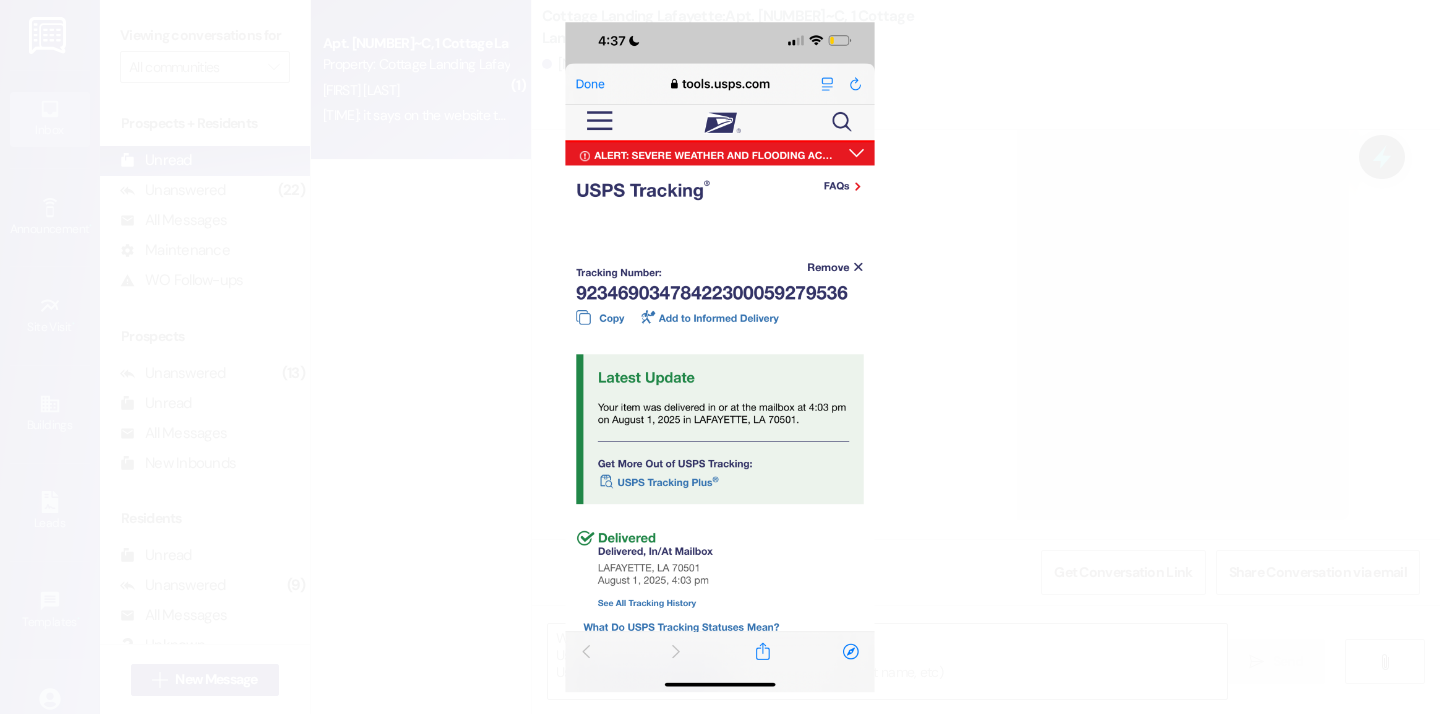 click at bounding box center [720, 357] 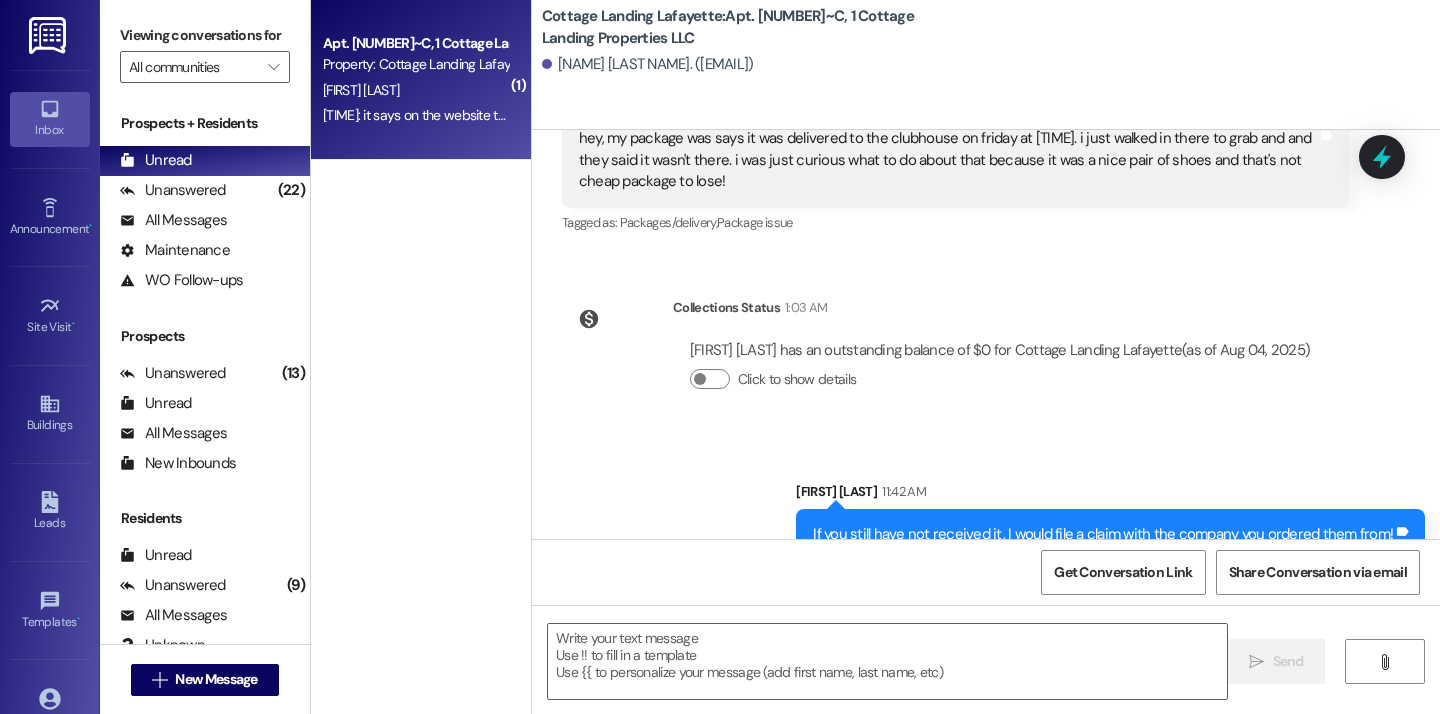 scroll, scrollTop: 38952, scrollLeft: 0, axis: vertical 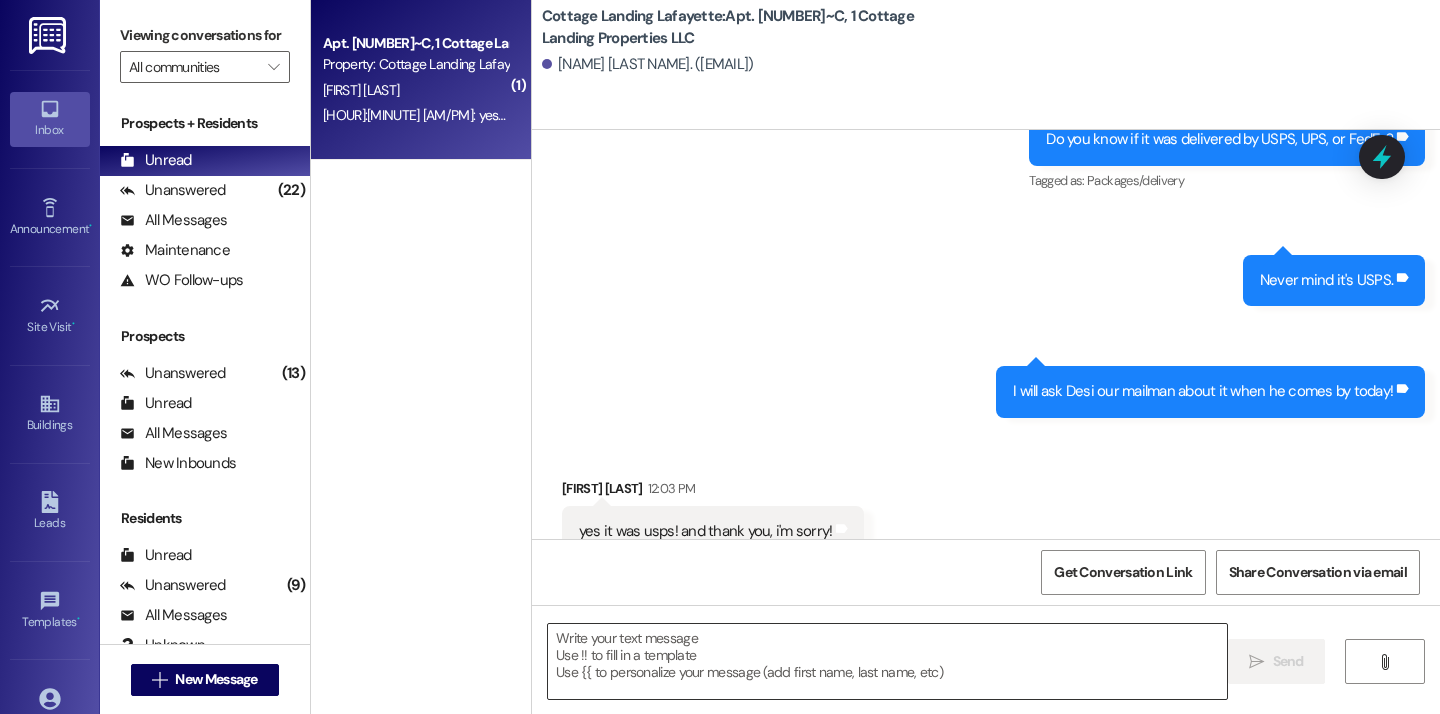 click at bounding box center (887, 661) 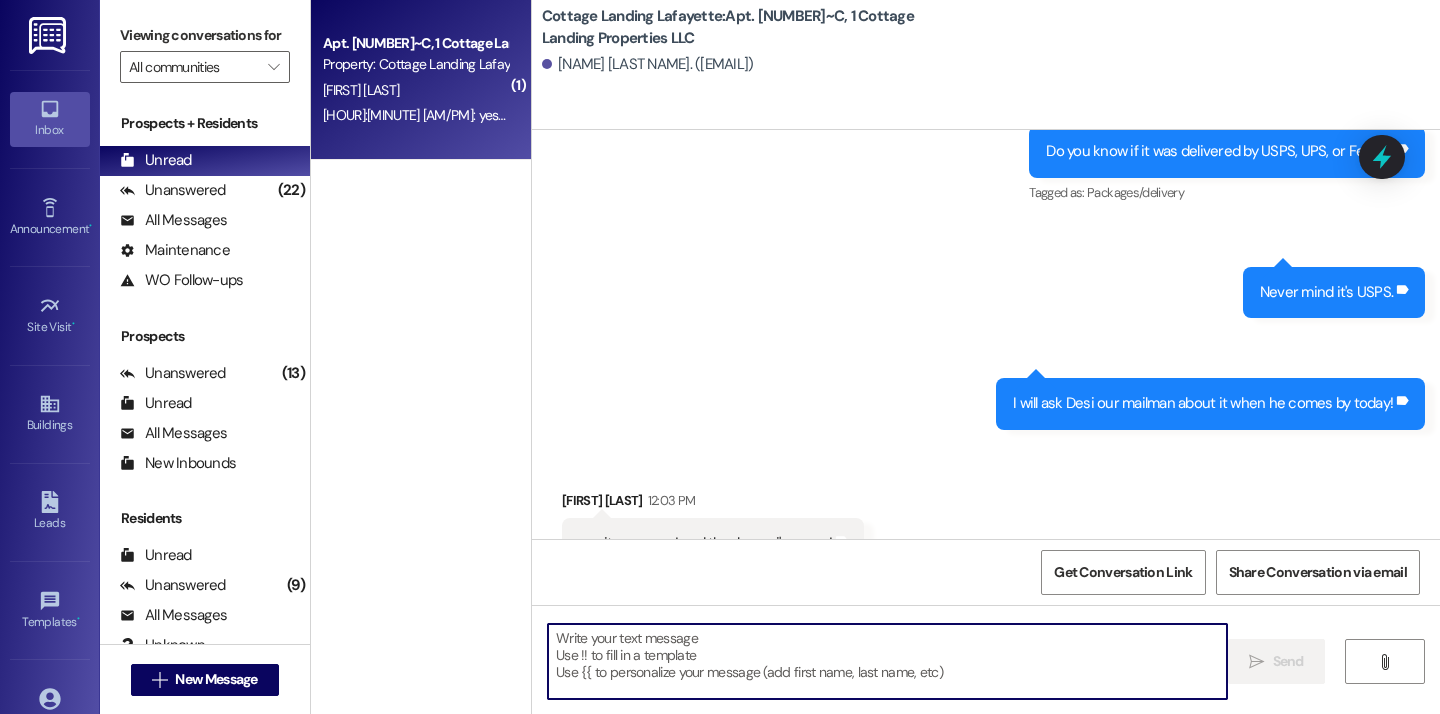scroll, scrollTop: 39083, scrollLeft: 0, axis: vertical 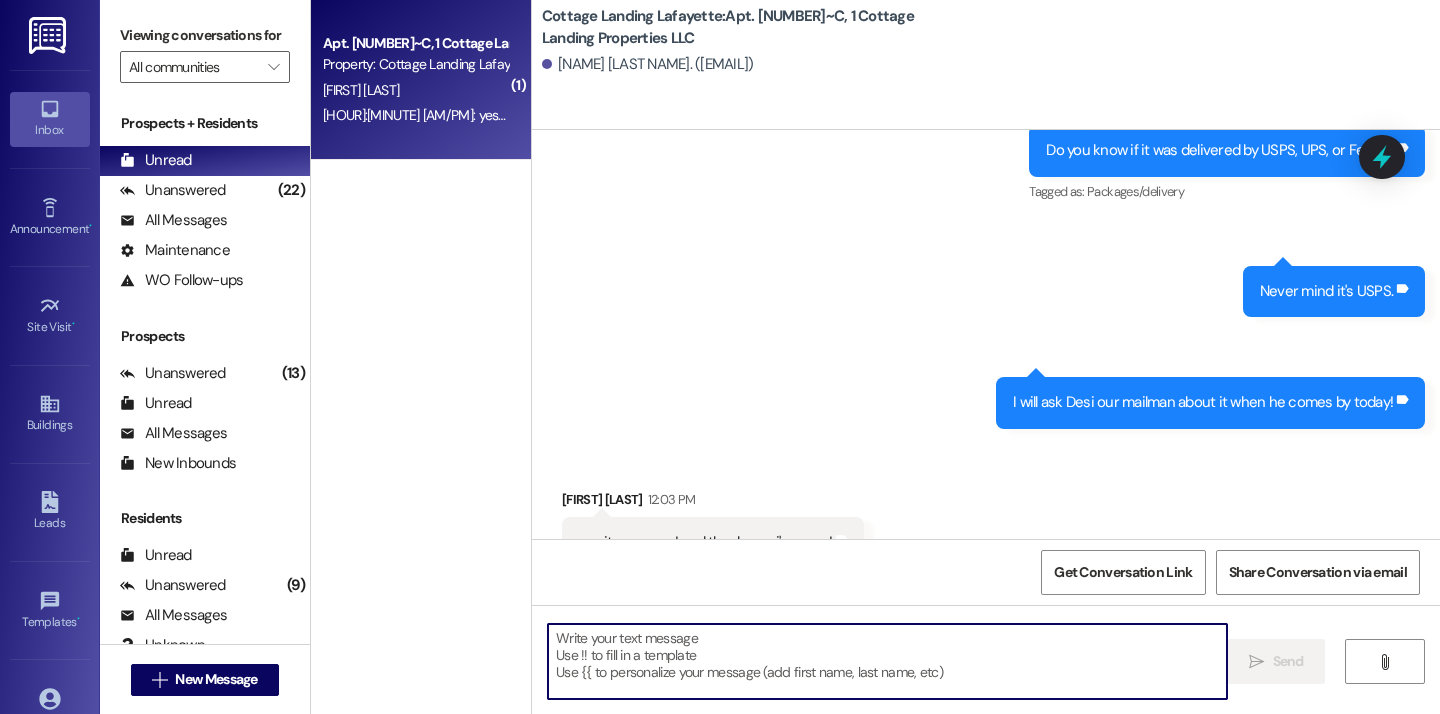 click at bounding box center [887, 661] 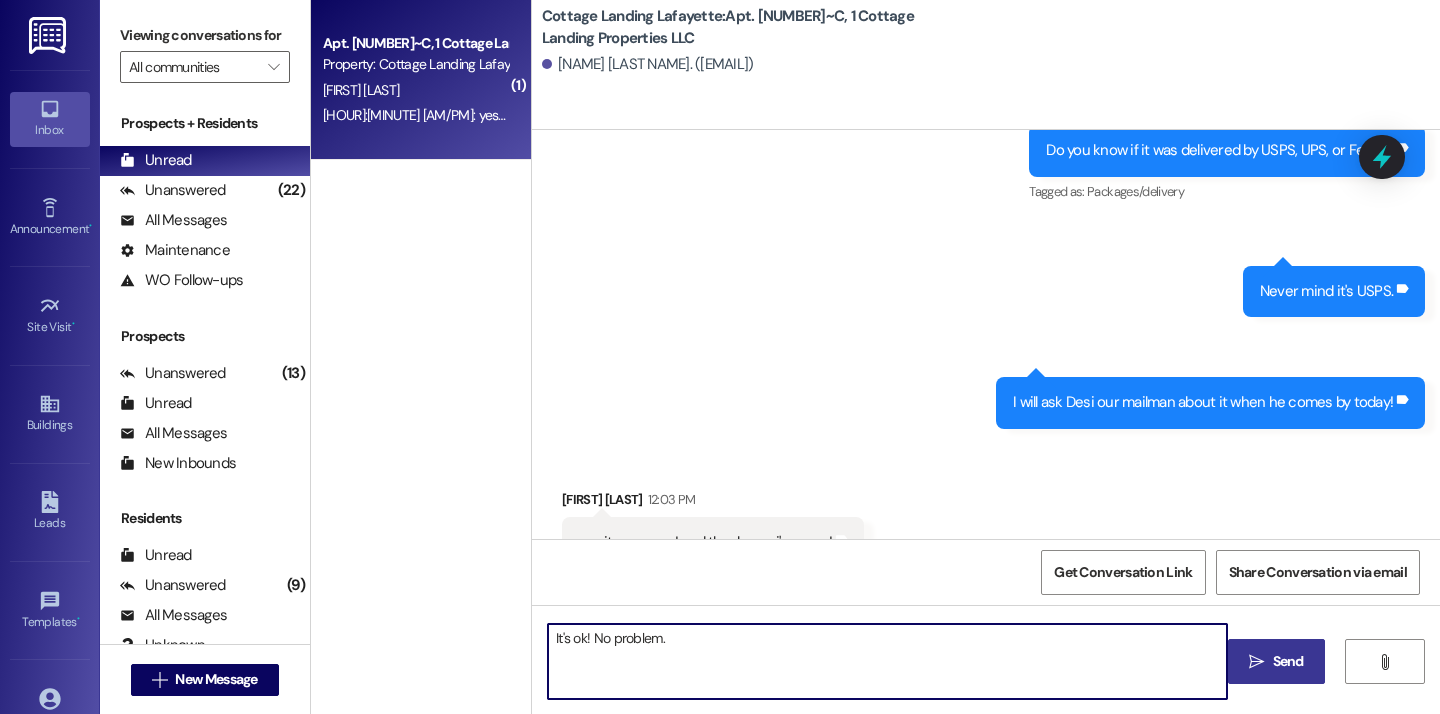 type on "It's ok! No problem." 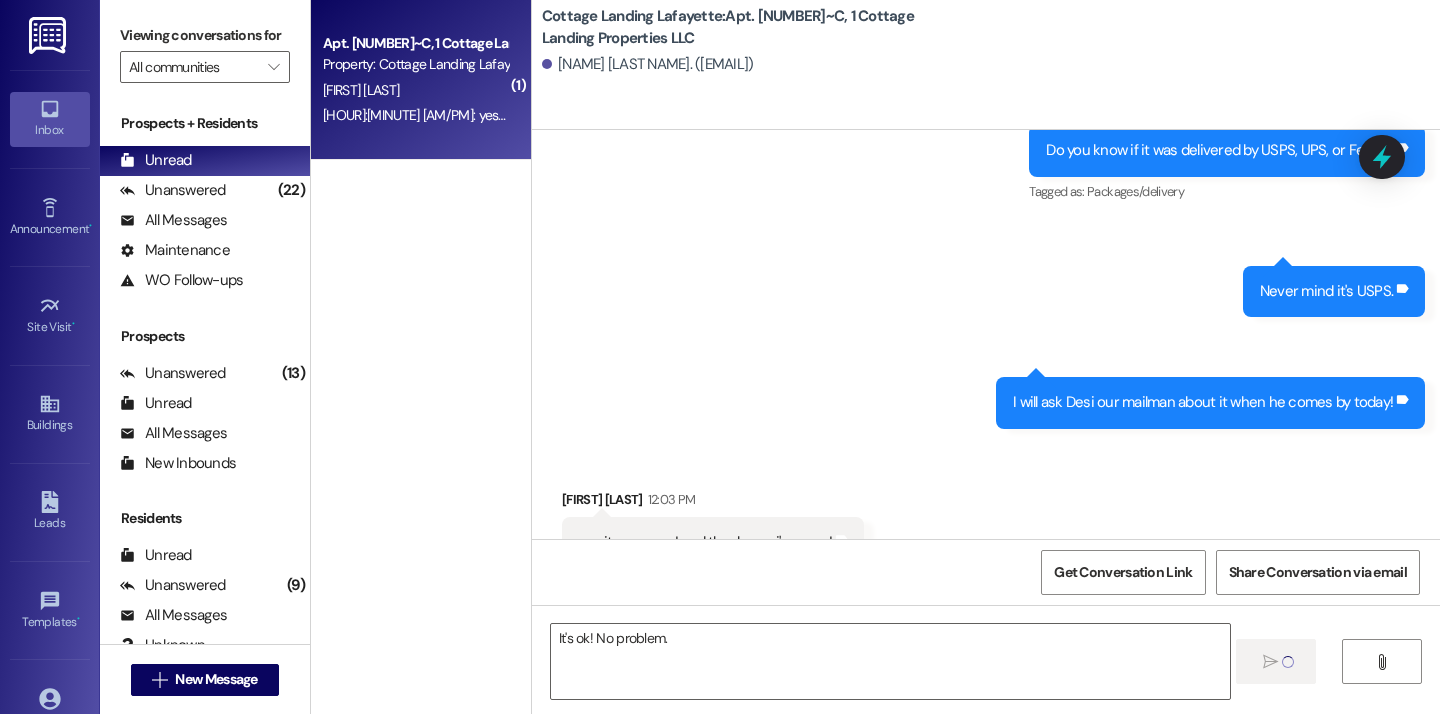 scroll, scrollTop: 39095, scrollLeft: 0, axis: vertical 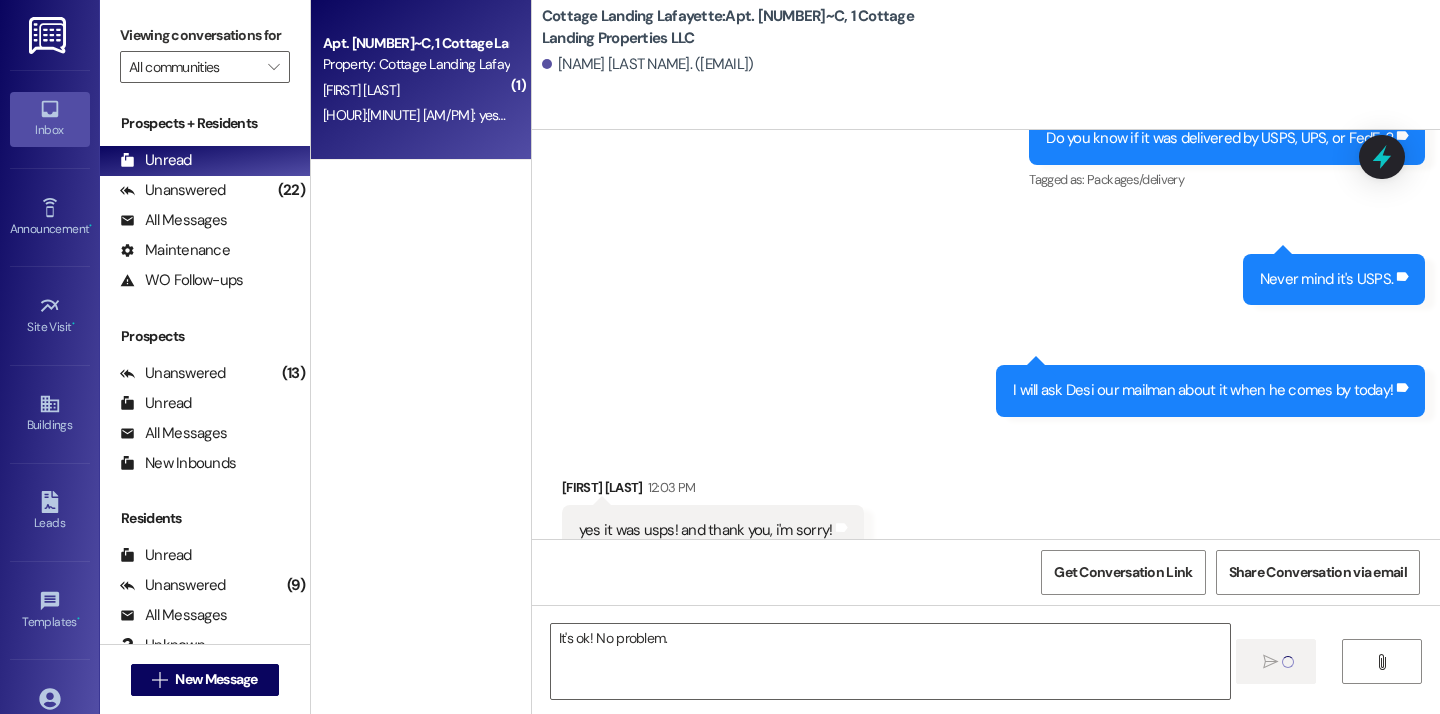 type 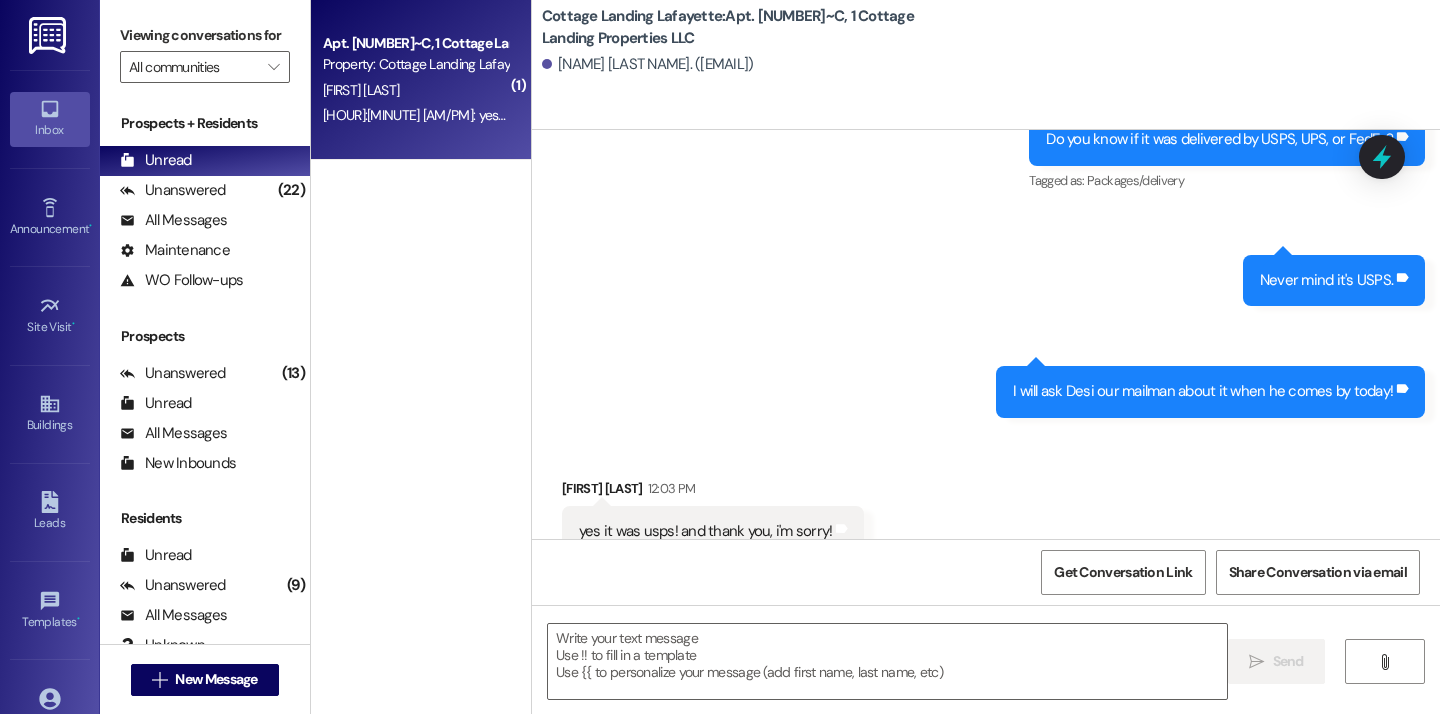 scroll, scrollTop: 39234, scrollLeft: 0, axis: vertical 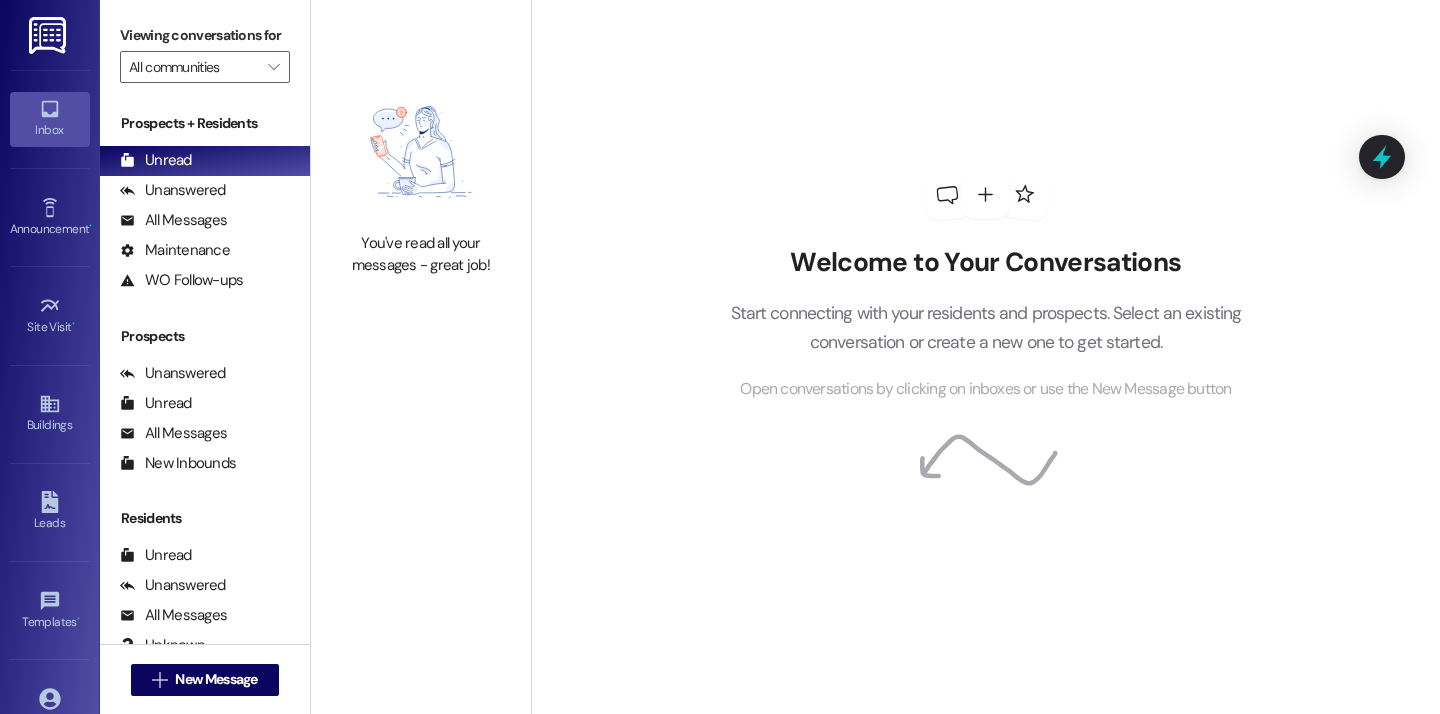 click on "Welcome to Your Conversations Start connecting with your residents and prospects. Select an existing conversation or create a new one to get started. Open conversations by clicking on inboxes or use the New Message button" at bounding box center [986, 285] 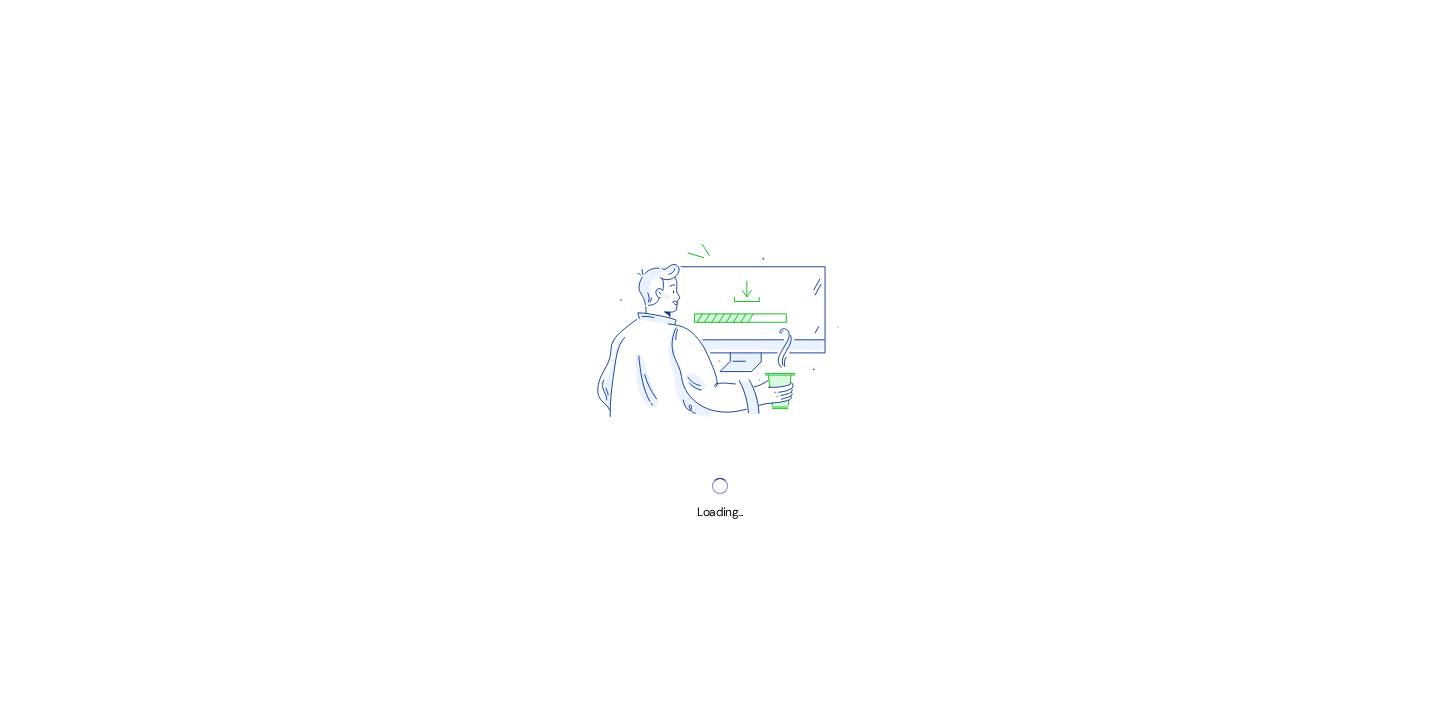 scroll, scrollTop: 0, scrollLeft: 0, axis: both 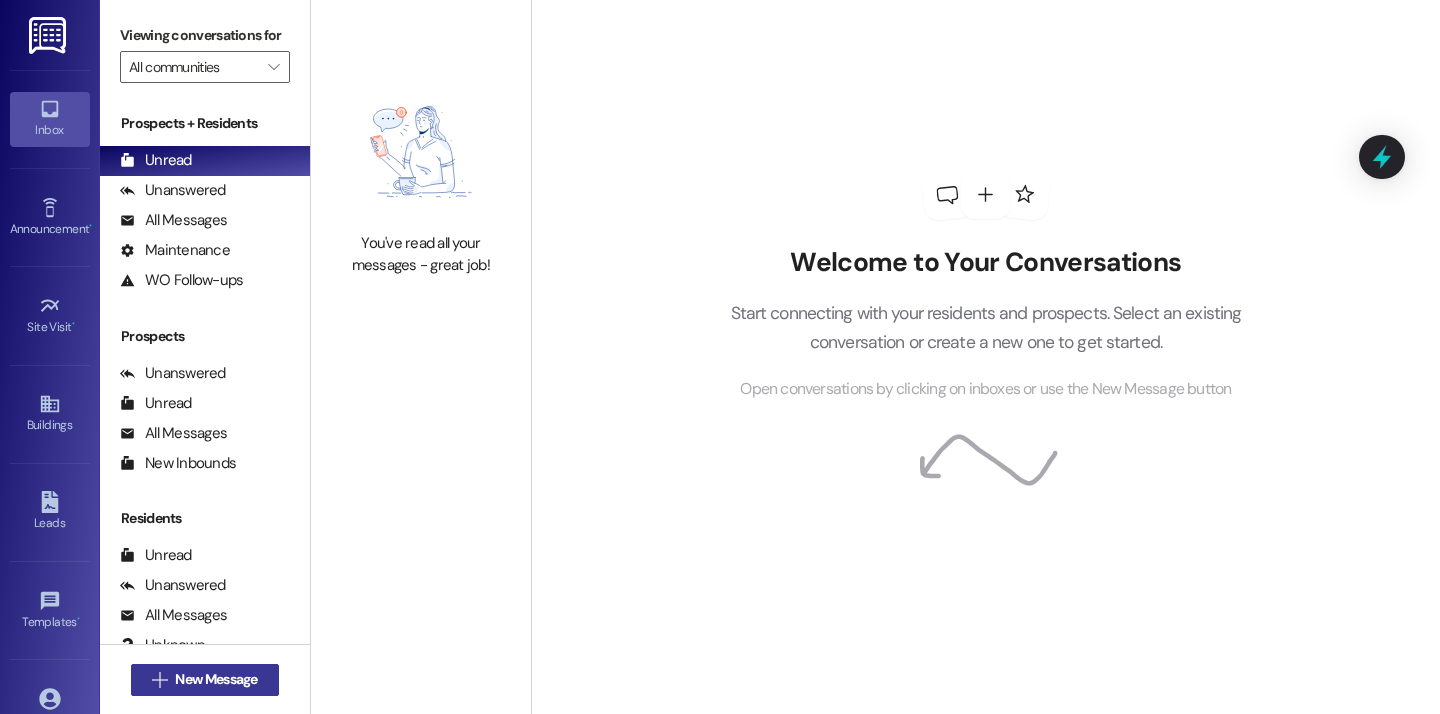 click on "New Message" at bounding box center [216, 679] 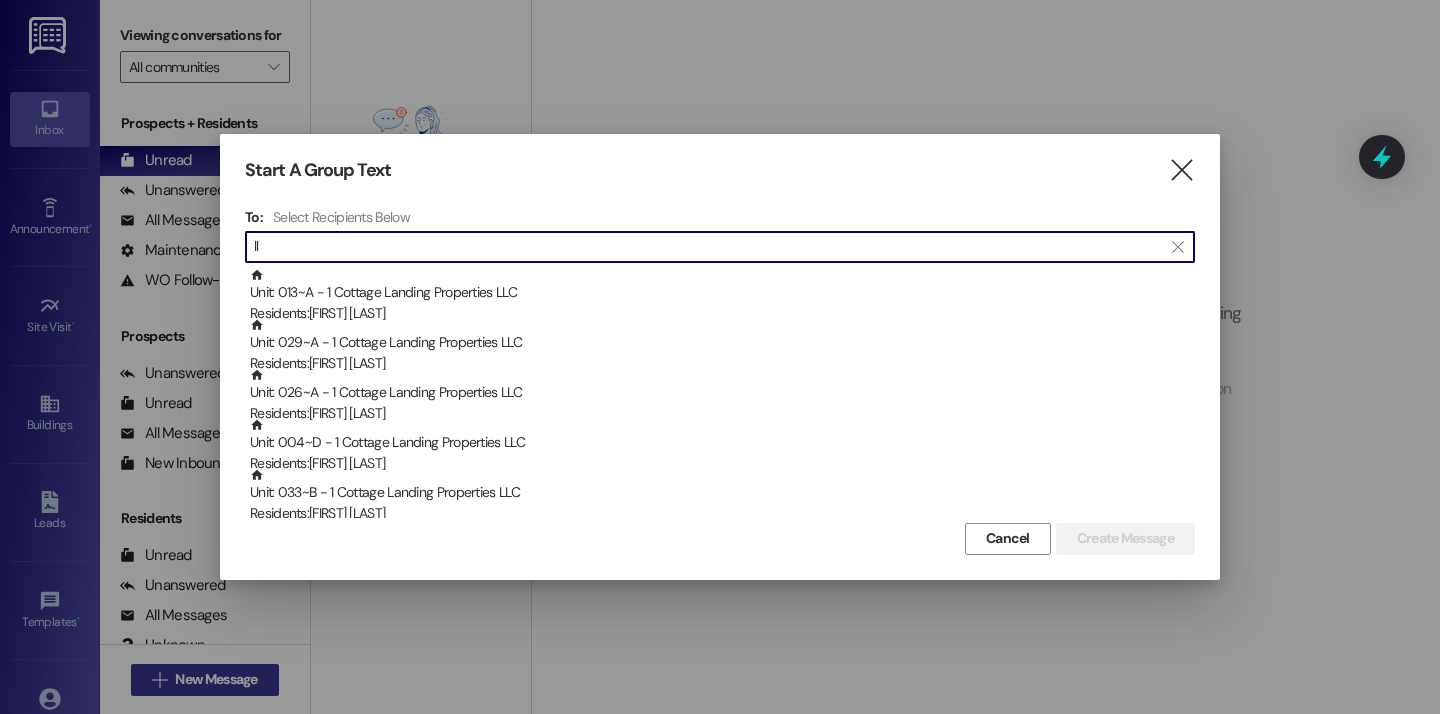 type on "l" 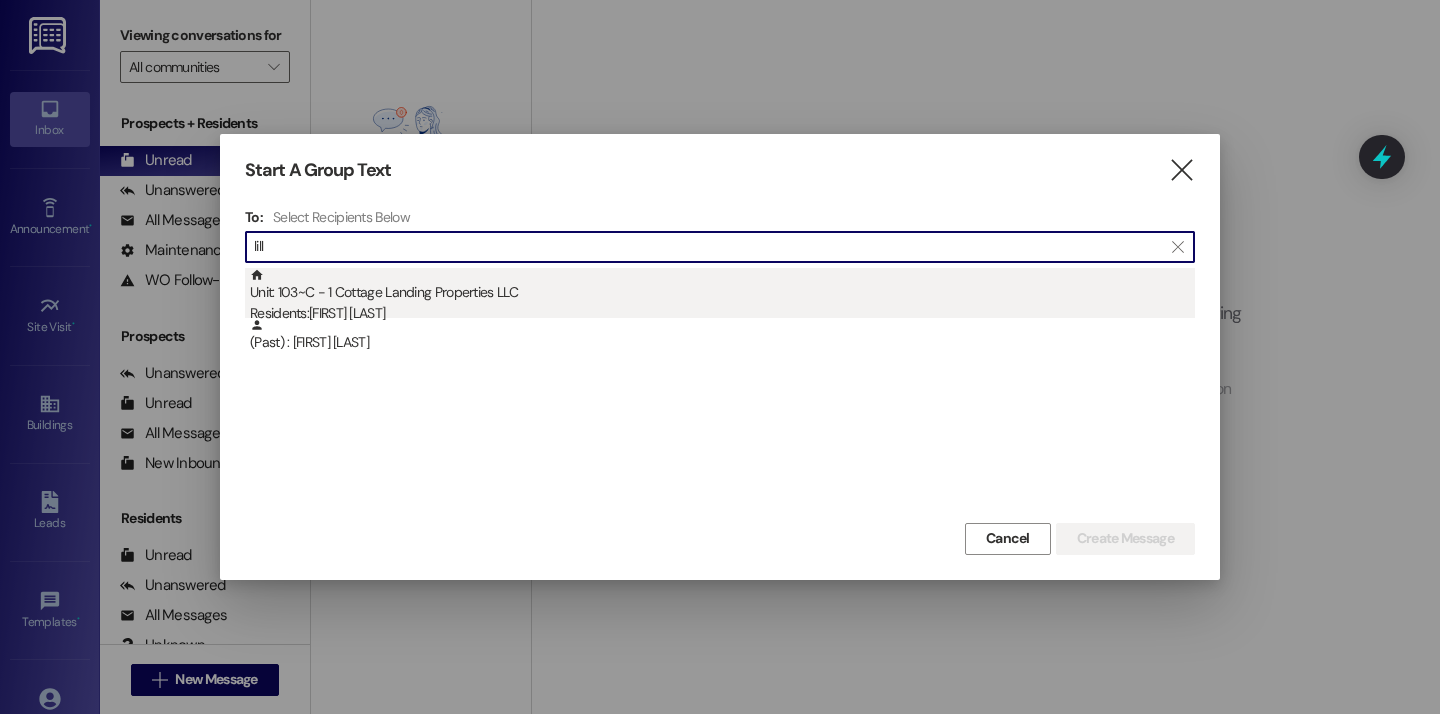 type on "lill" 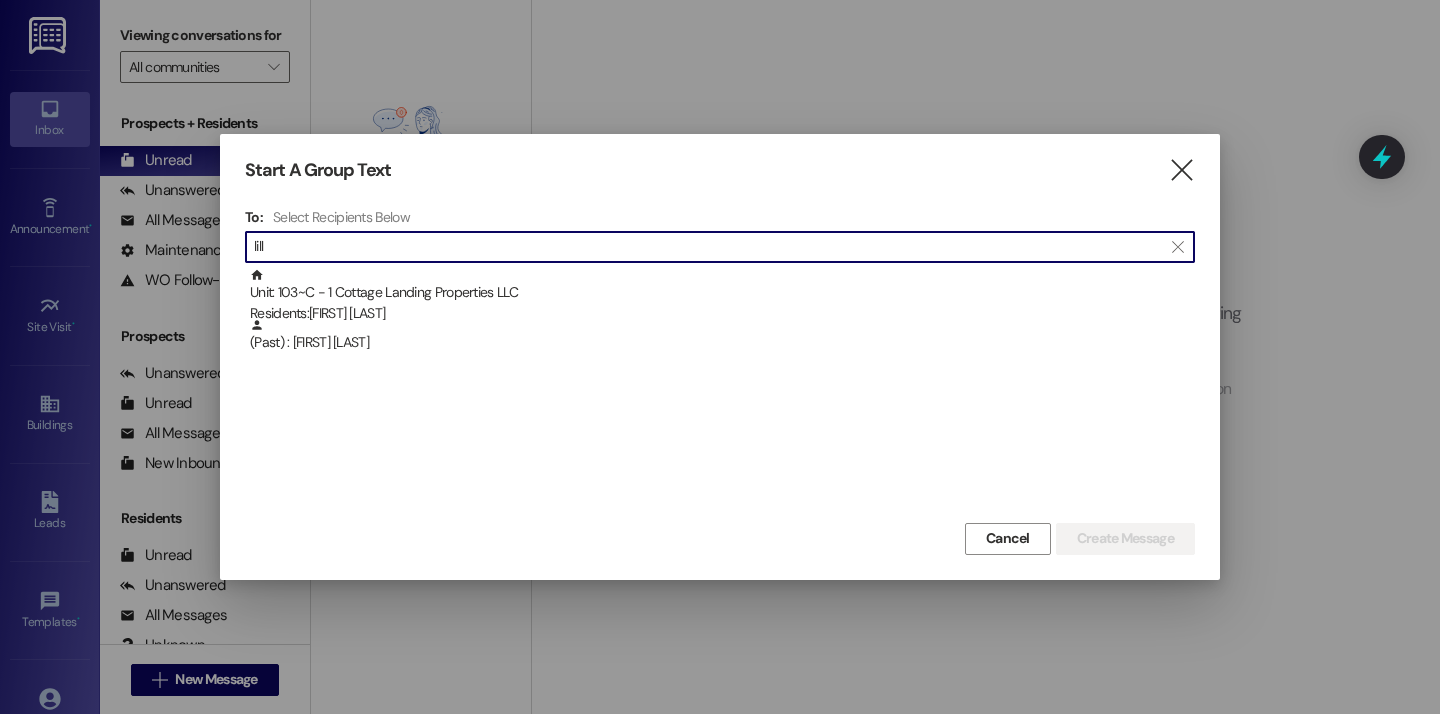 drag, startPoint x: 454, startPoint y: 302, endPoint x: 561, endPoint y: 376, distance: 130.09612 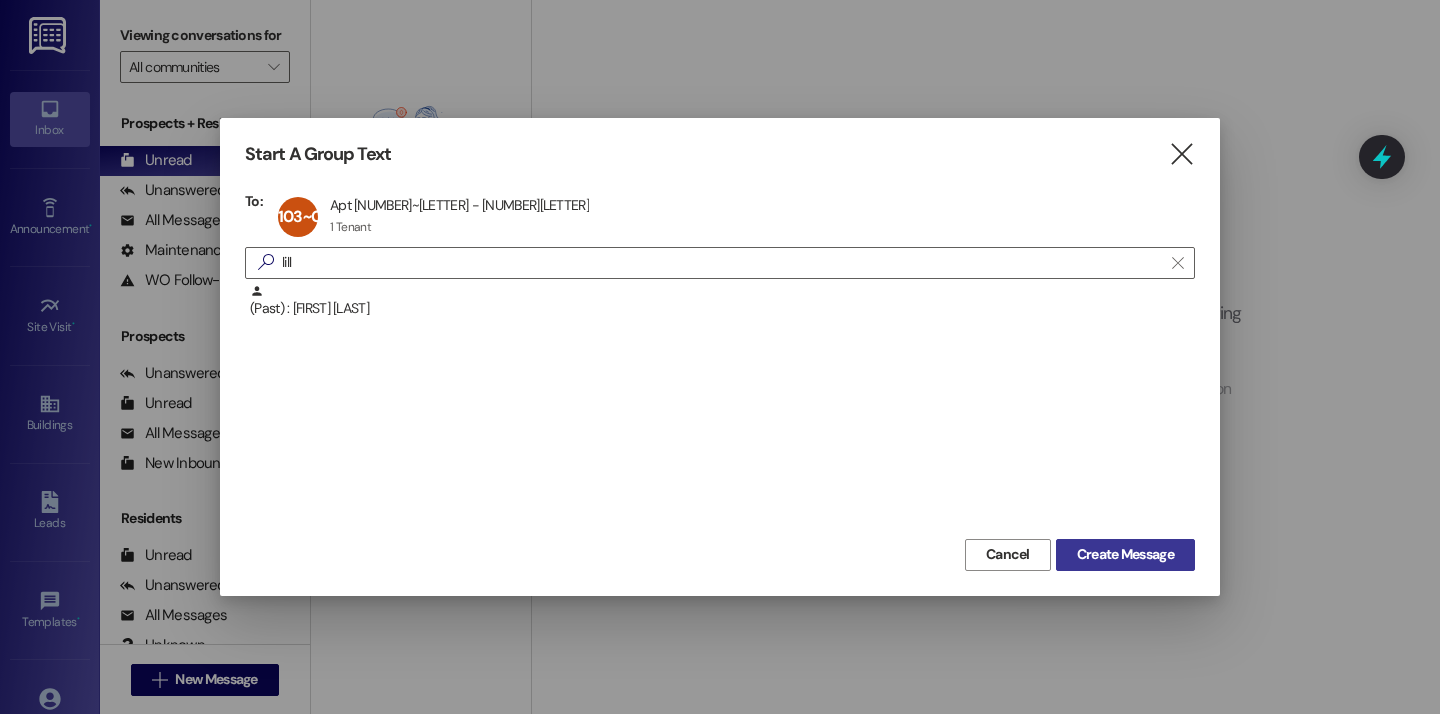 click on "Create Message" at bounding box center [1125, 554] 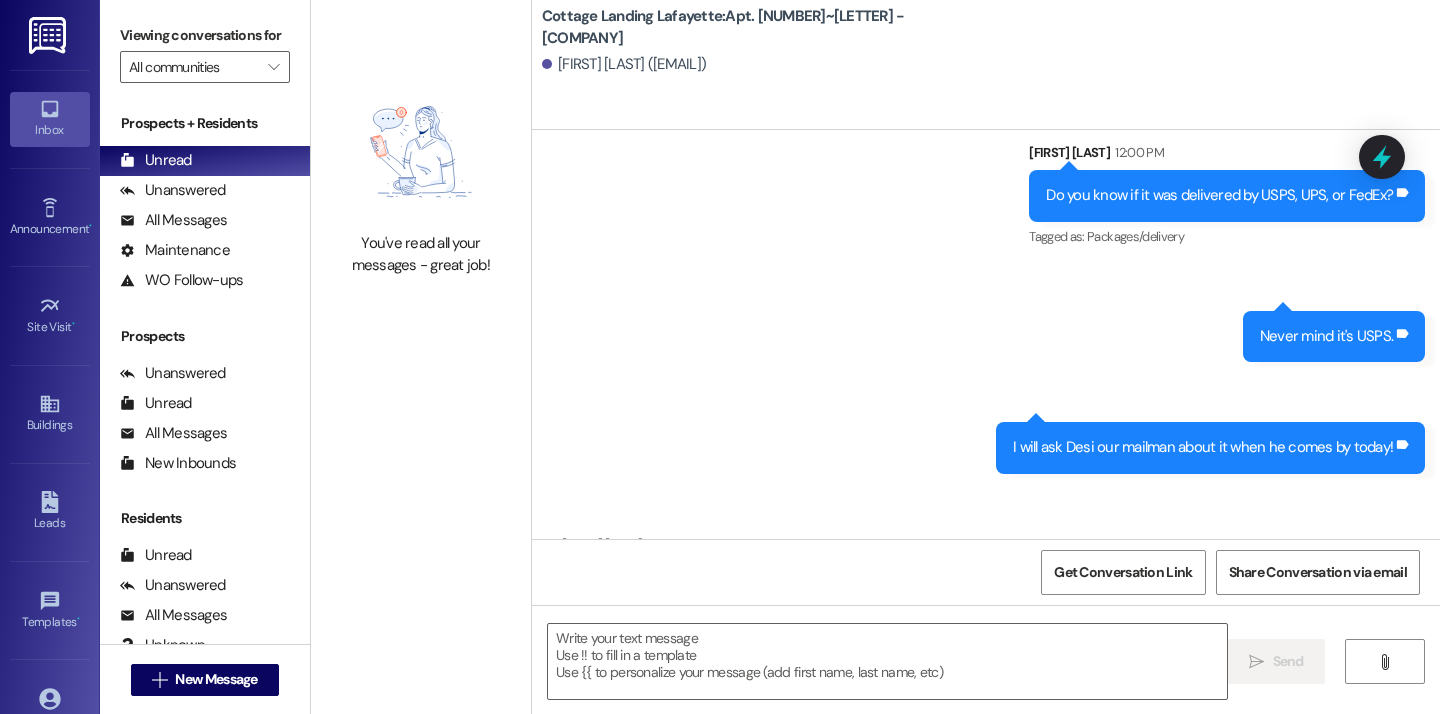 scroll, scrollTop: 39234, scrollLeft: 0, axis: vertical 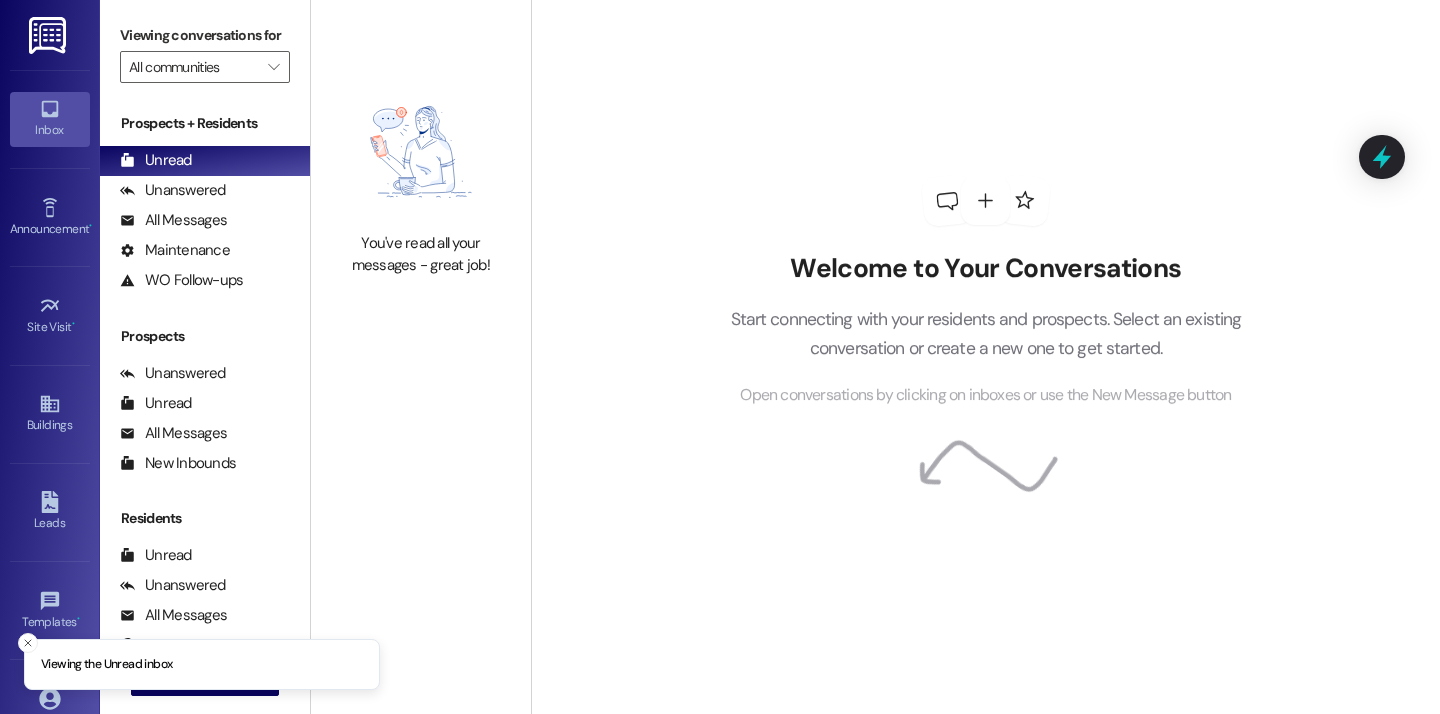 click on "Viewing conversations for All communities " at bounding box center [205, 51] 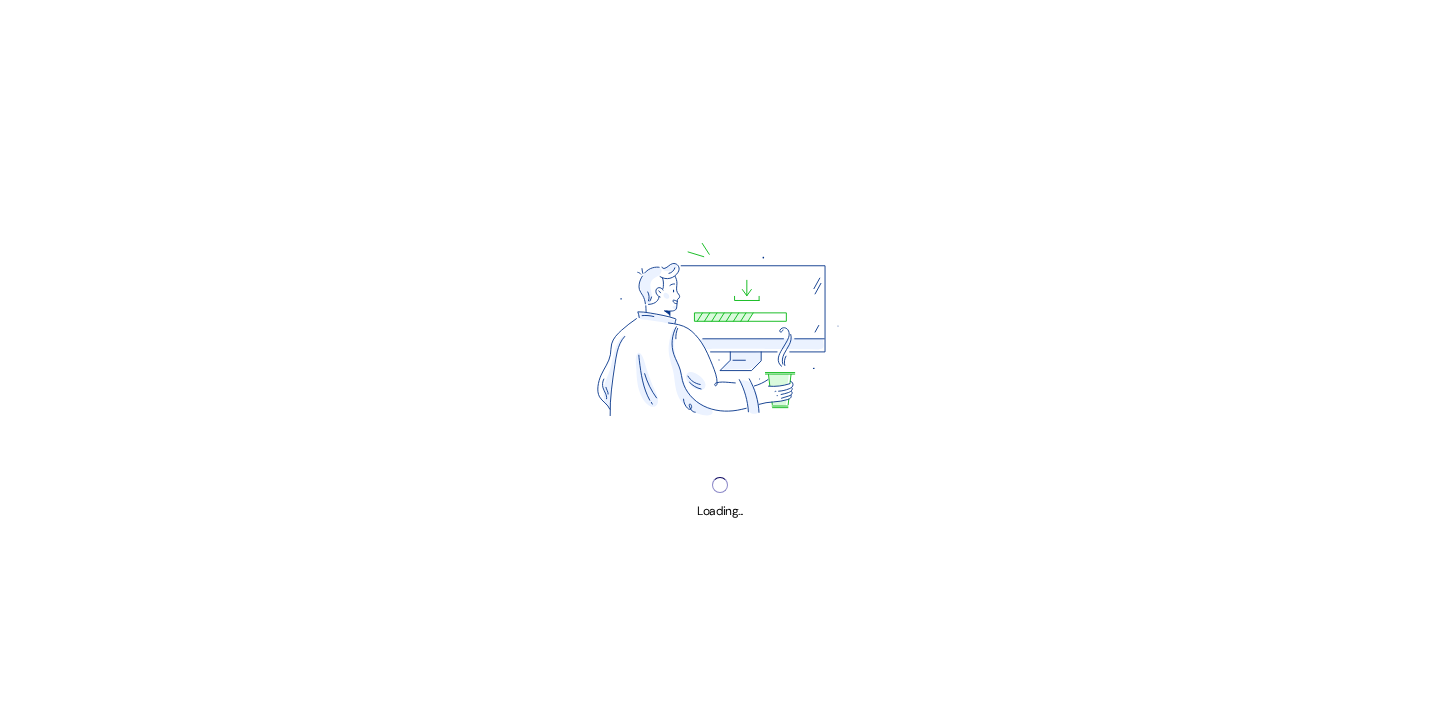scroll, scrollTop: 0, scrollLeft: 0, axis: both 